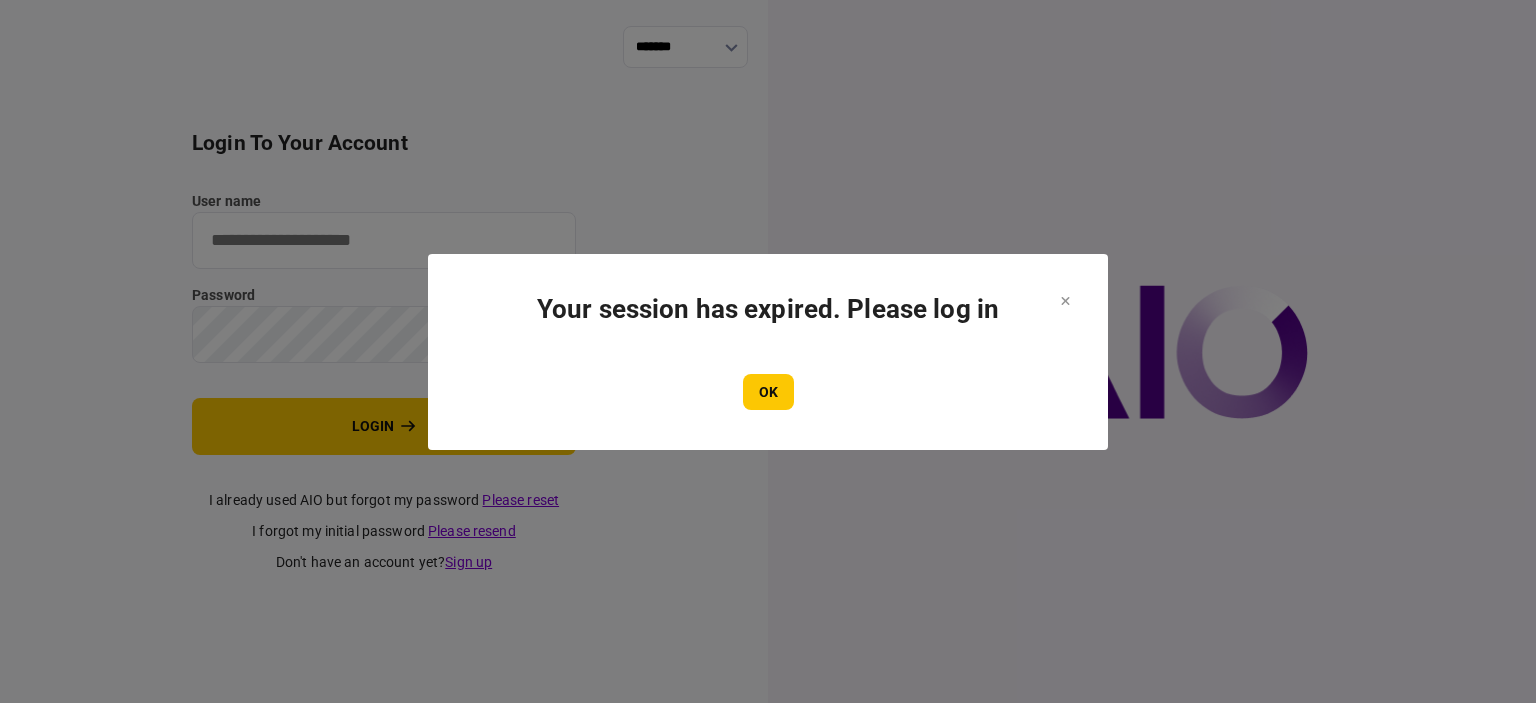 scroll, scrollTop: 0, scrollLeft: 0, axis: both 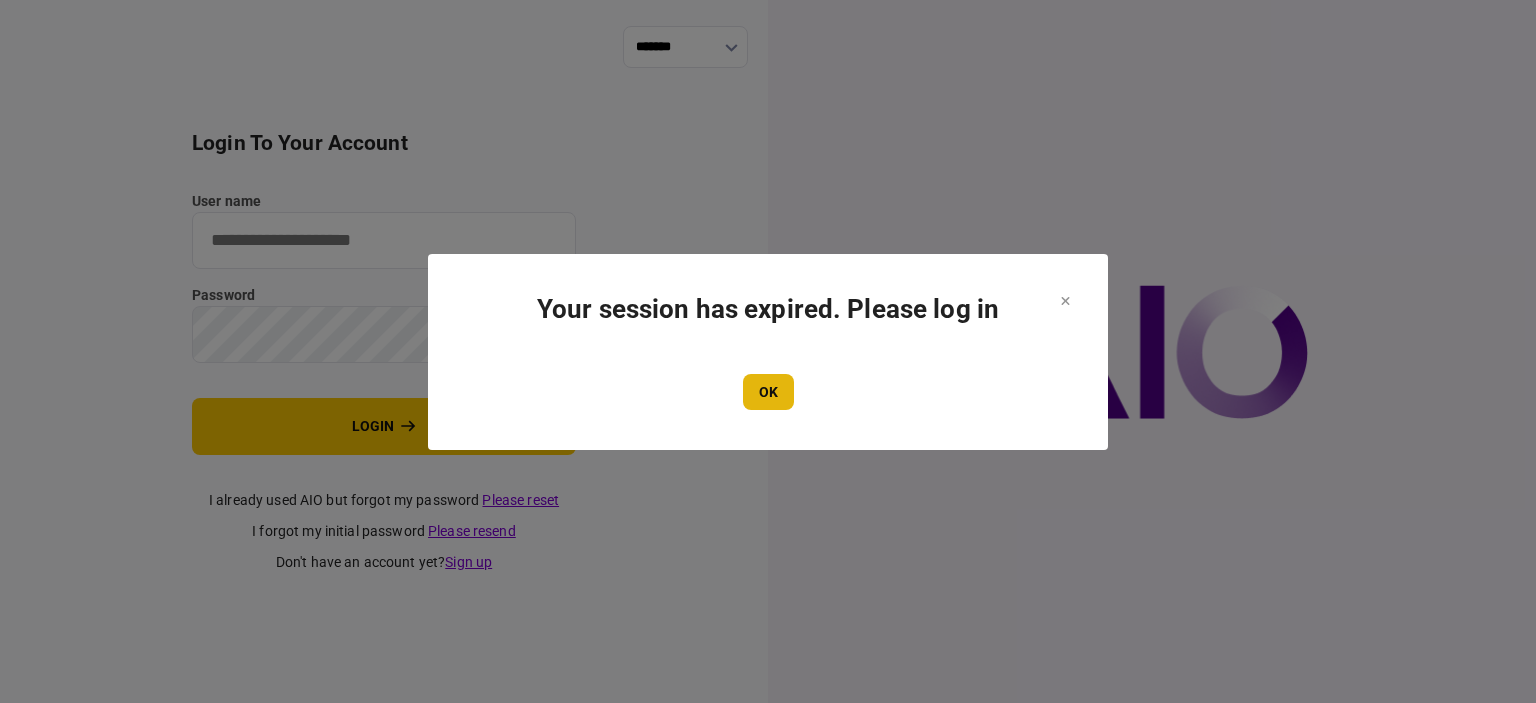 type on "****" 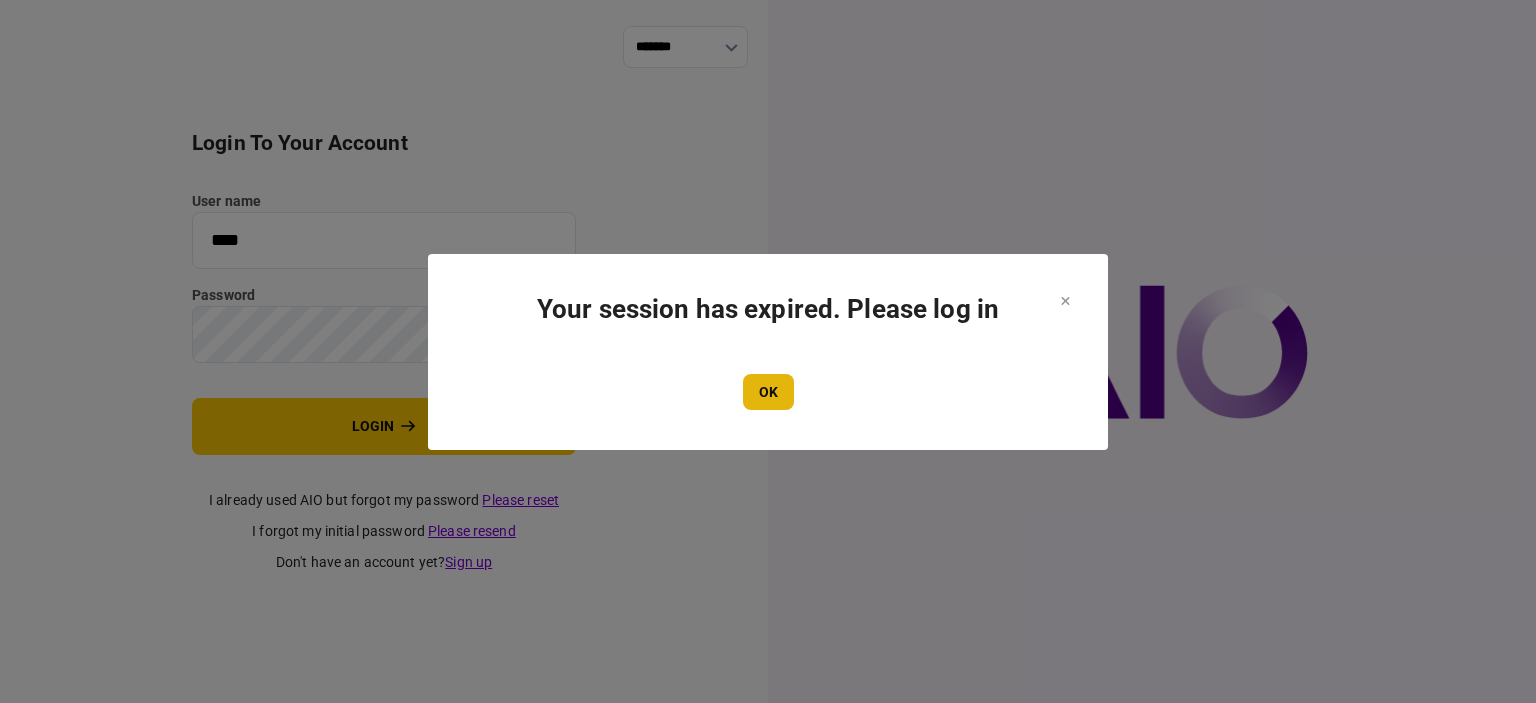 click on "OK" at bounding box center [768, 392] 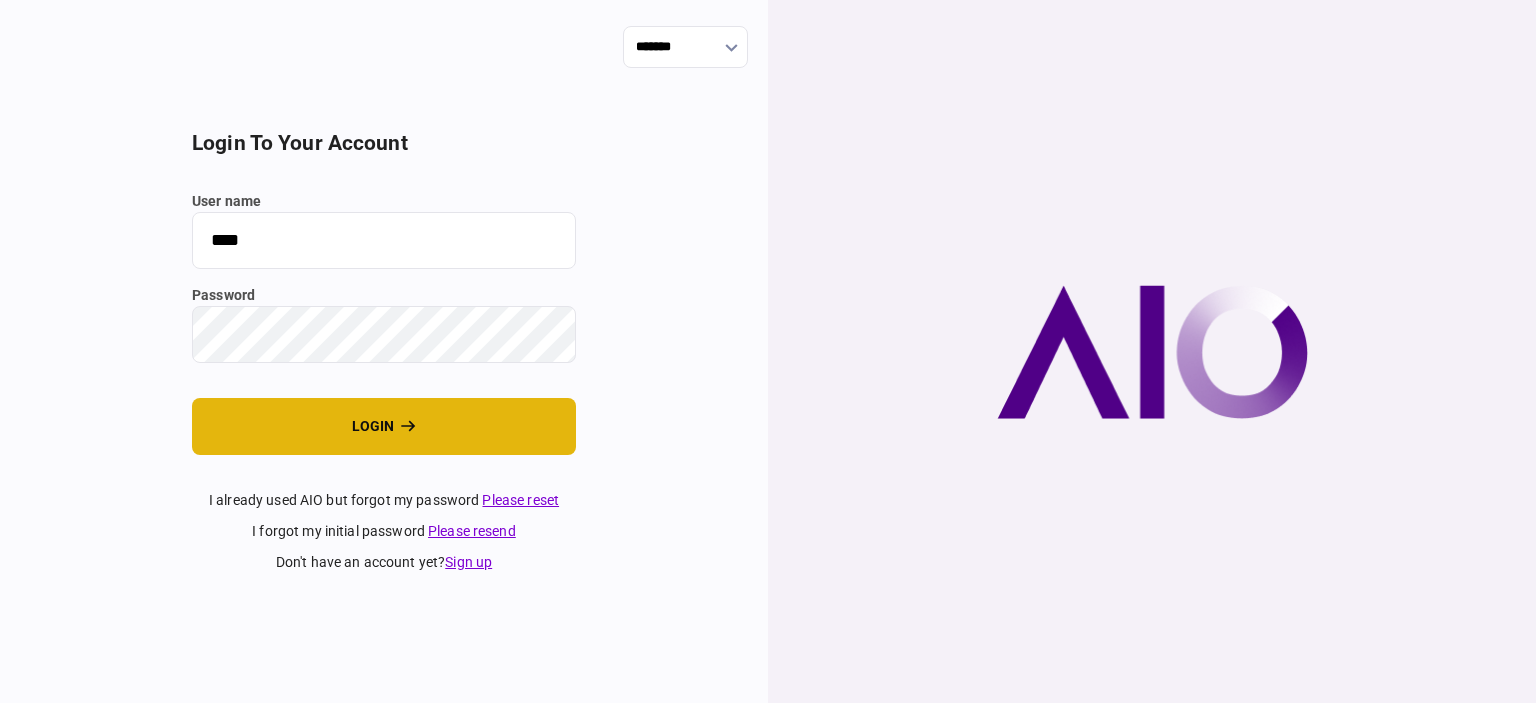 click on "login" at bounding box center [384, 426] 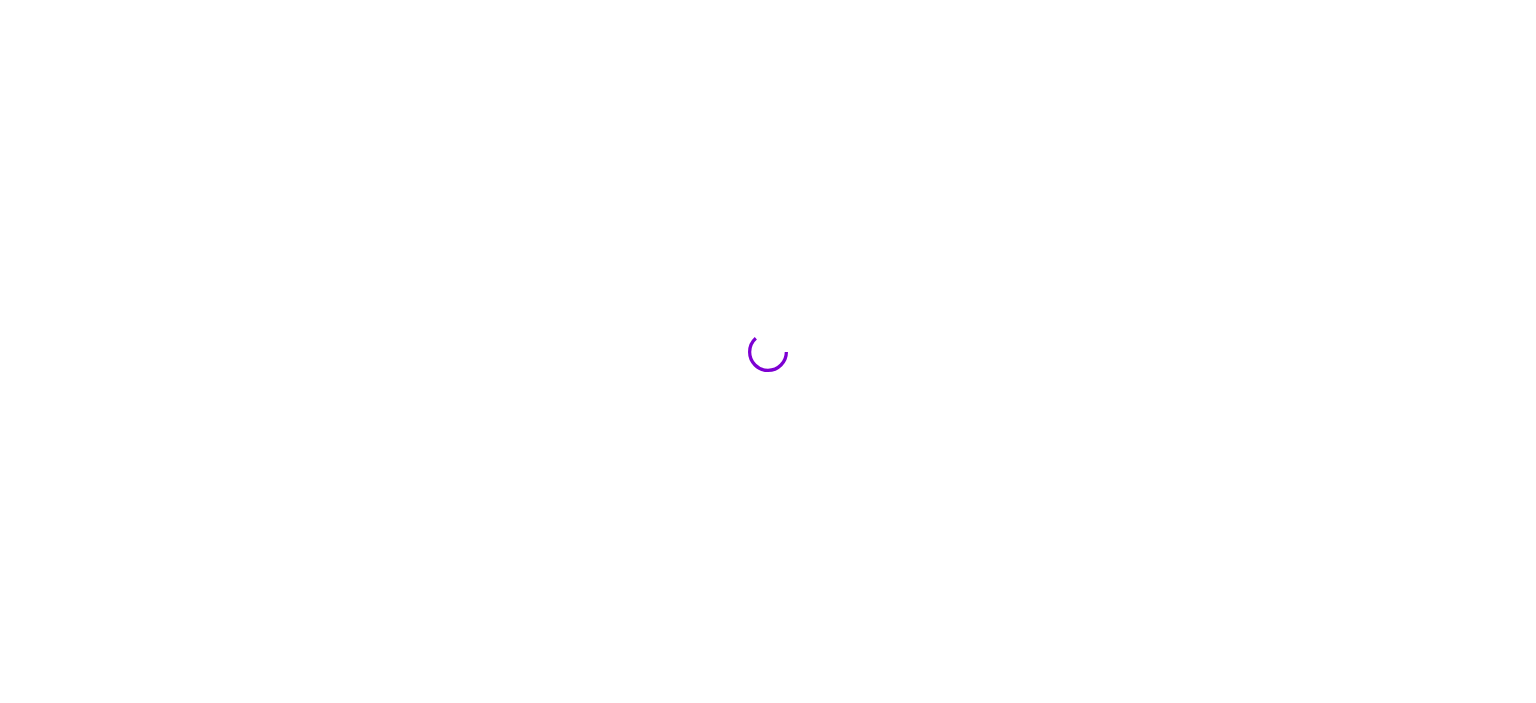 scroll, scrollTop: 0, scrollLeft: 0, axis: both 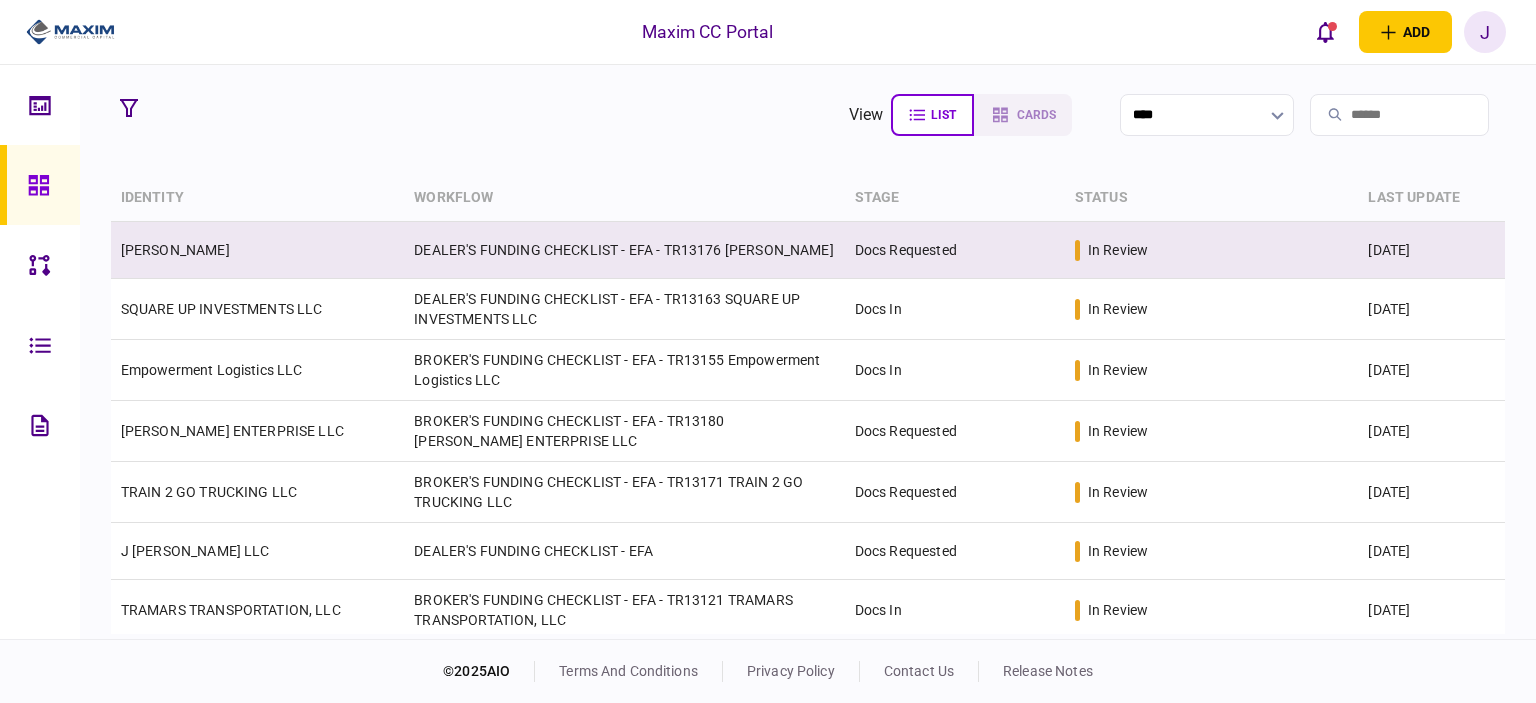 click on "[PERSON_NAME]" at bounding box center [175, 250] 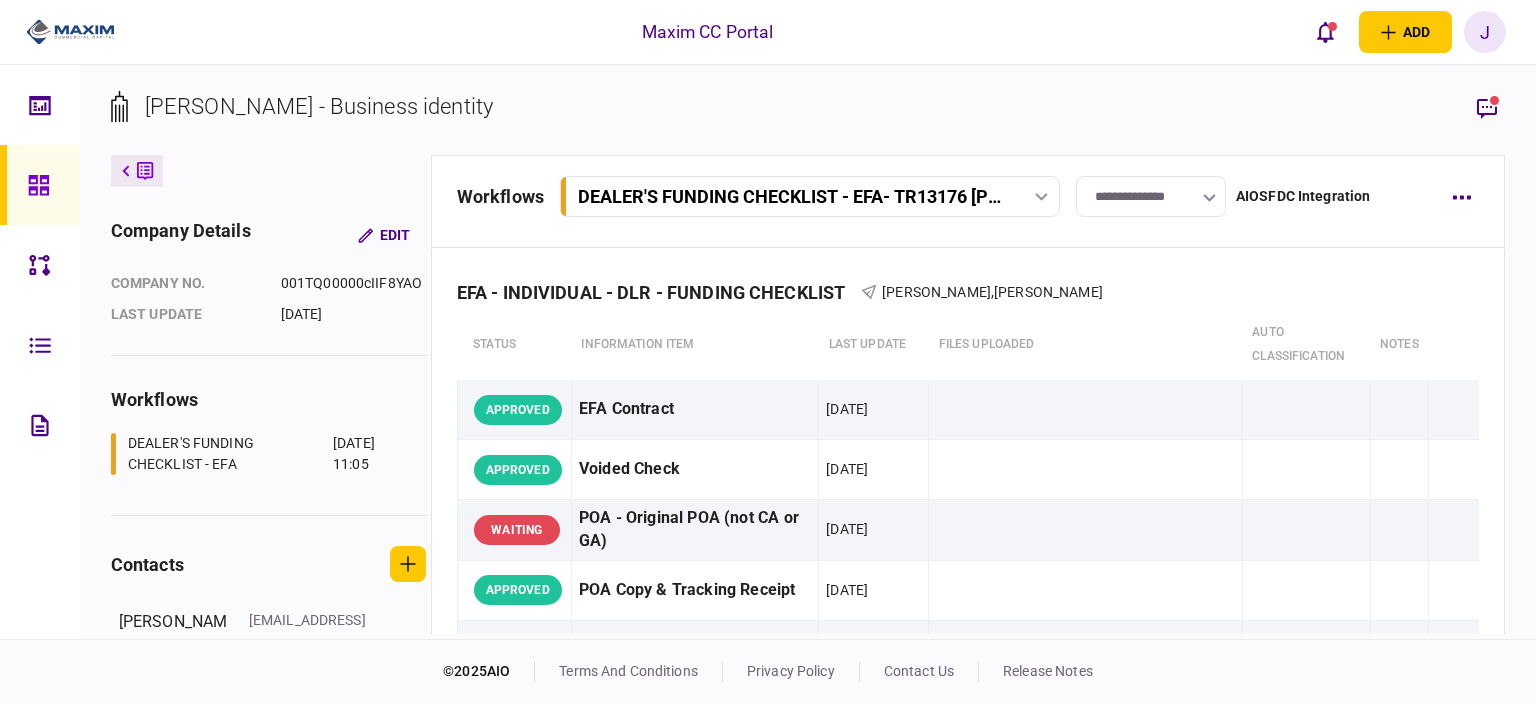 click on "[PERSON_NAME] - Business identity" at bounding box center [319, 106] 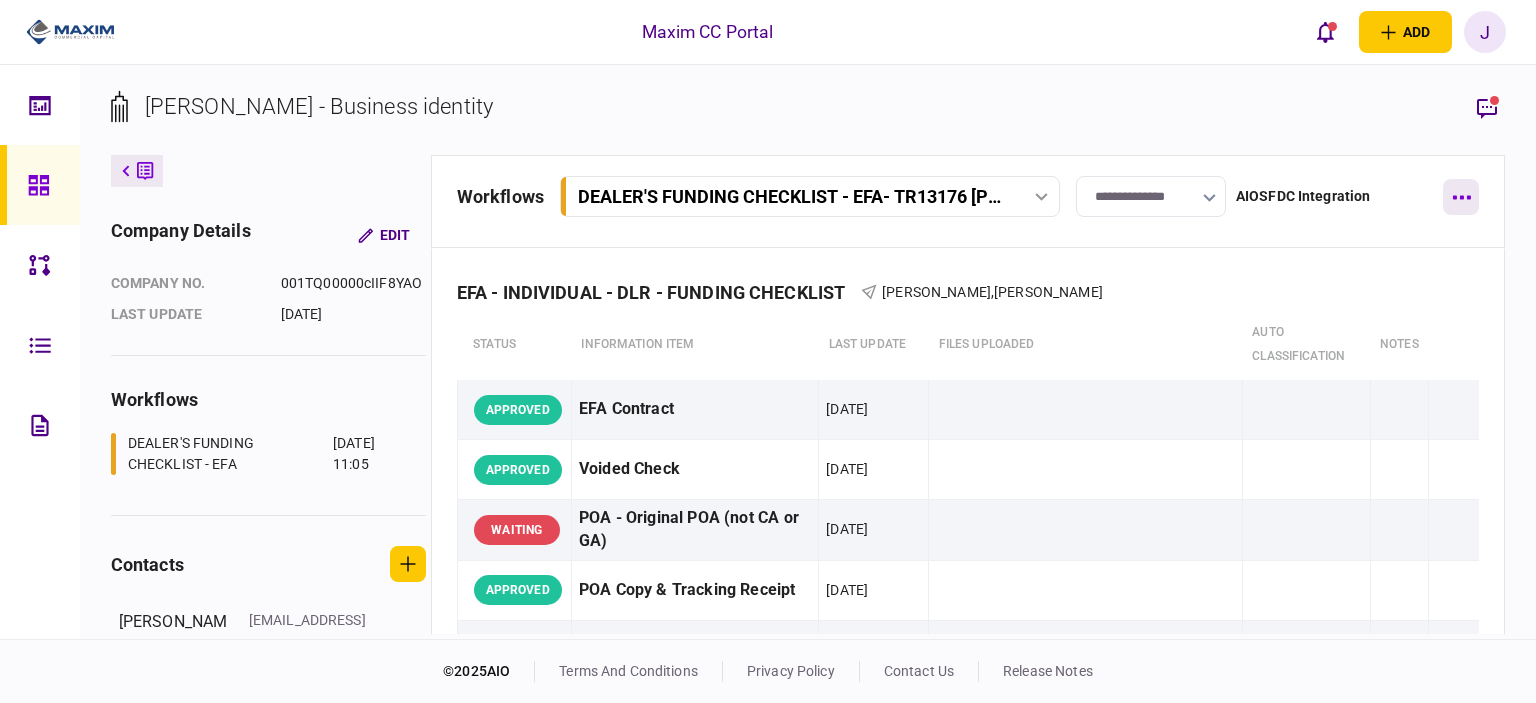click 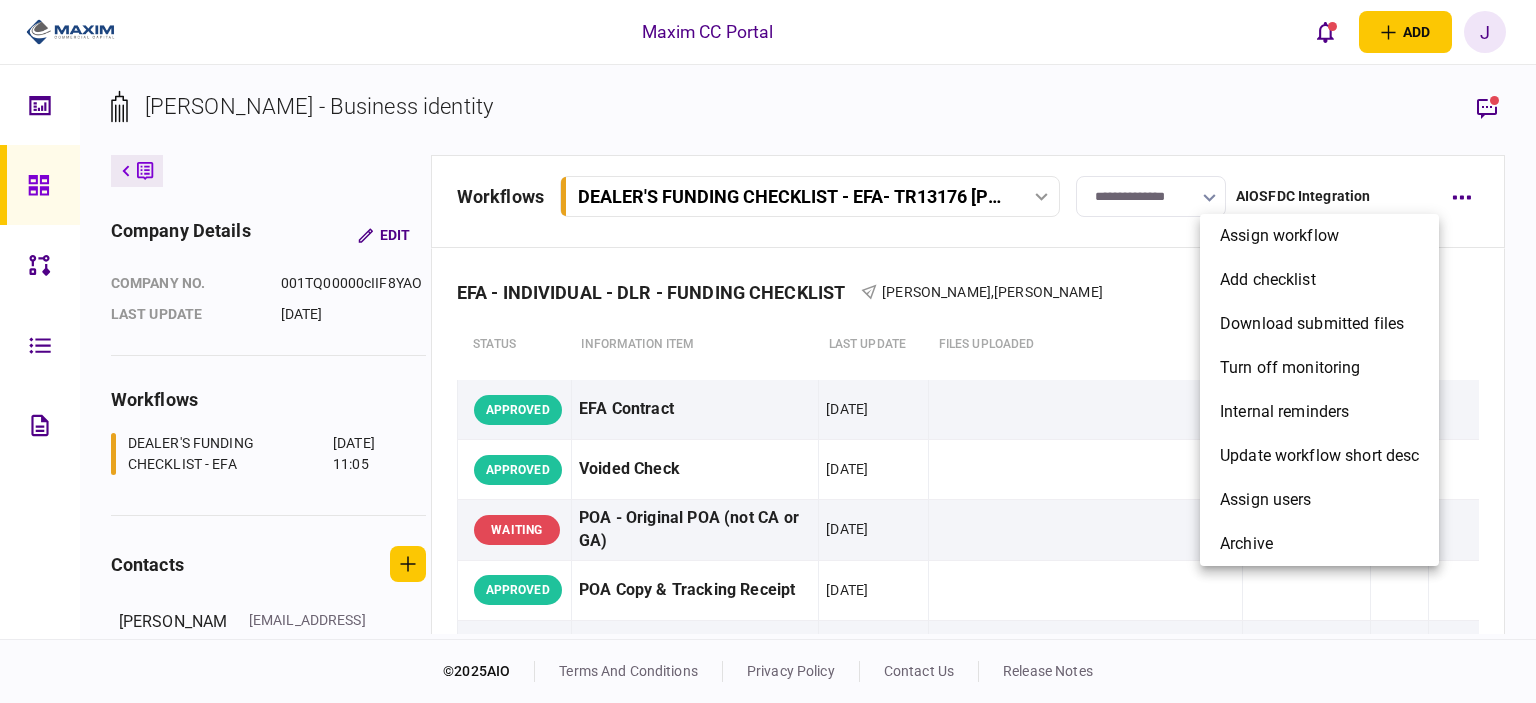 click at bounding box center (768, 351) 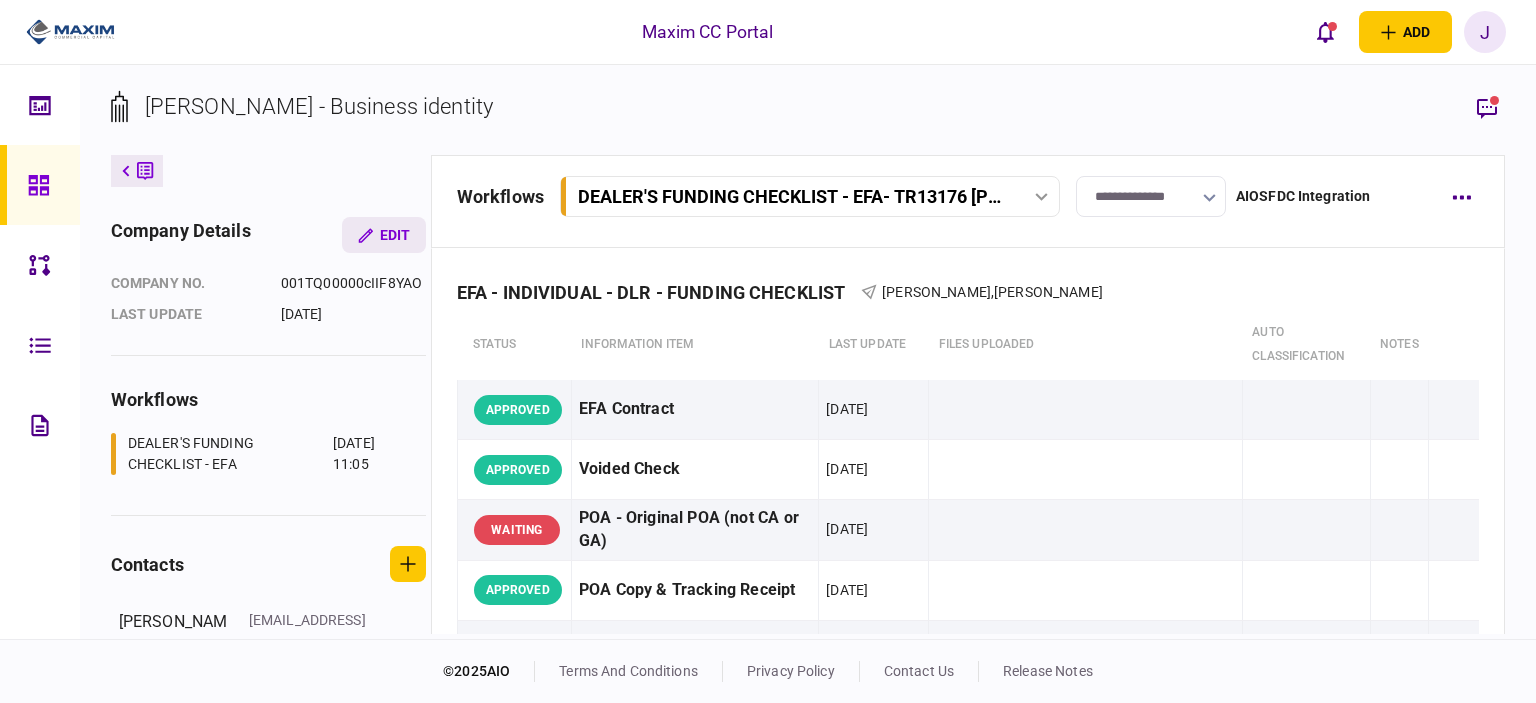 click on "Edit" at bounding box center [384, 235] 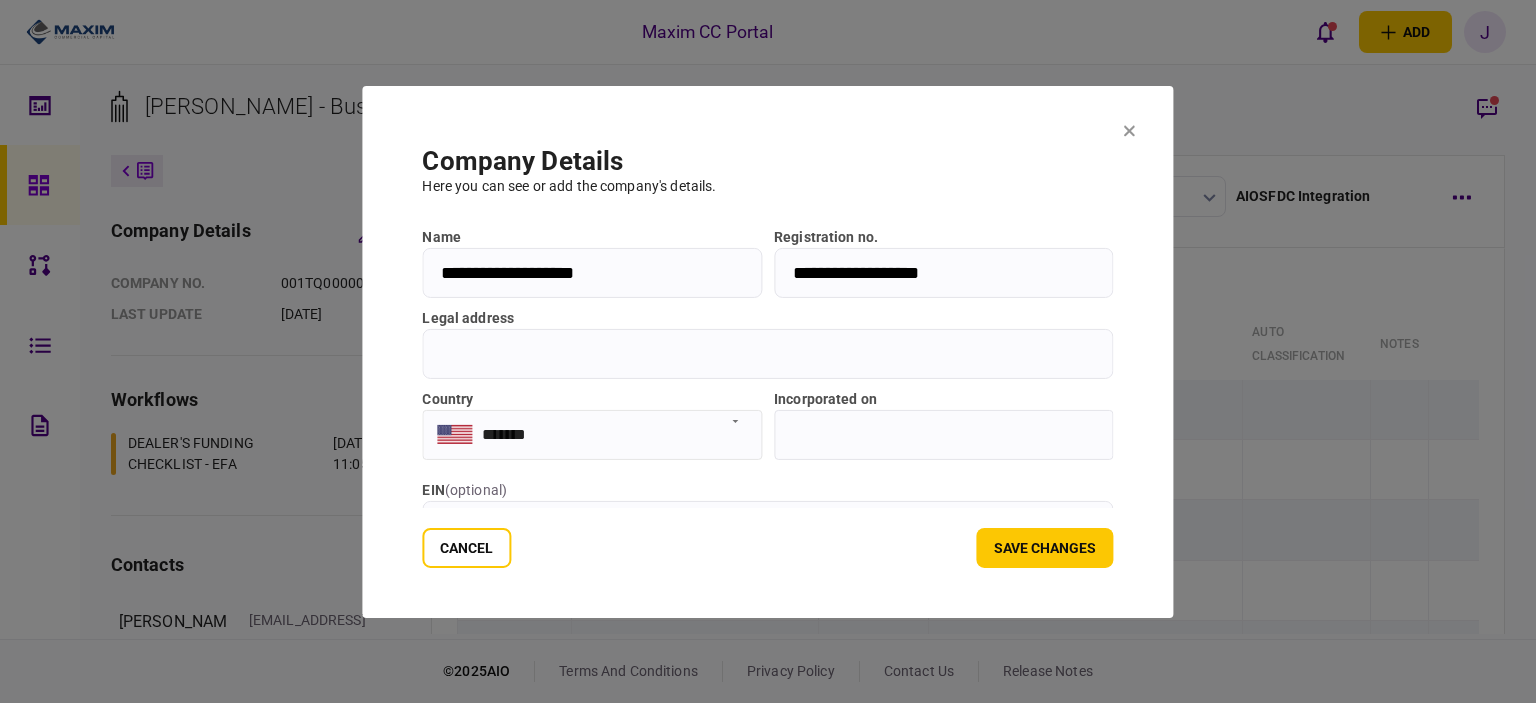 drag, startPoint x: 676, startPoint y: 266, endPoint x: 365, endPoint y: 253, distance: 311.27158 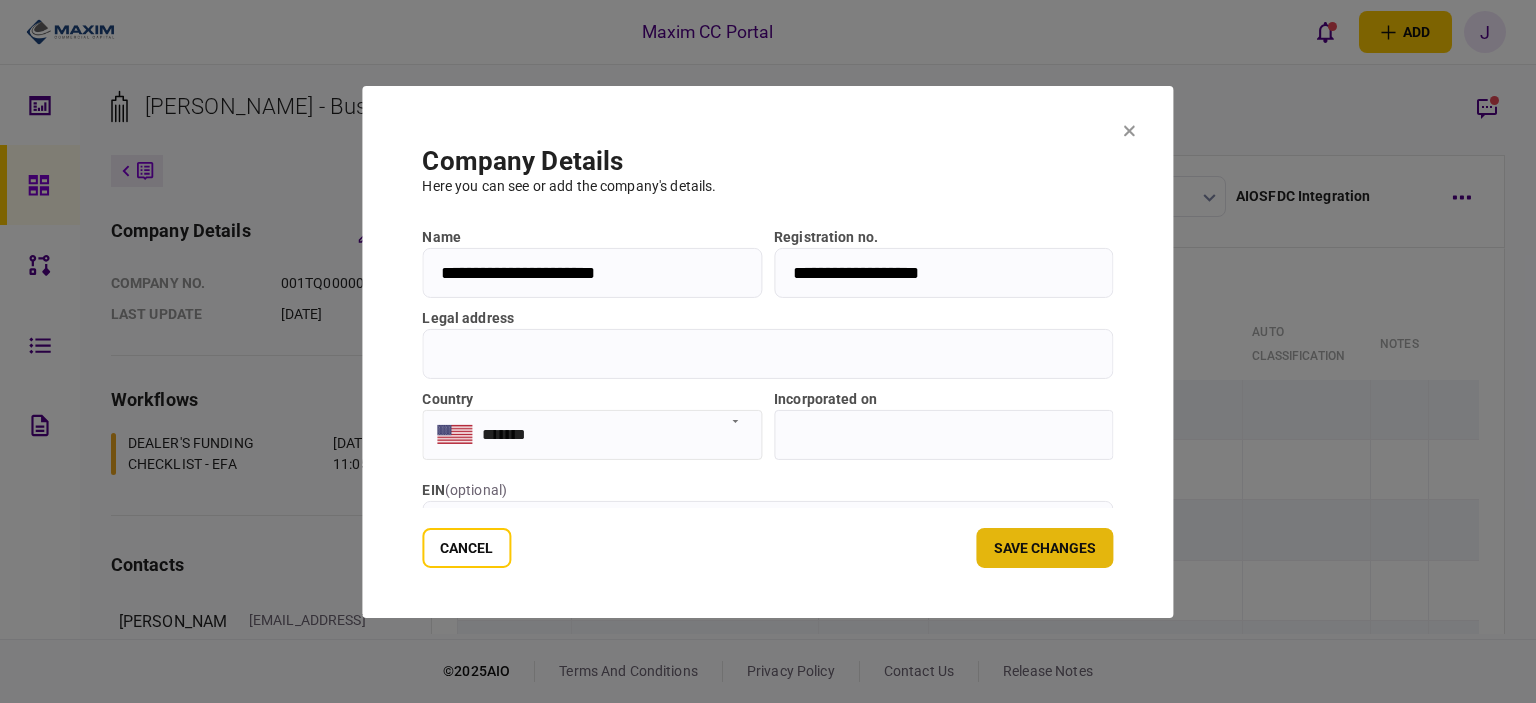 type on "**********" 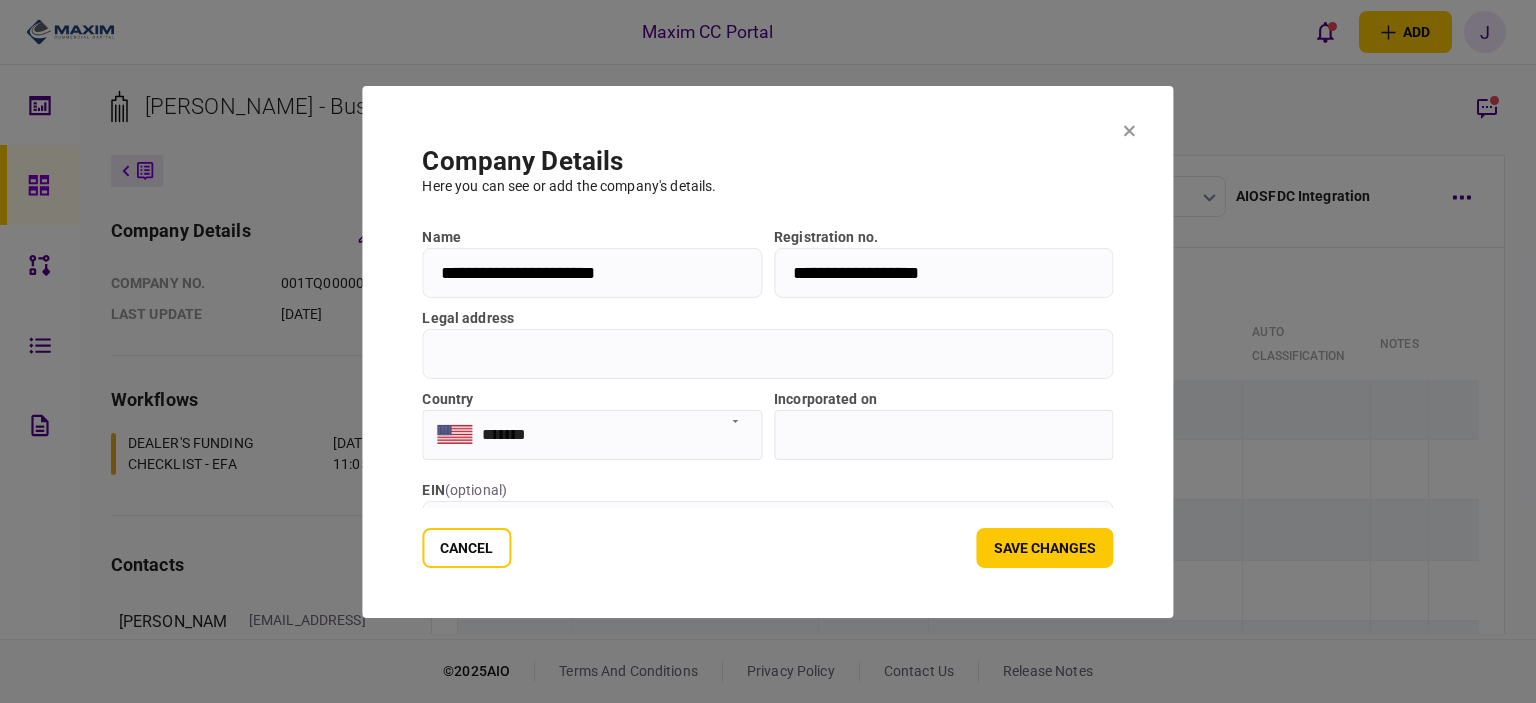 click on "Save changes" at bounding box center [1045, 548] 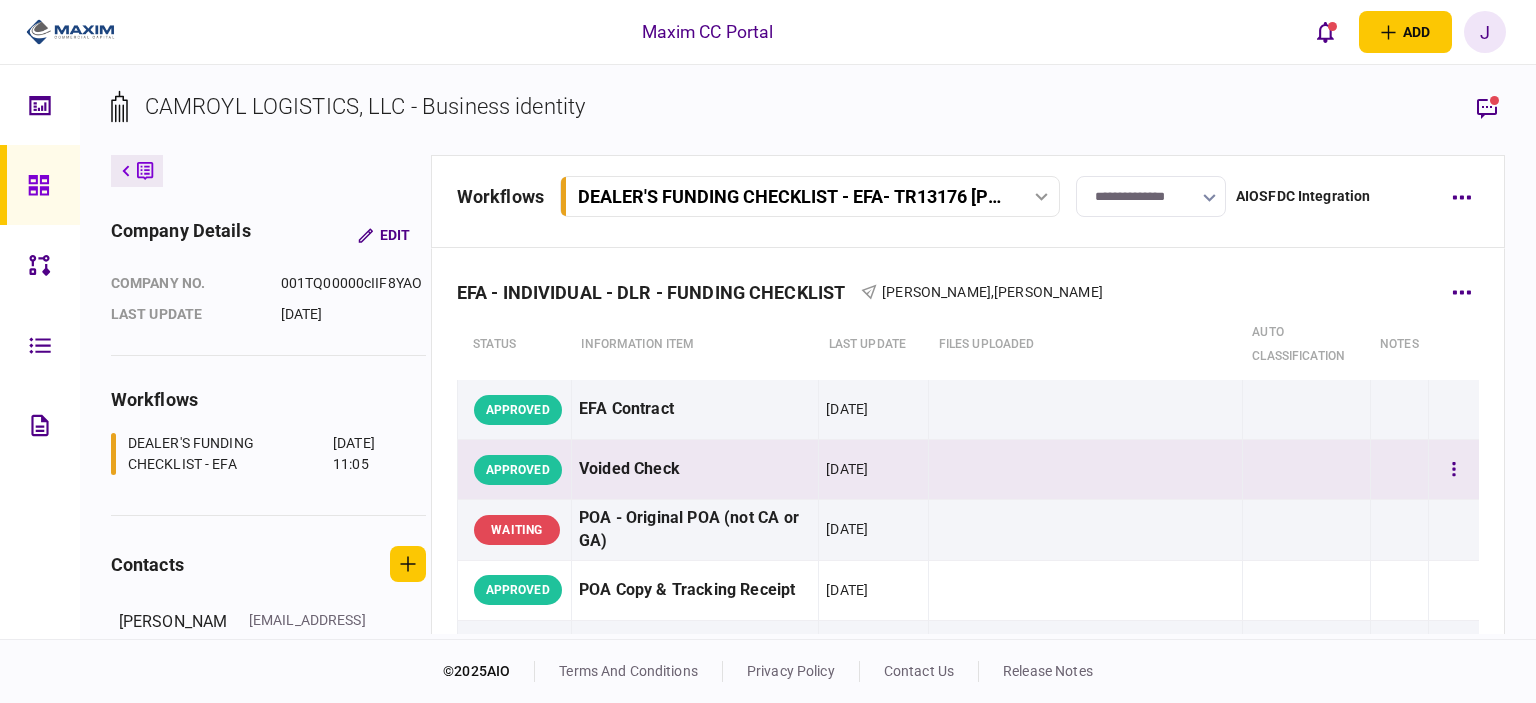 scroll, scrollTop: 100, scrollLeft: 0, axis: vertical 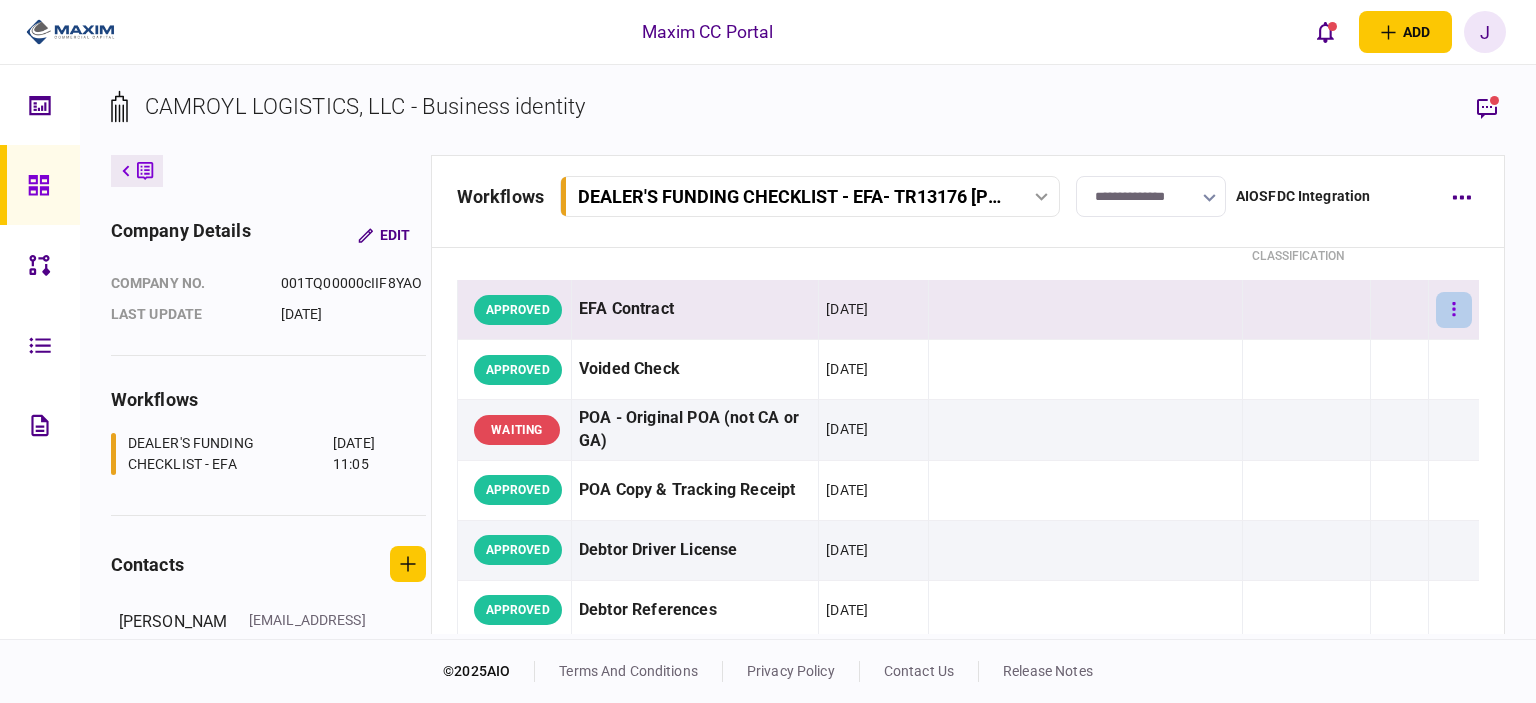 click at bounding box center [1454, 310] 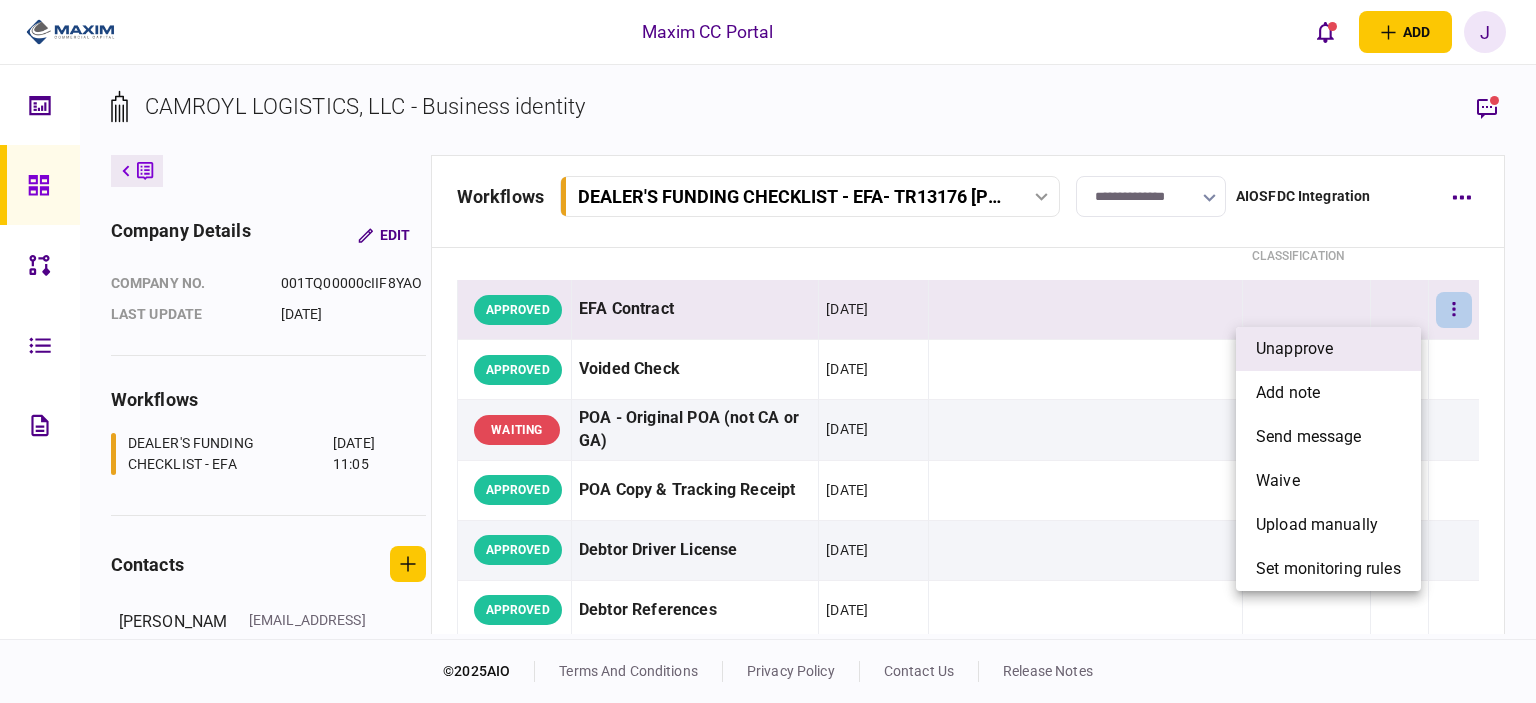 click on "unapprove" at bounding box center (1328, 349) 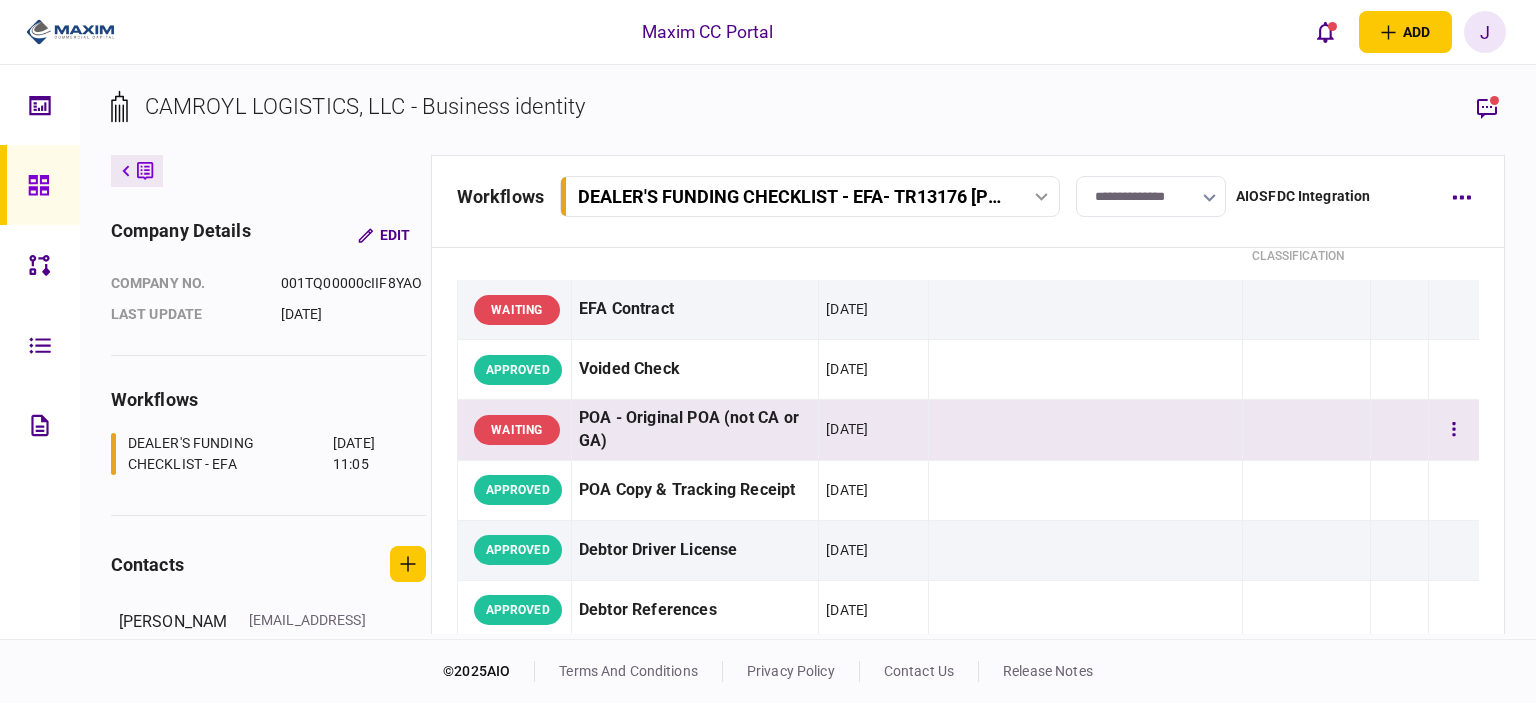 scroll, scrollTop: 200, scrollLeft: 0, axis: vertical 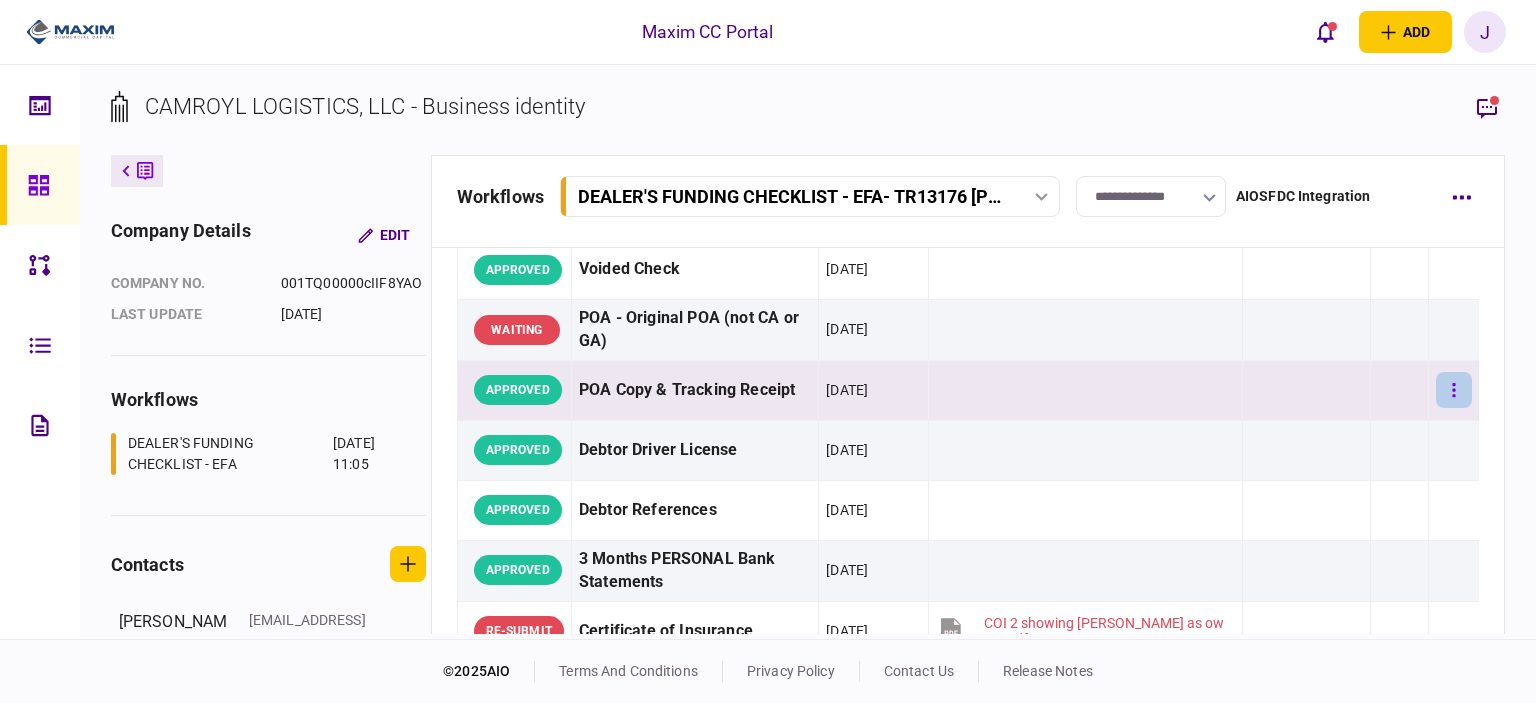 click at bounding box center (1454, 390) 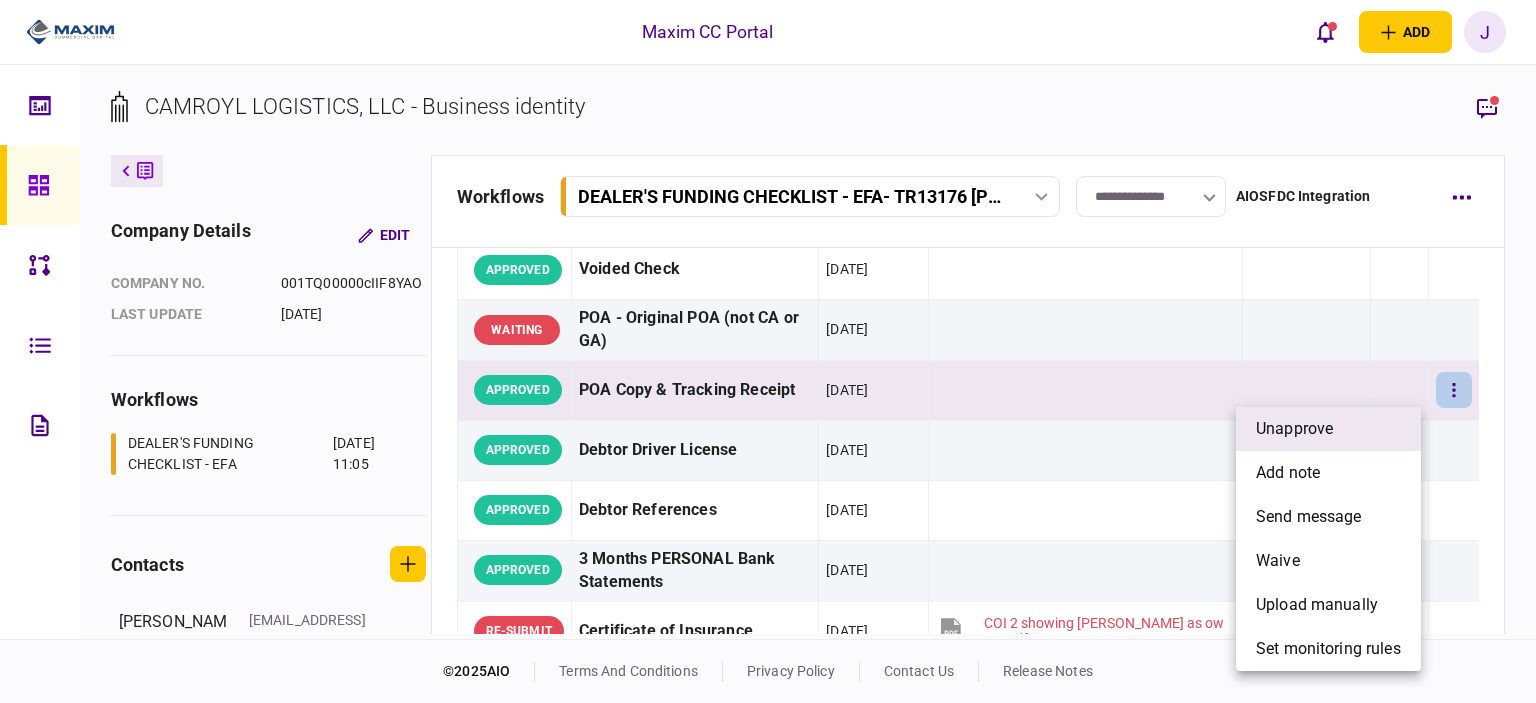 click on "unapprove" at bounding box center (1328, 429) 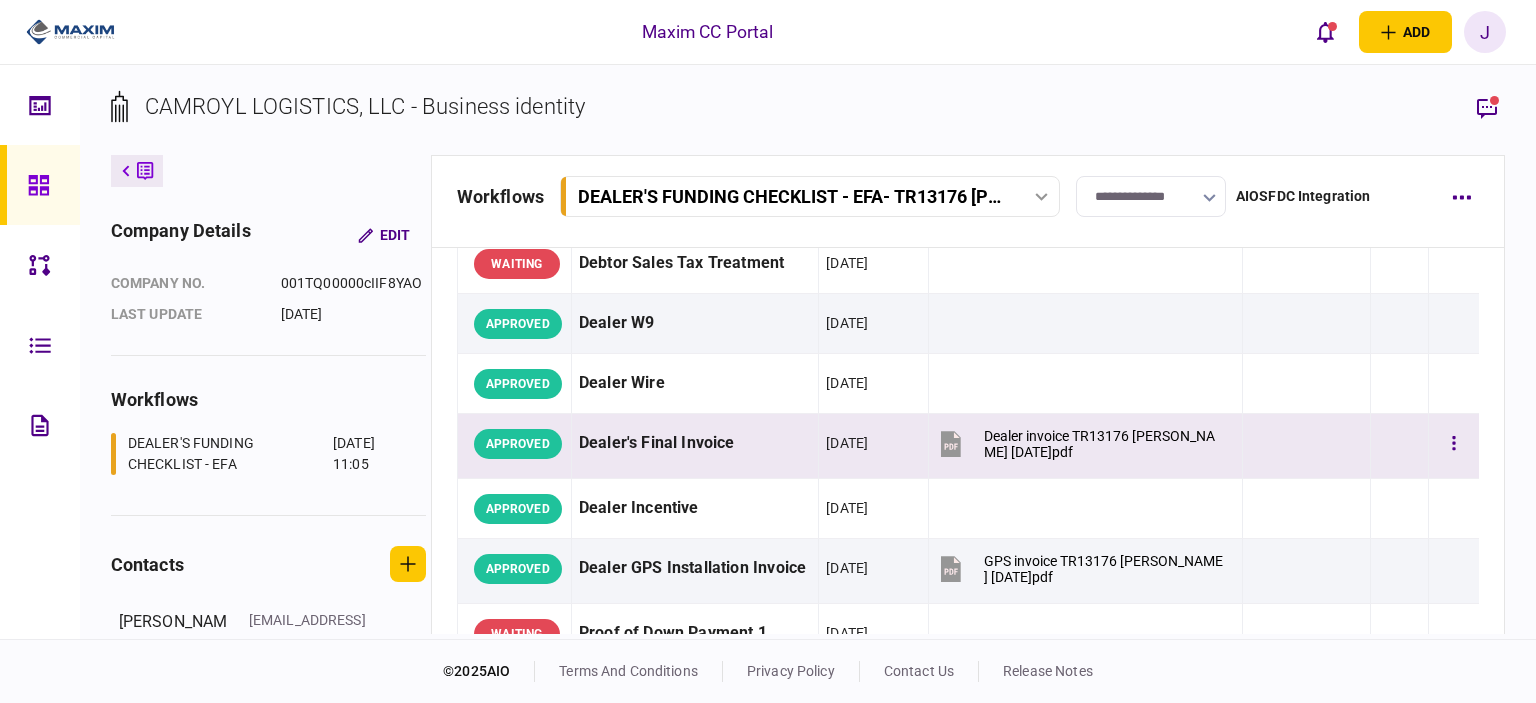 scroll, scrollTop: 900, scrollLeft: 0, axis: vertical 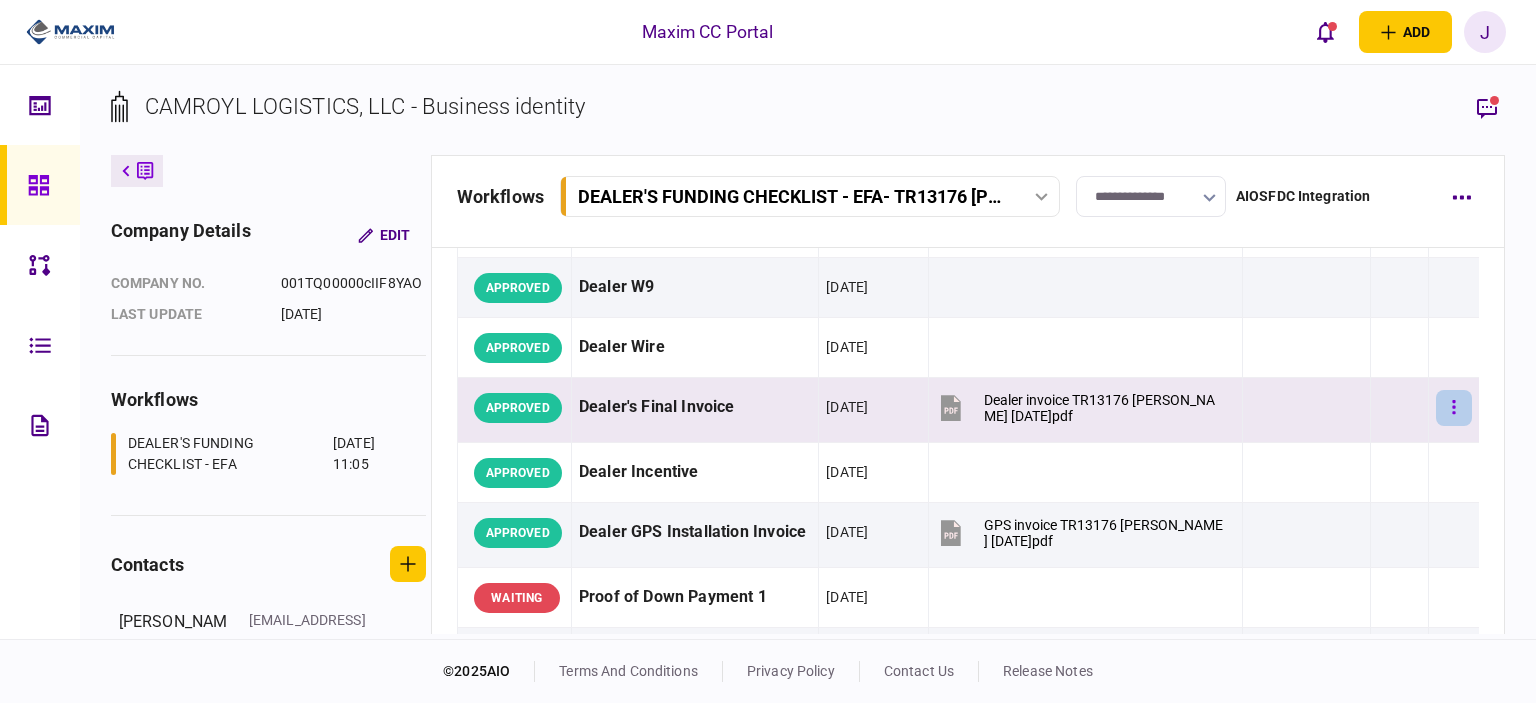 click 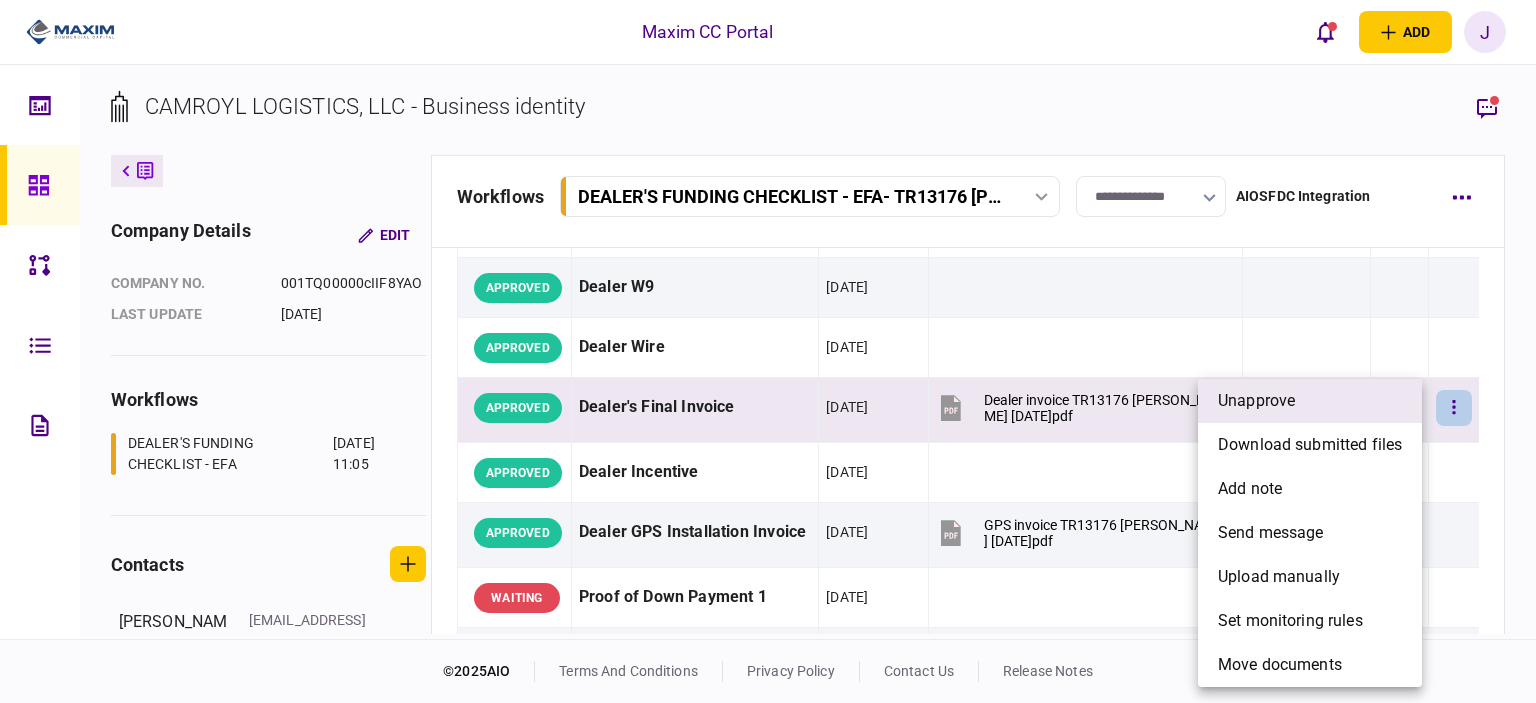 drag, startPoint x: 1289, startPoint y: 409, endPoint x: 1300, endPoint y: 410, distance: 11.045361 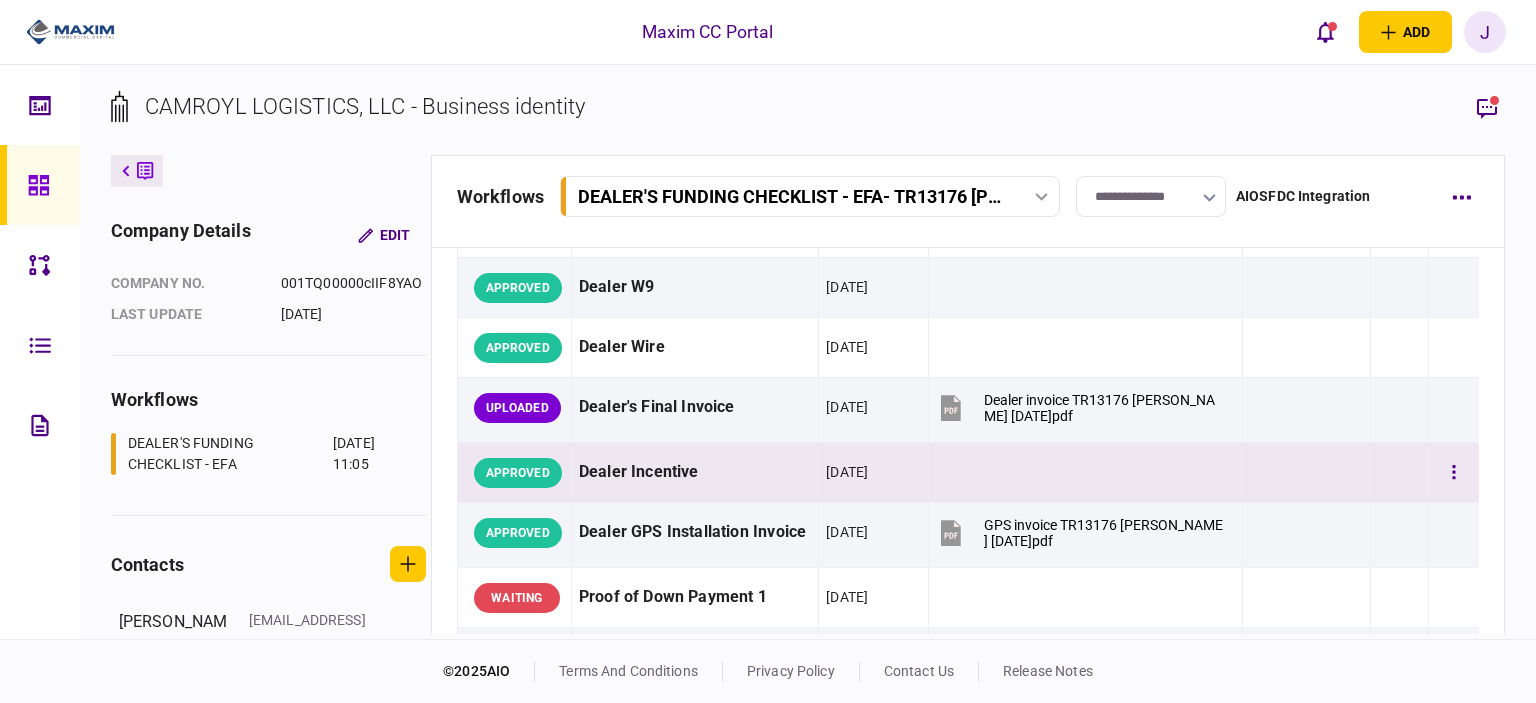 scroll, scrollTop: 900, scrollLeft: 0, axis: vertical 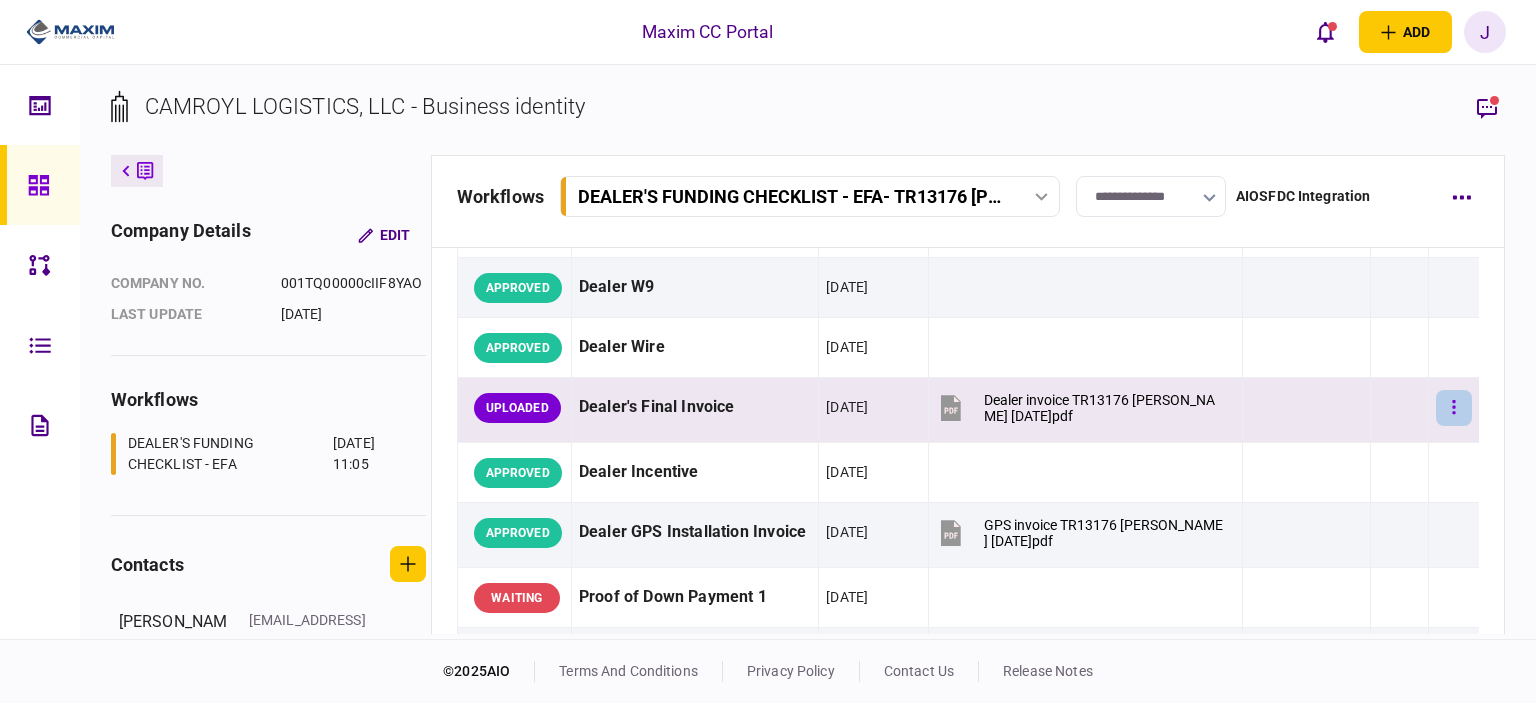 click at bounding box center (1454, 408) 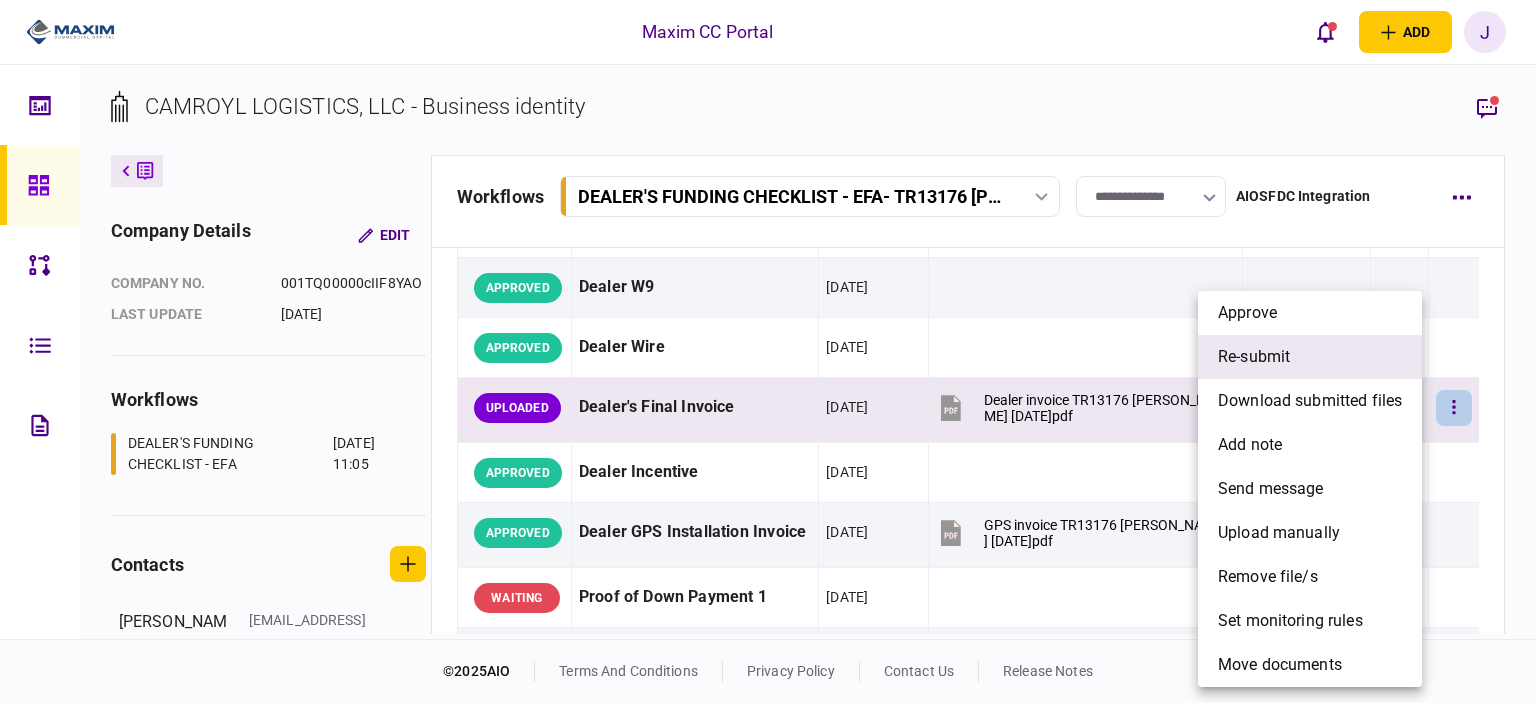 click on "re-submit" at bounding box center [1310, 357] 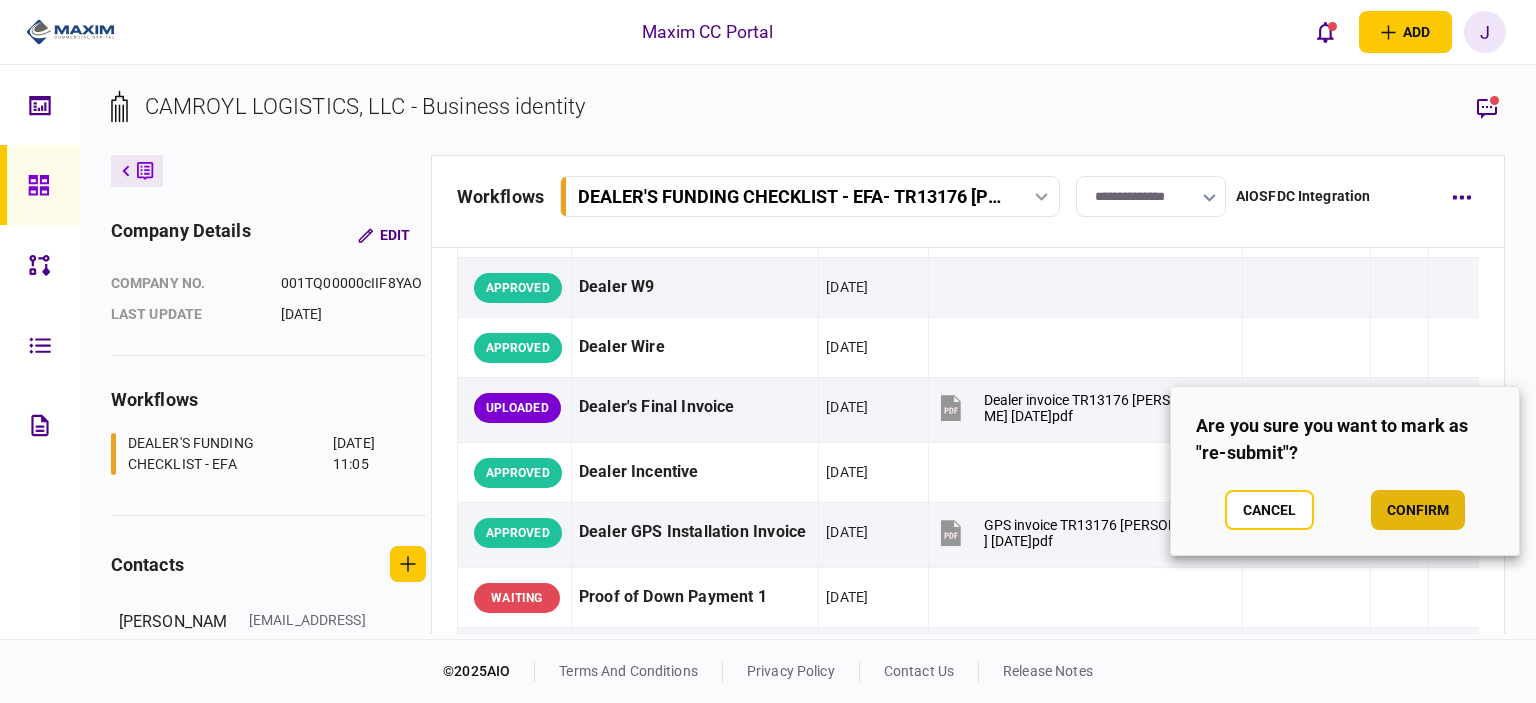 click on "confirm" at bounding box center [1418, 510] 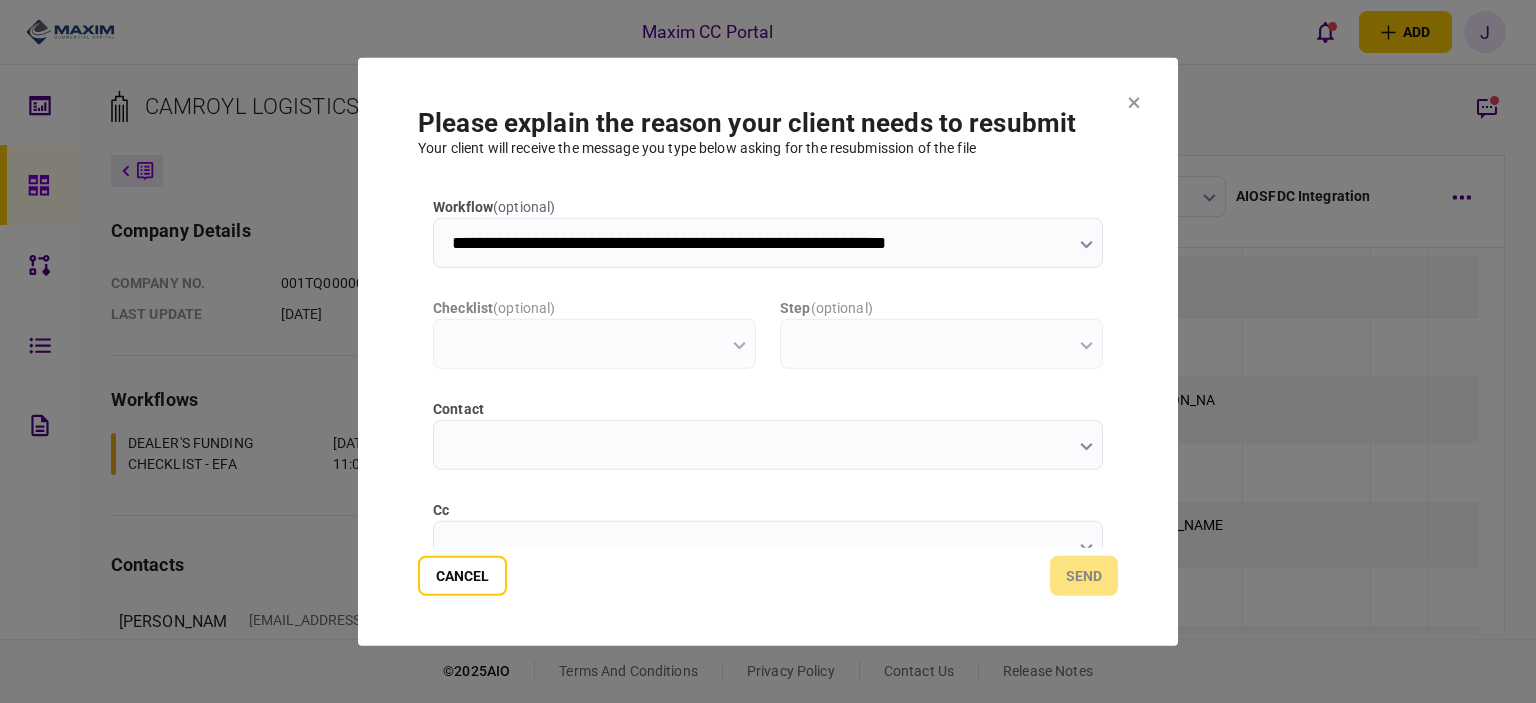 type on "**********" 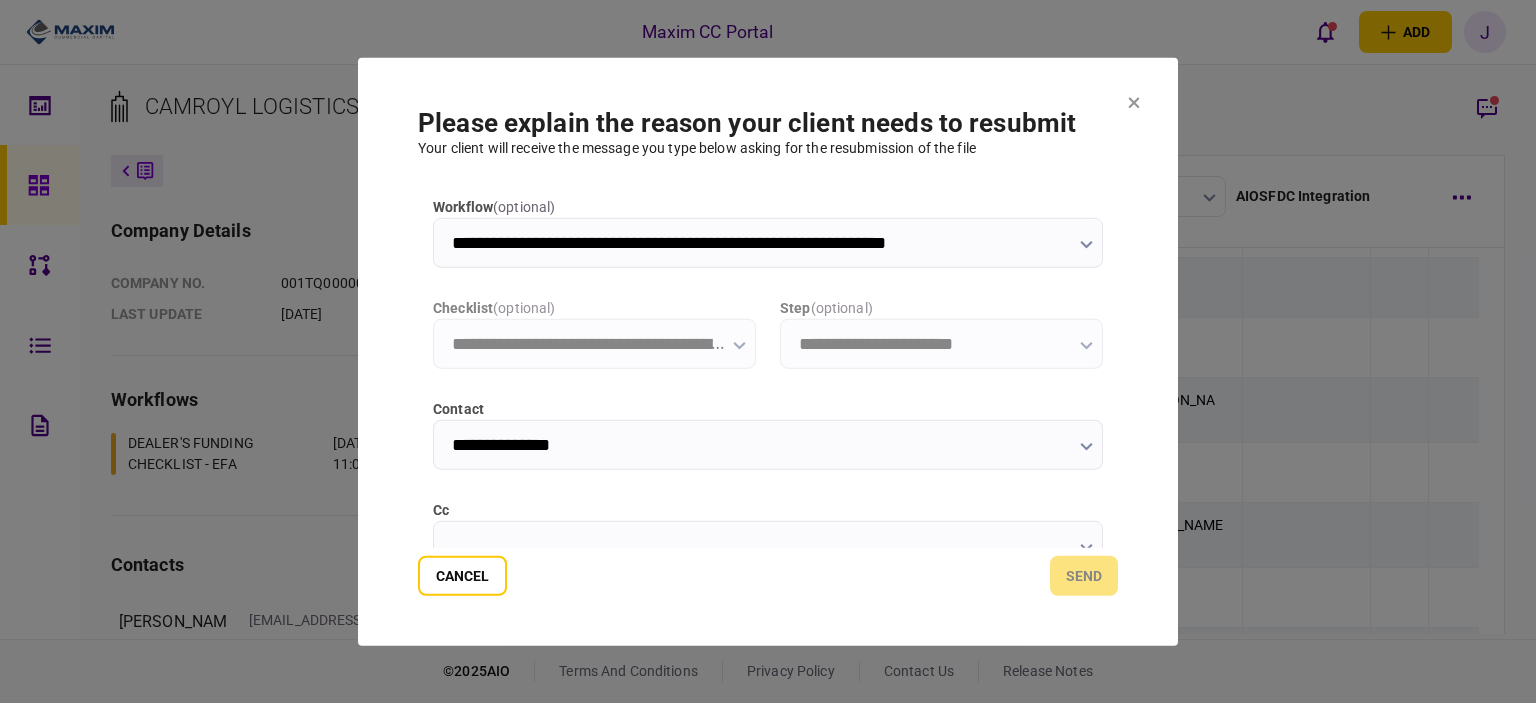 scroll, scrollTop: 0, scrollLeft: 0, axis: both 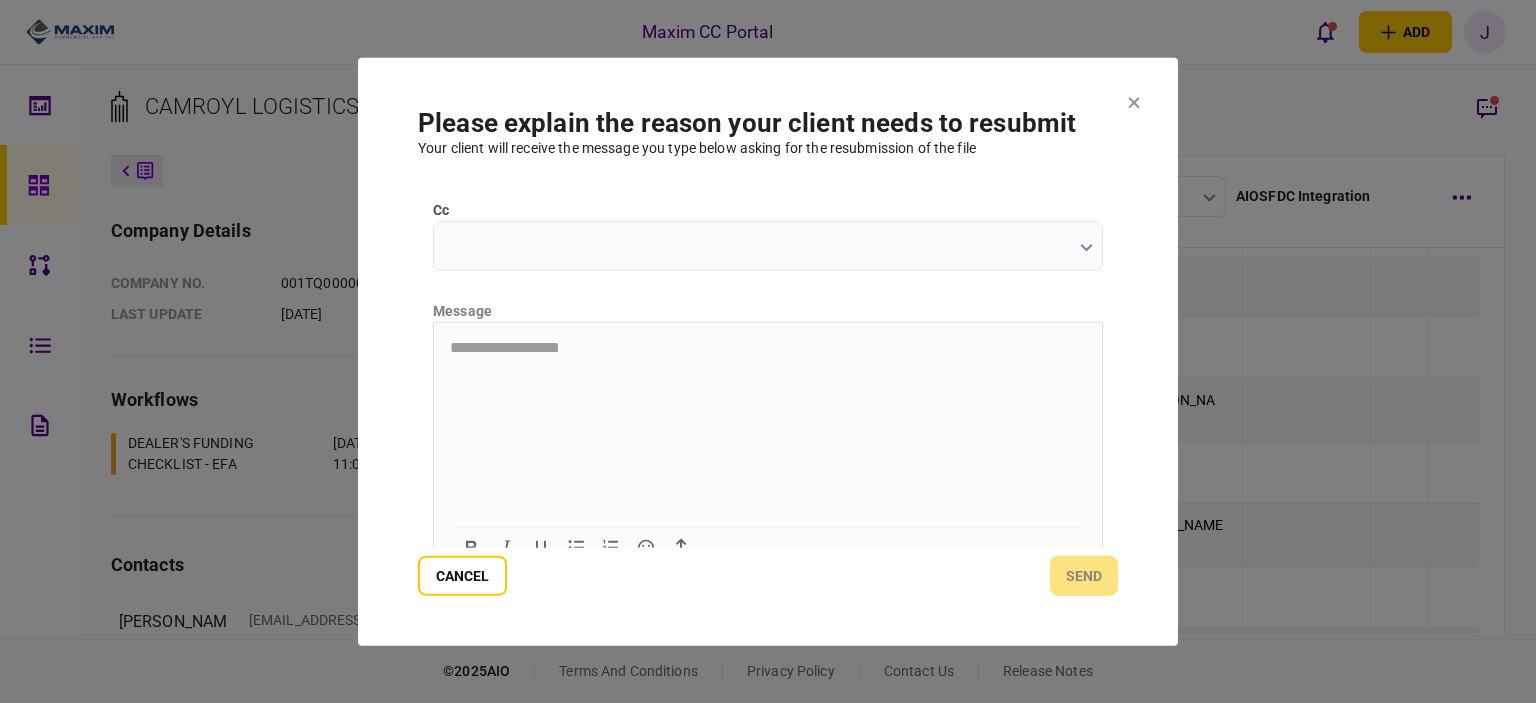 click on "cc" at bounding box center (768, 245) 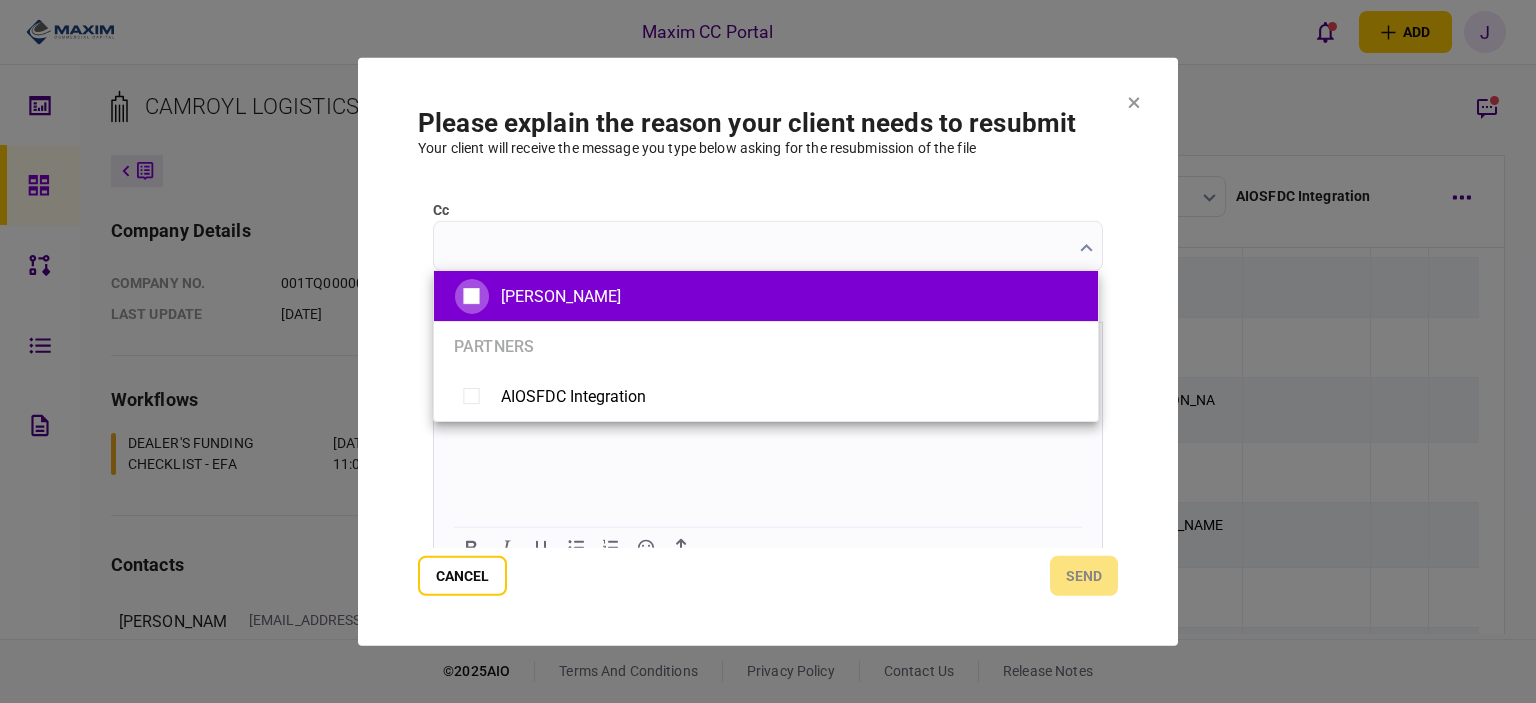 type on "**********" 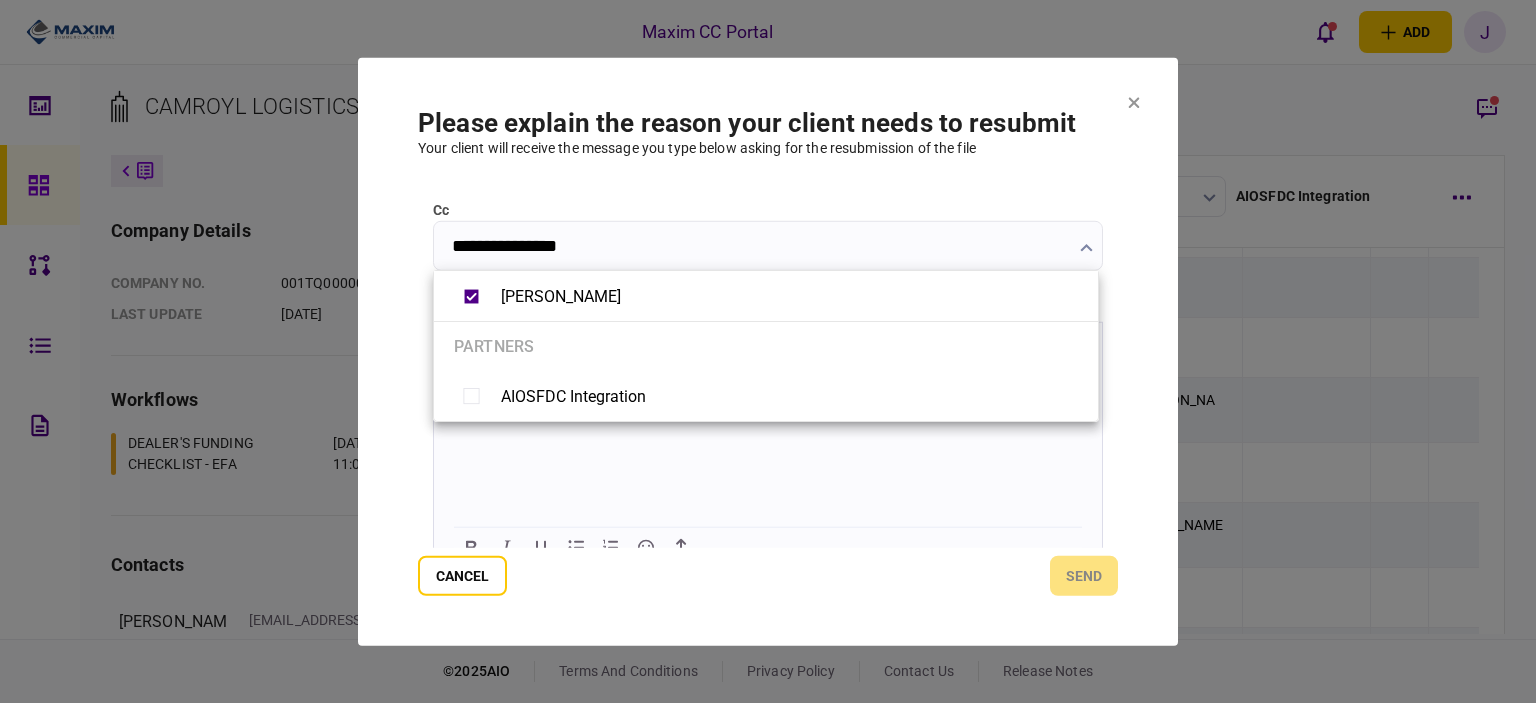 click at bounding box center (768, 351) 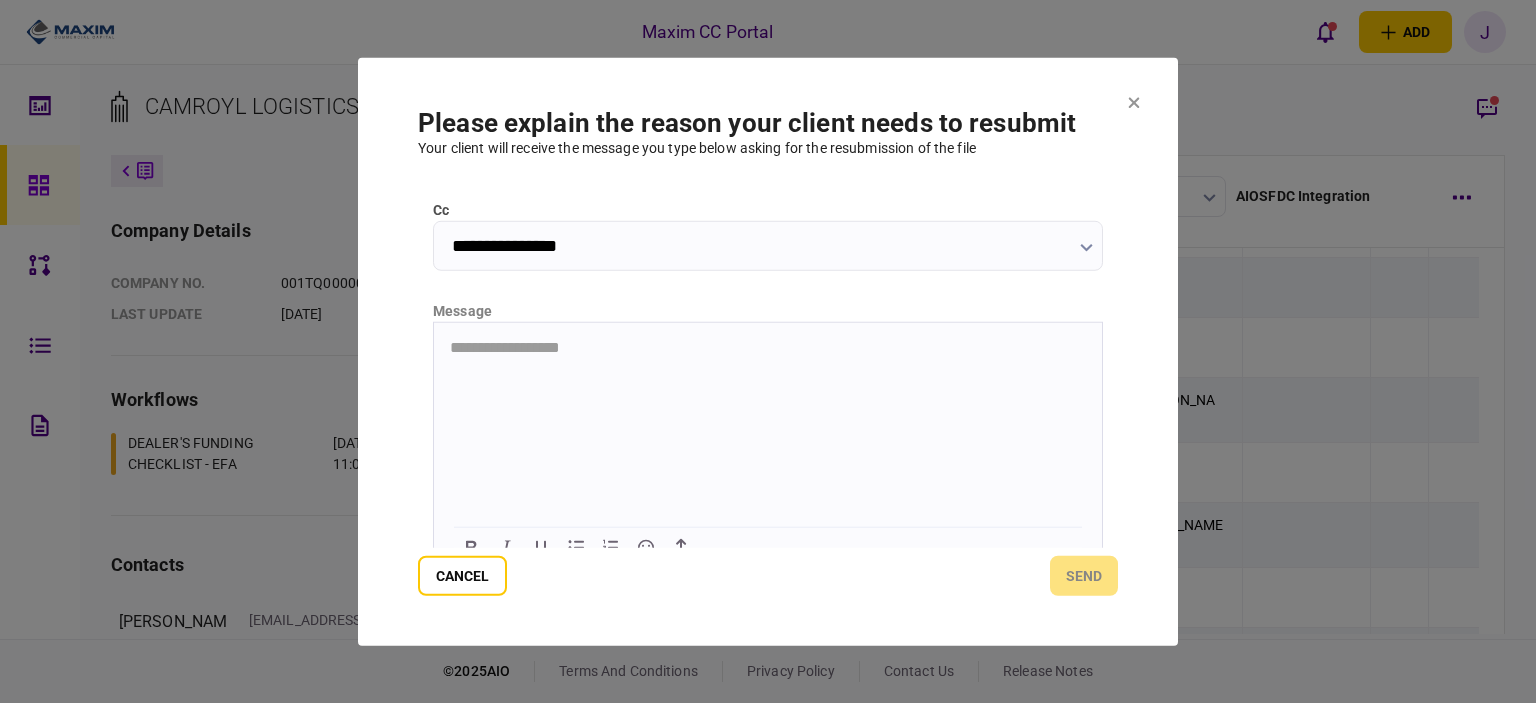 click on "**********" at bounding box center (768, 347) 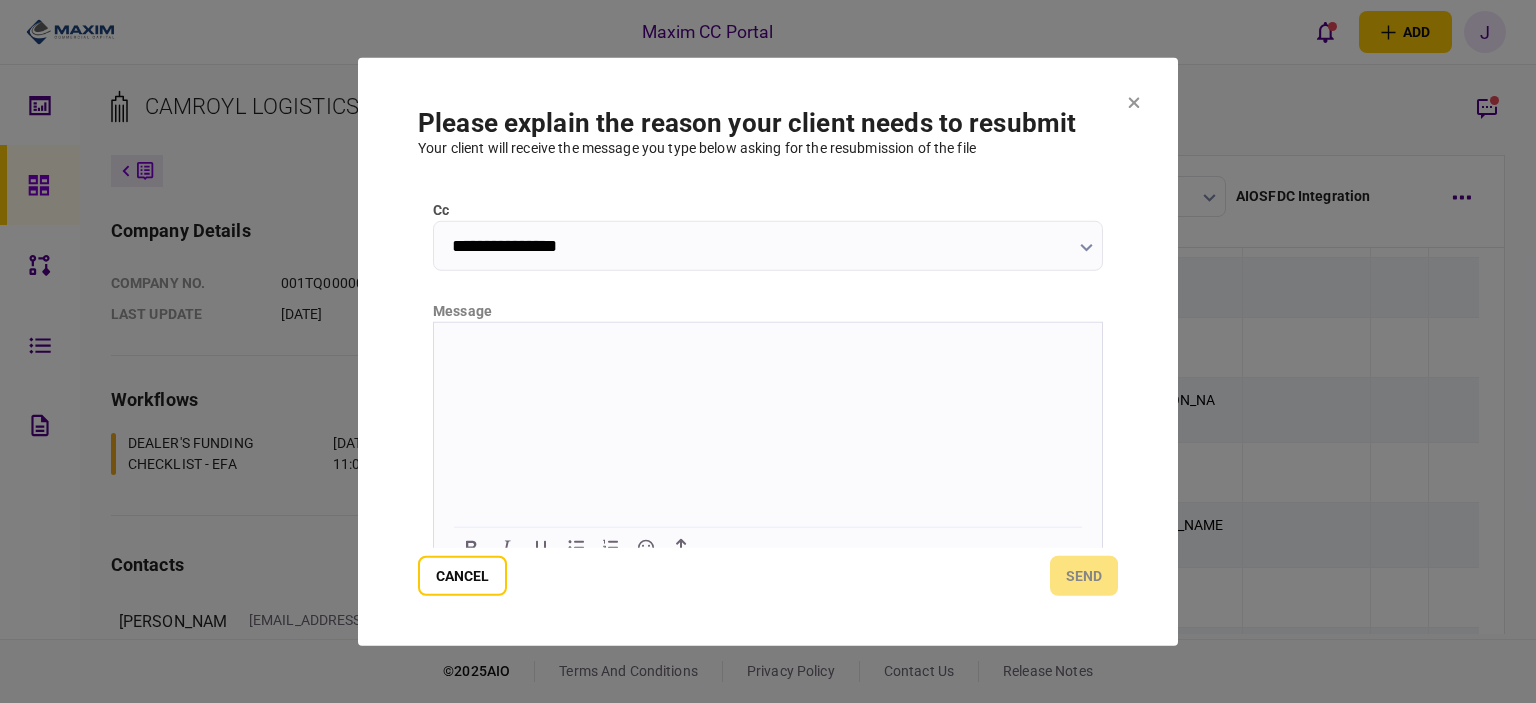 type 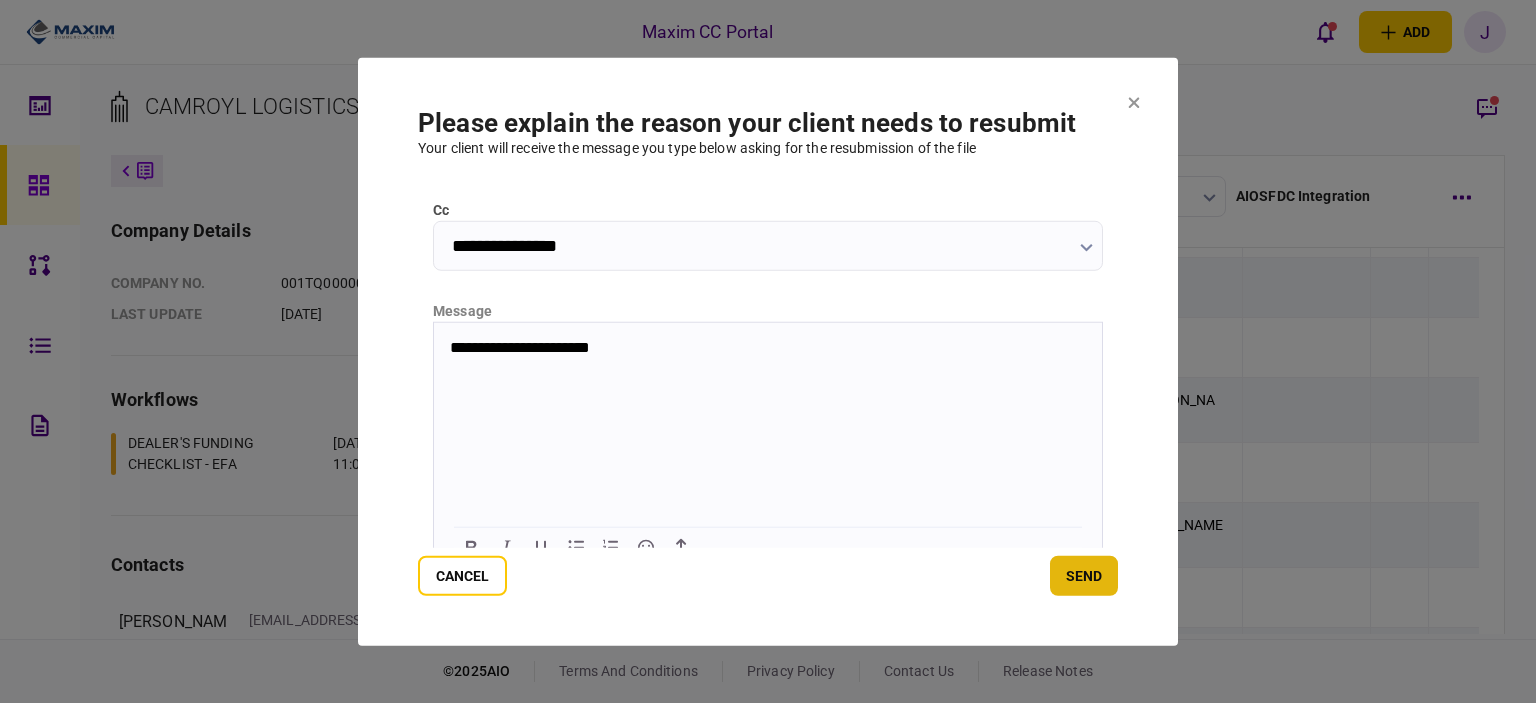 click on "send" at bounding box center (1084, 576) 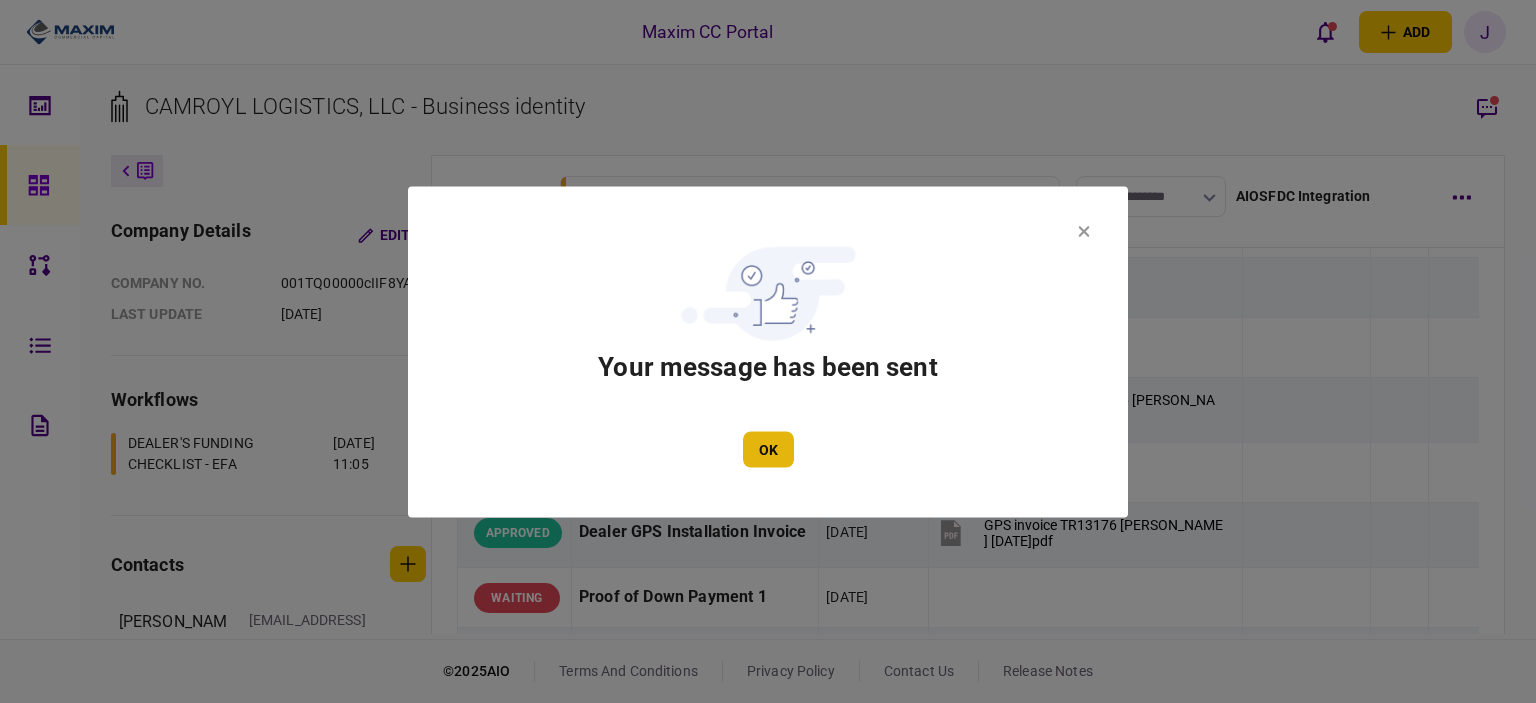 click on "OK" at bounding box center (768, 449) 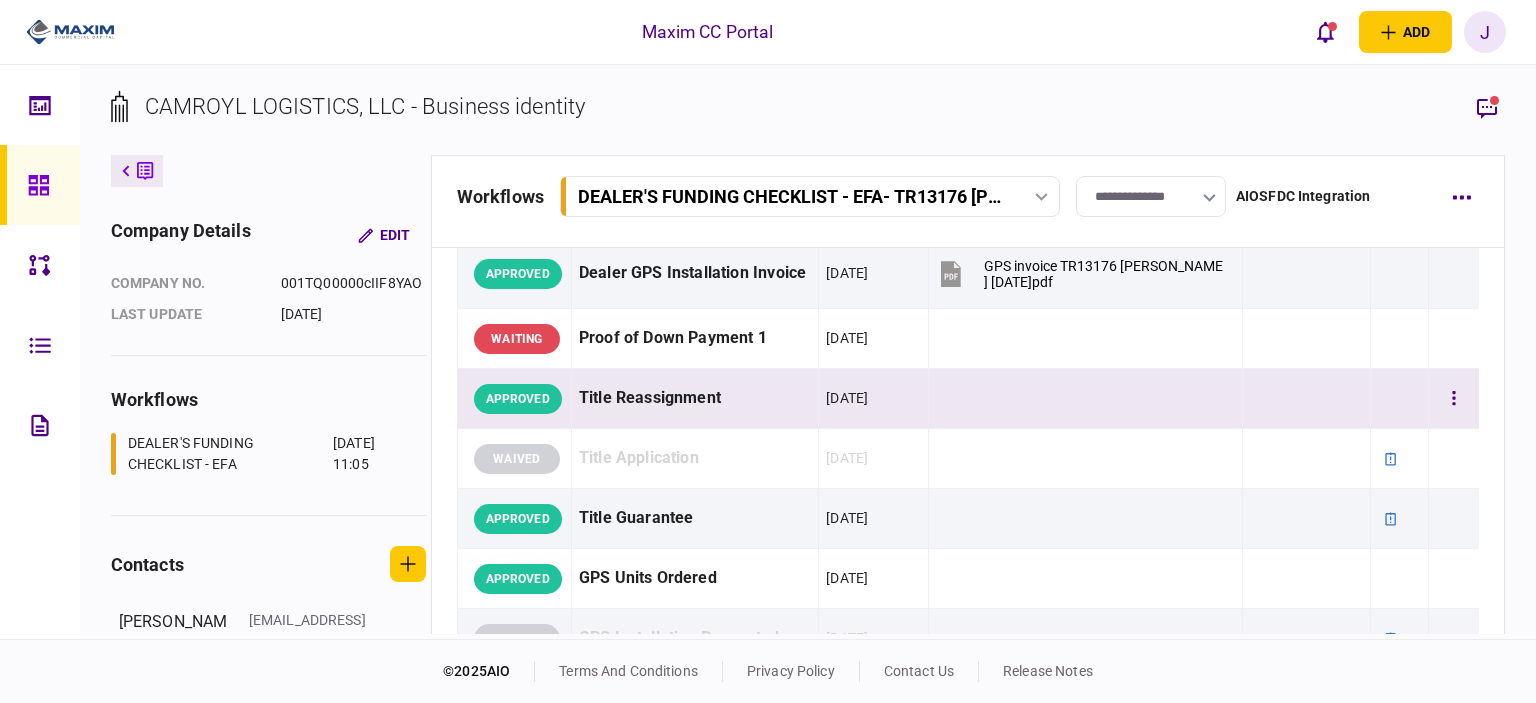 scroll, scrollTop: 1200, scrollLeft: 0, axis: vertical 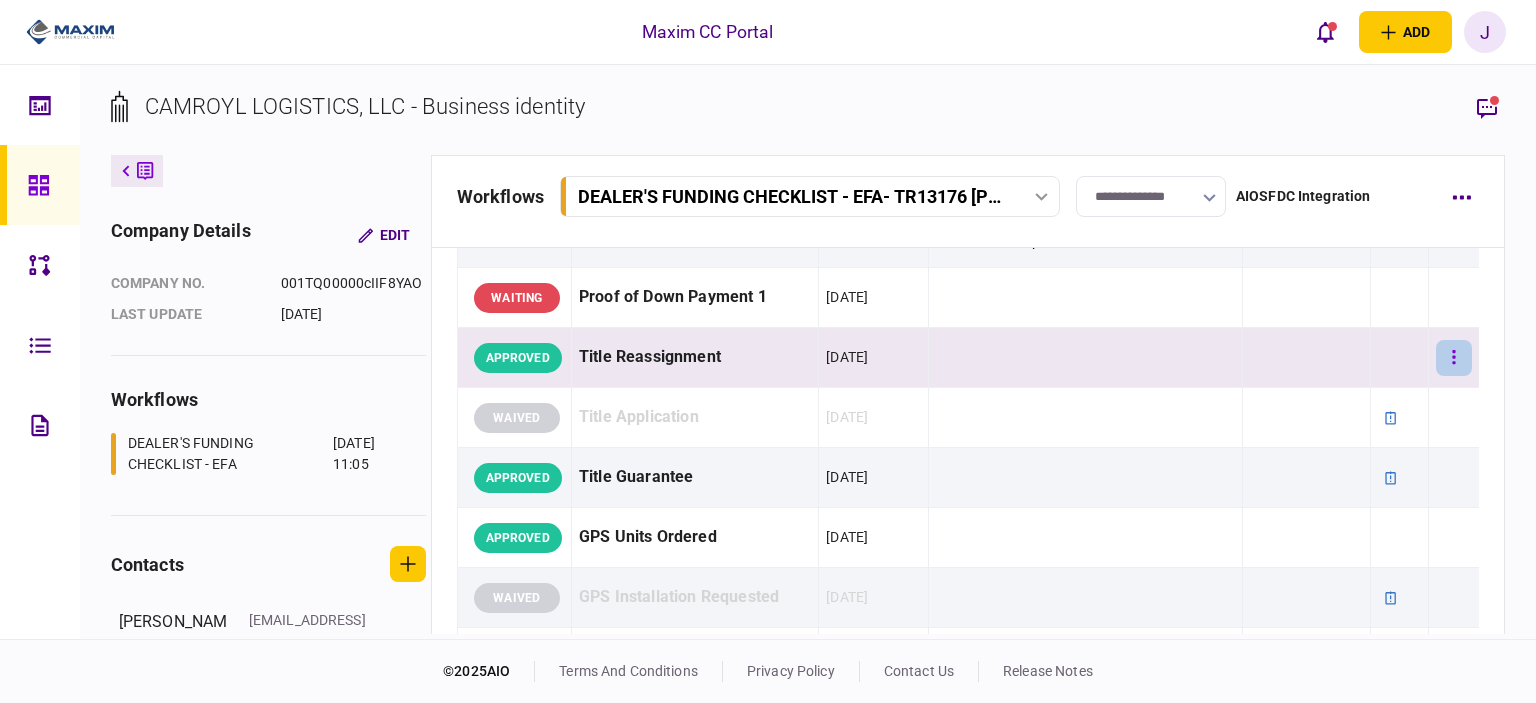 click at bounding box center (1454, 358) 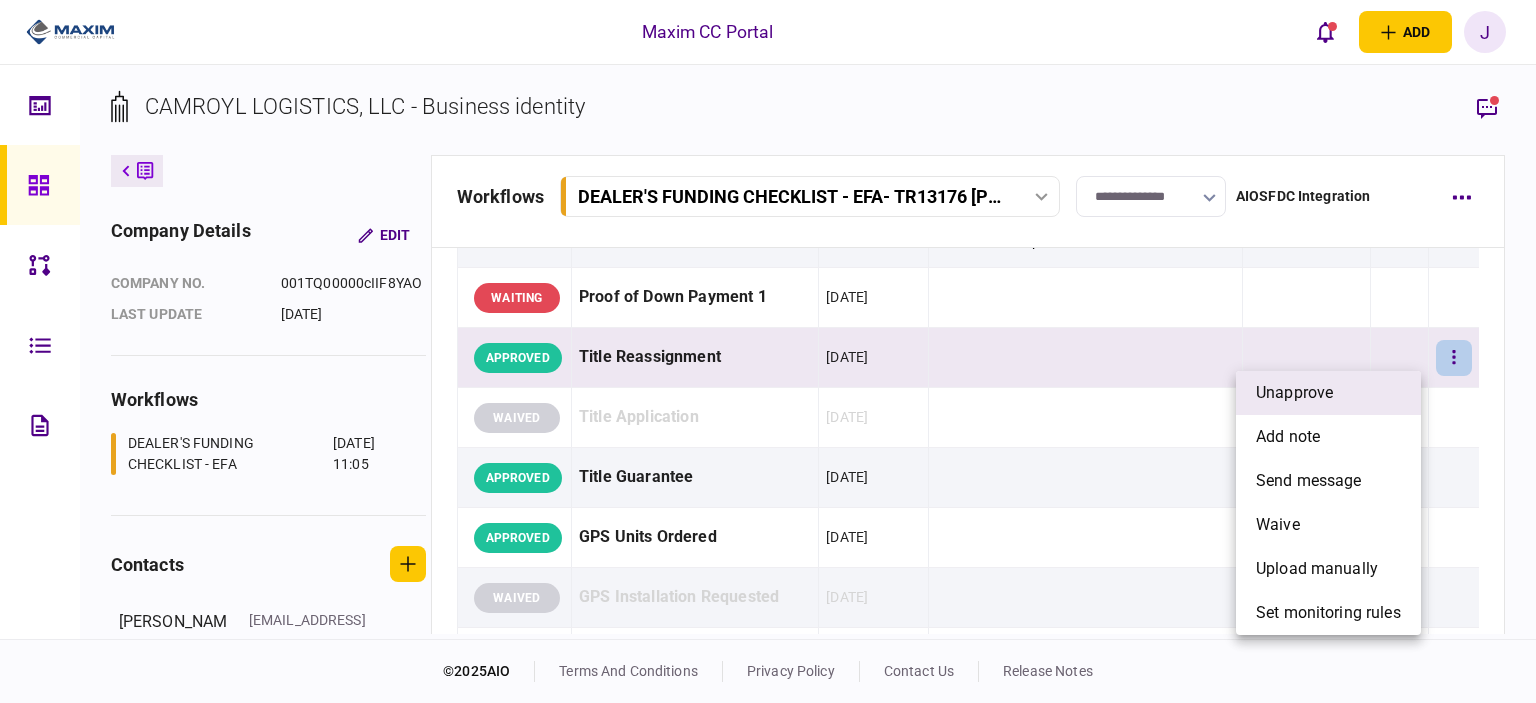 click on "unapprove" at bounding box center [1294, 393] 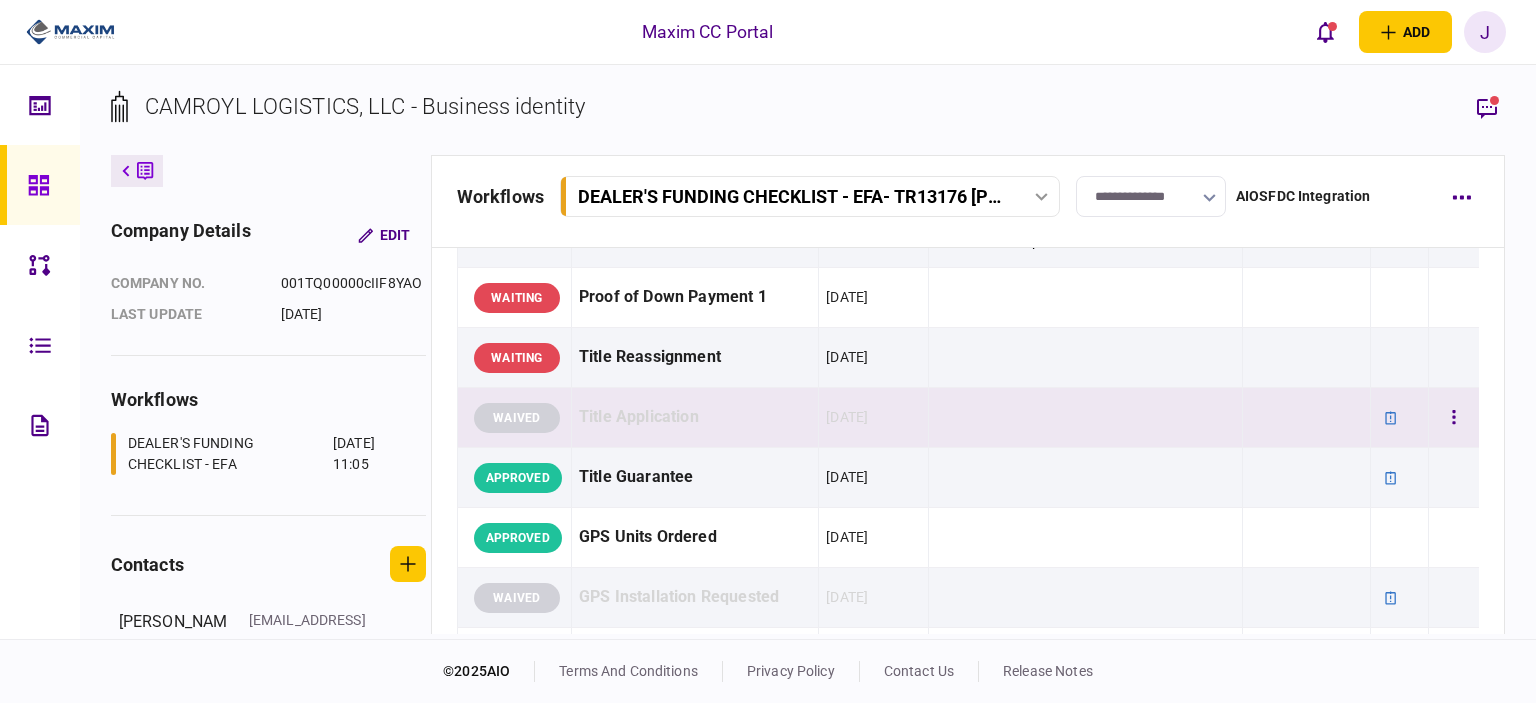 scroll, scrollTop: 1200, scrollLeft: 0, axis: vertical 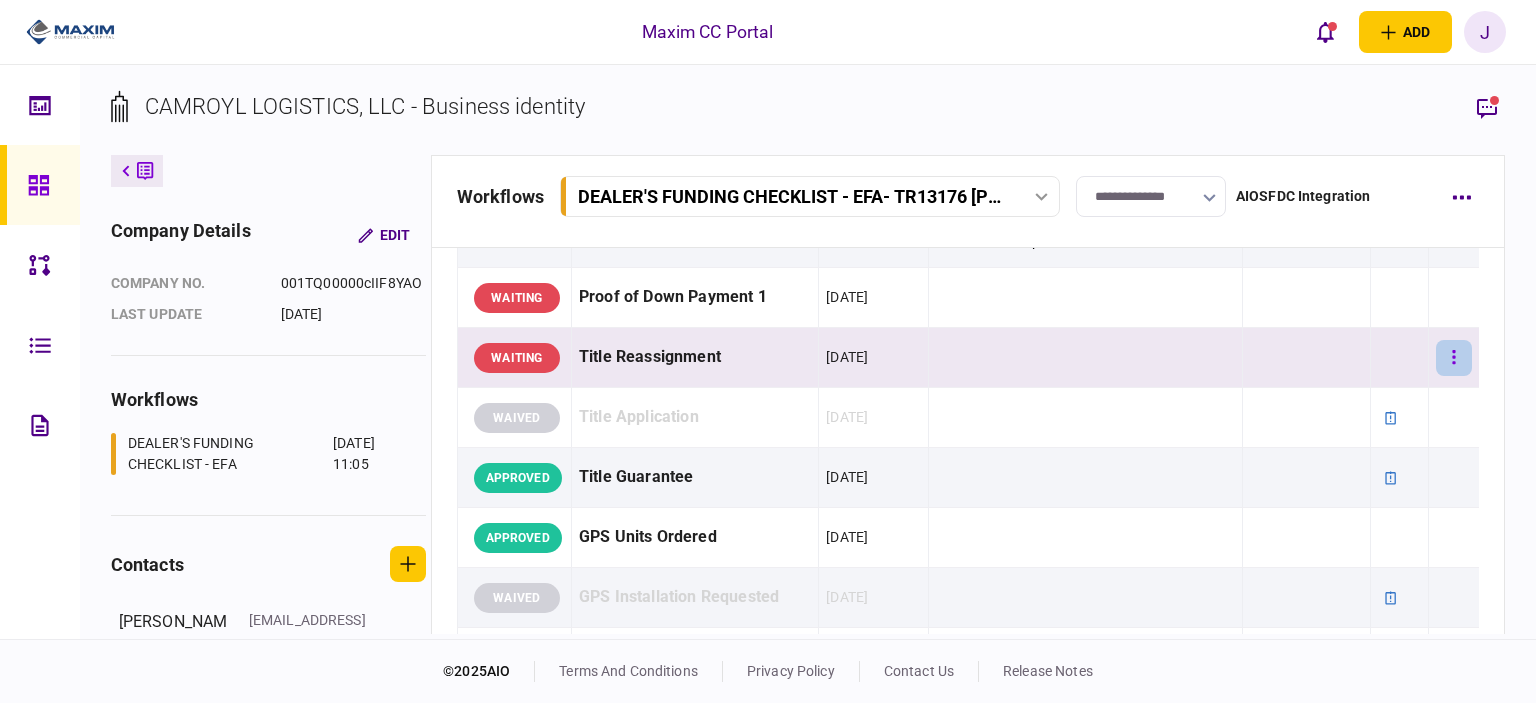 click 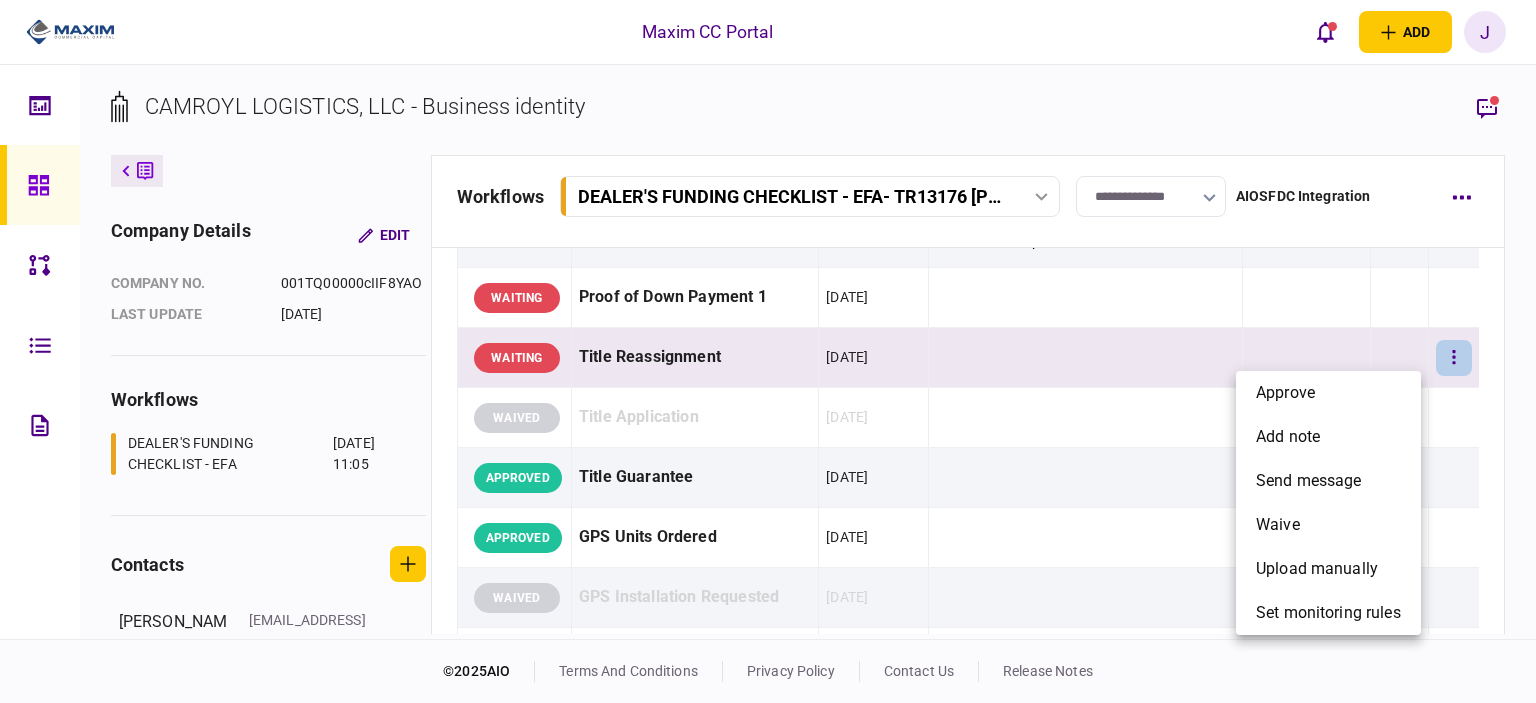 click at bounding box center (768, 351) 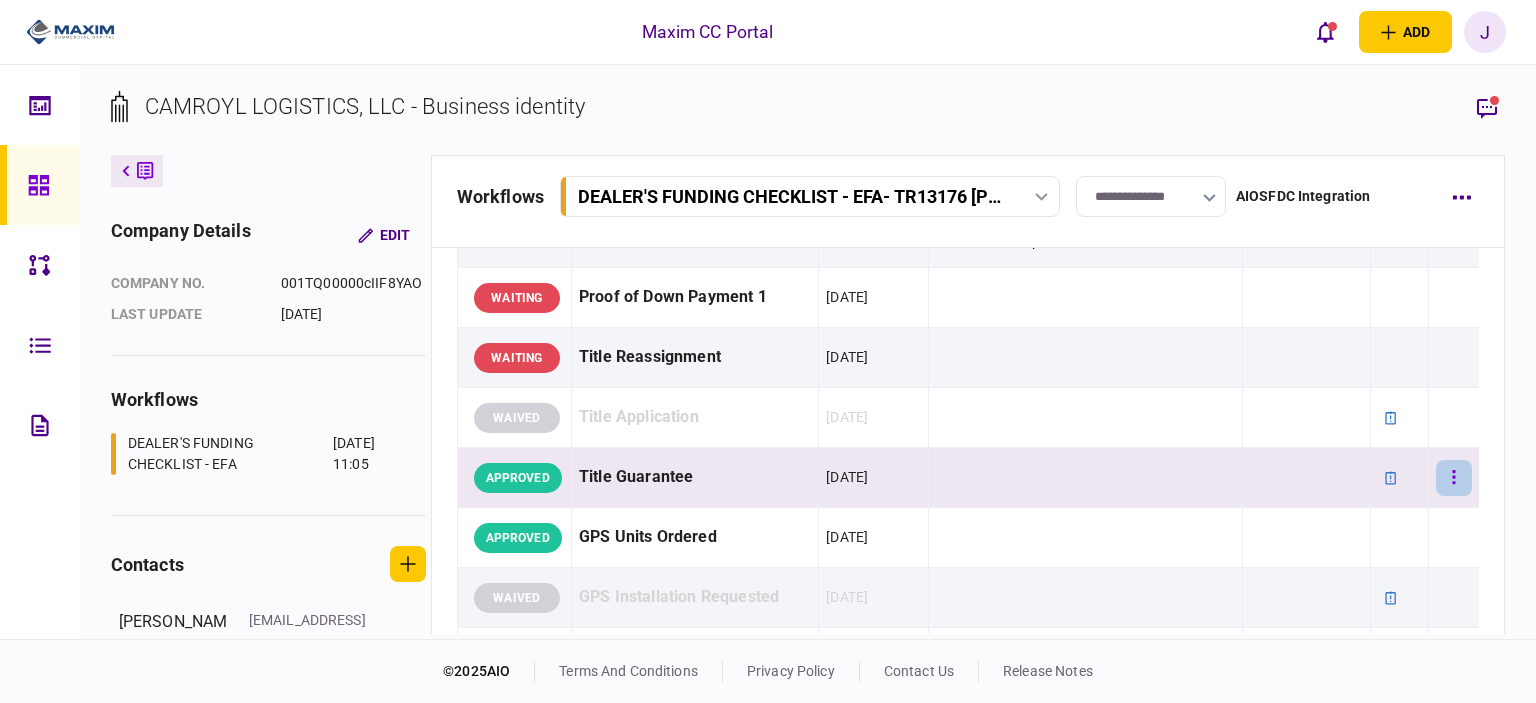 click at bounding box center (1454, 478) 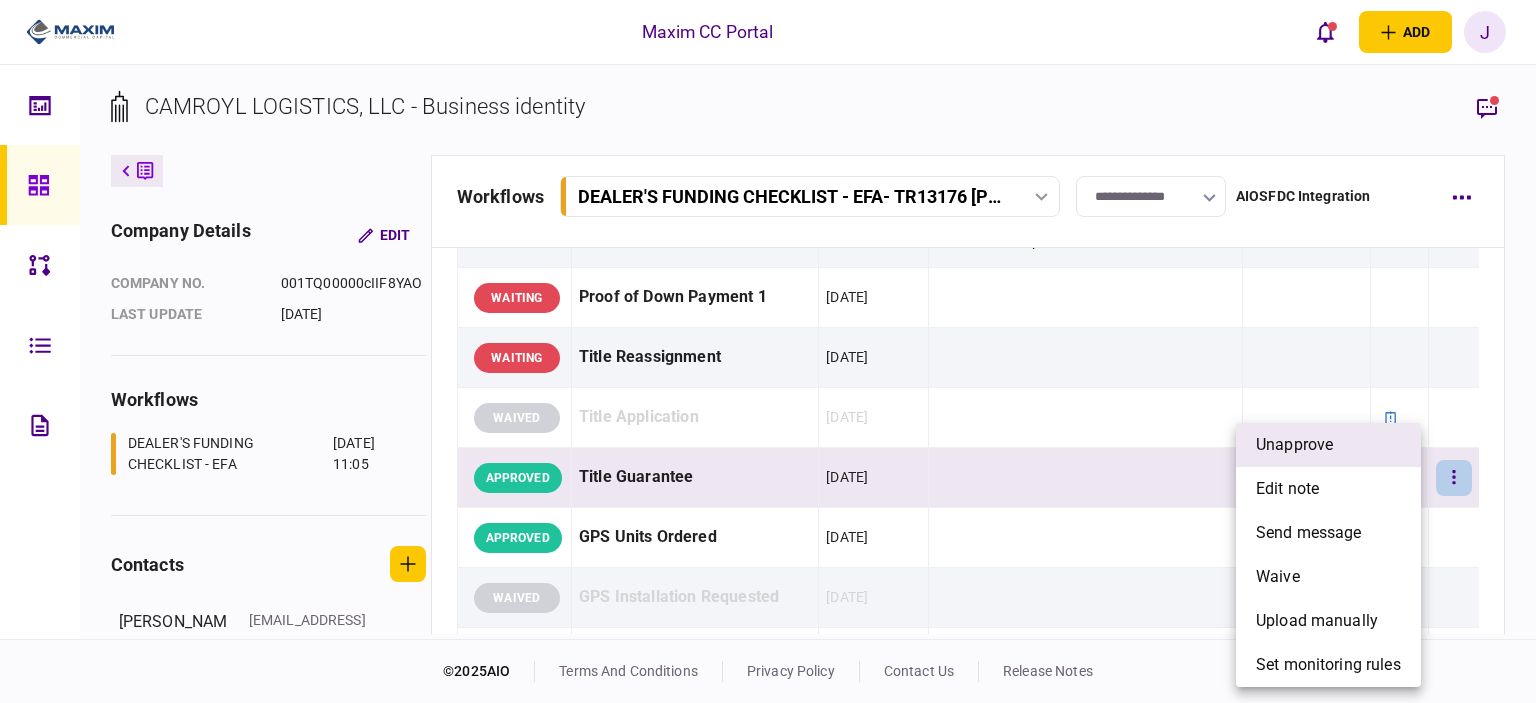 click on "unapprove" at bounding box center [1328, 445] 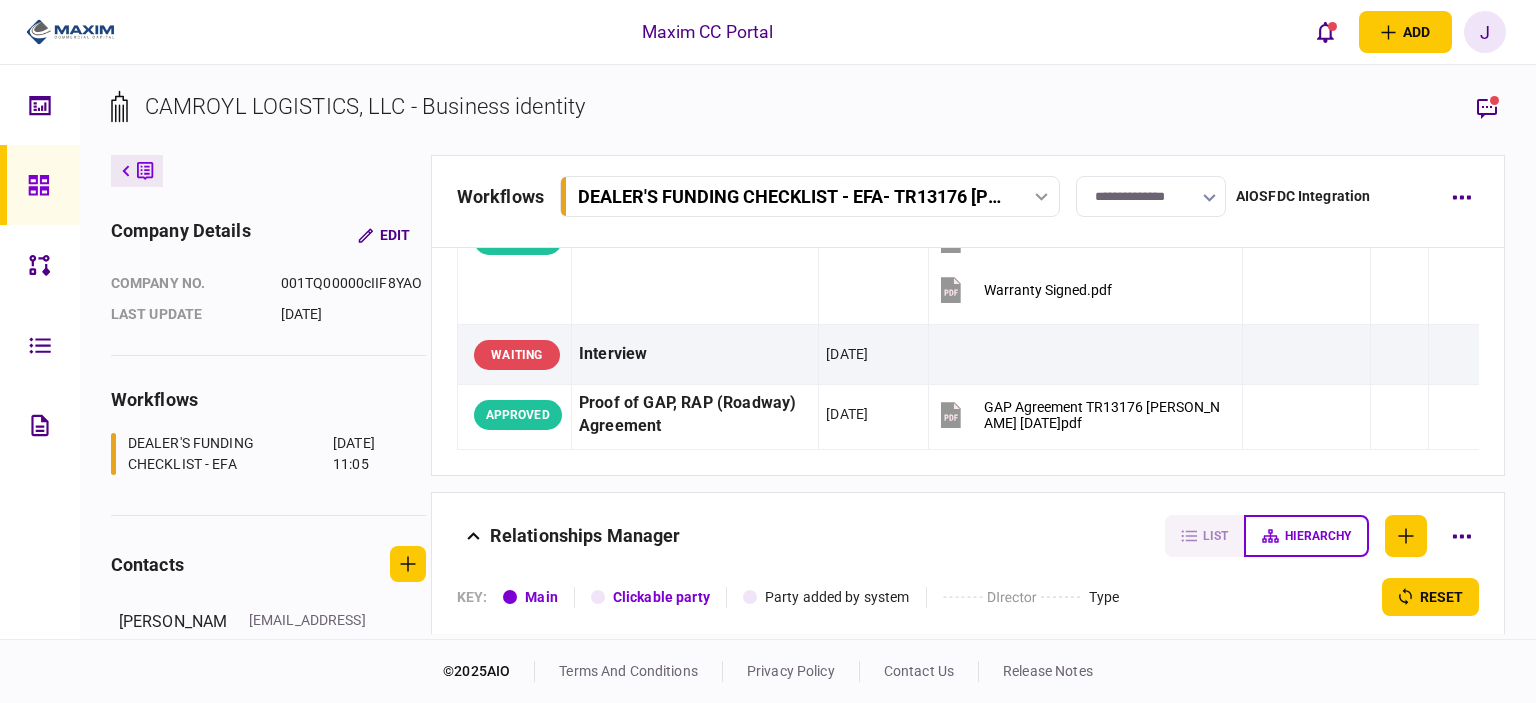 scroll, scrollTop: 2000, scrollLeft: 0, axis: vertical 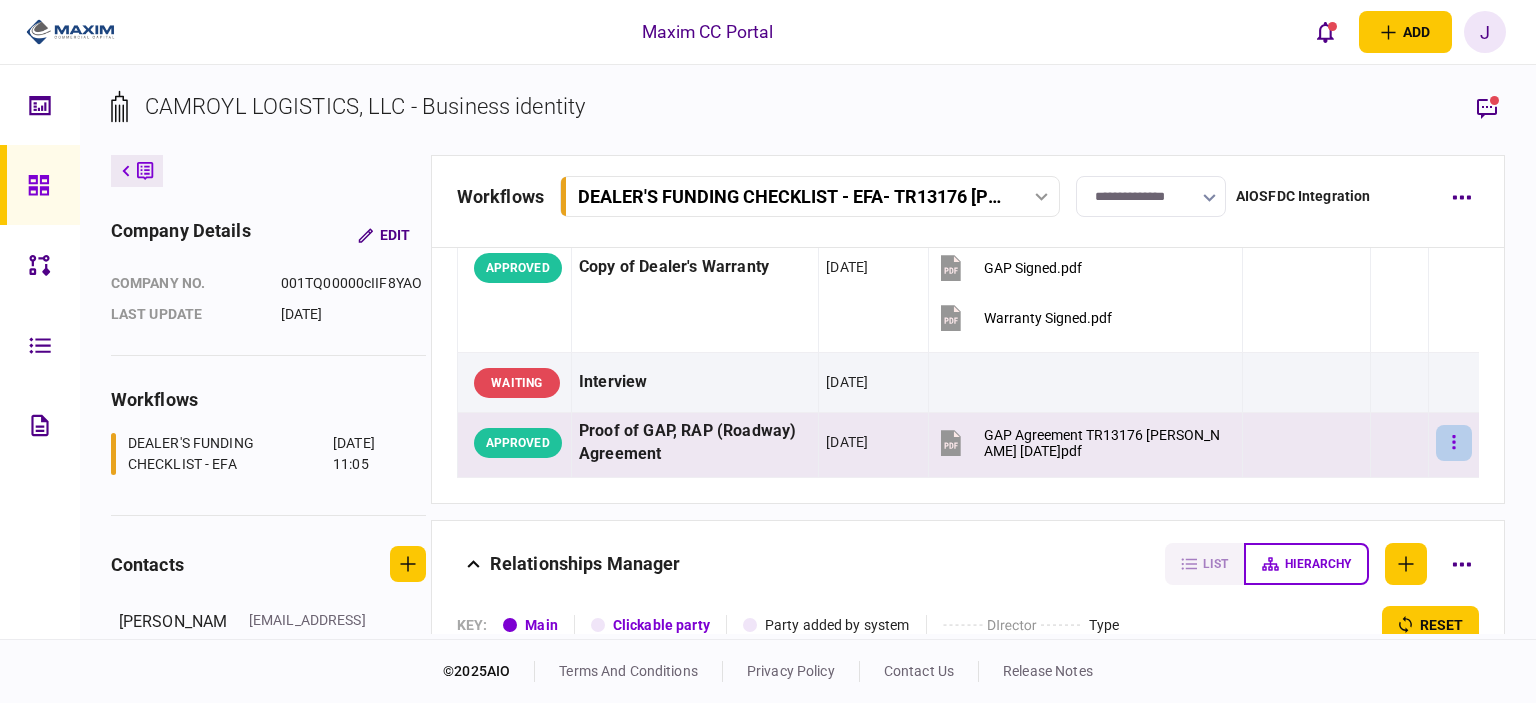 click at bounding box center [1454, 443] 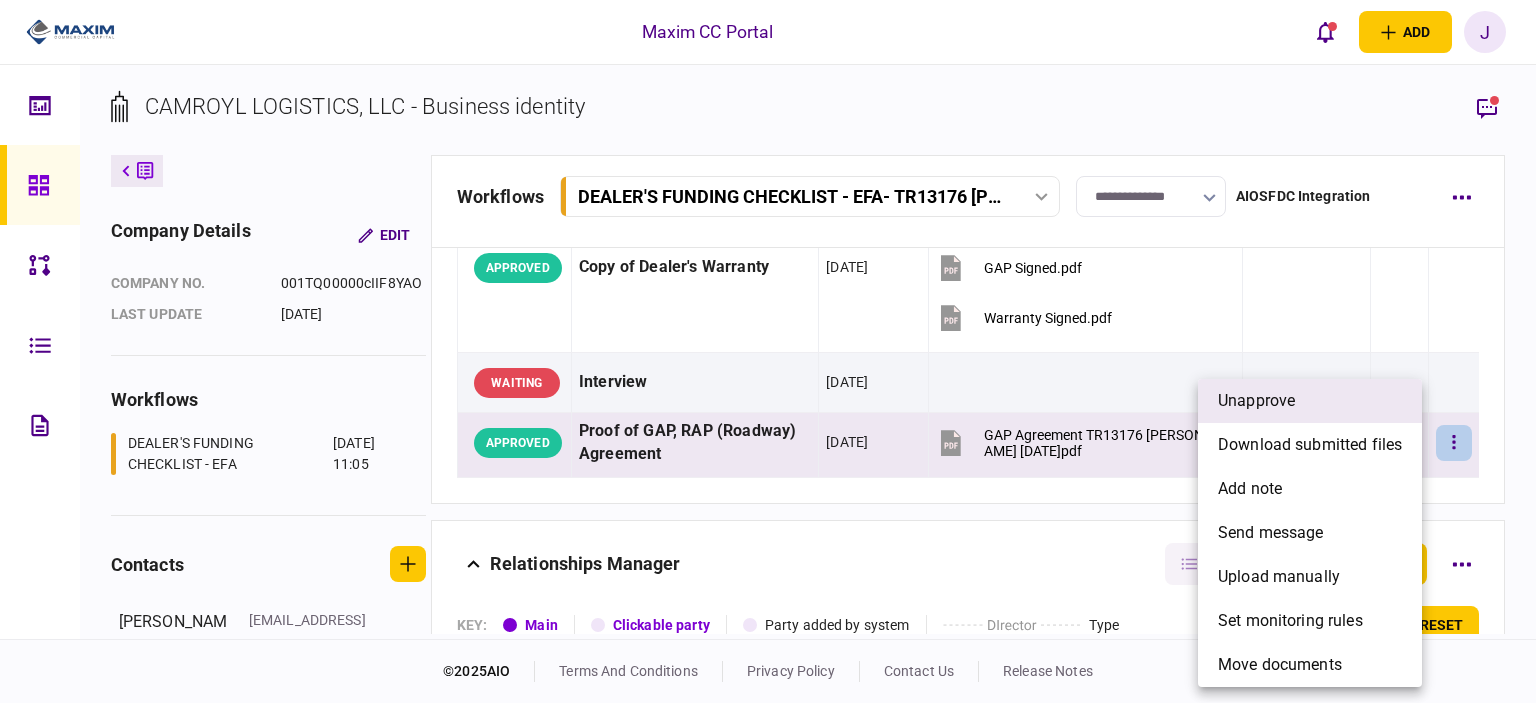click on "unapprove" at bounding box center [1310, 401] 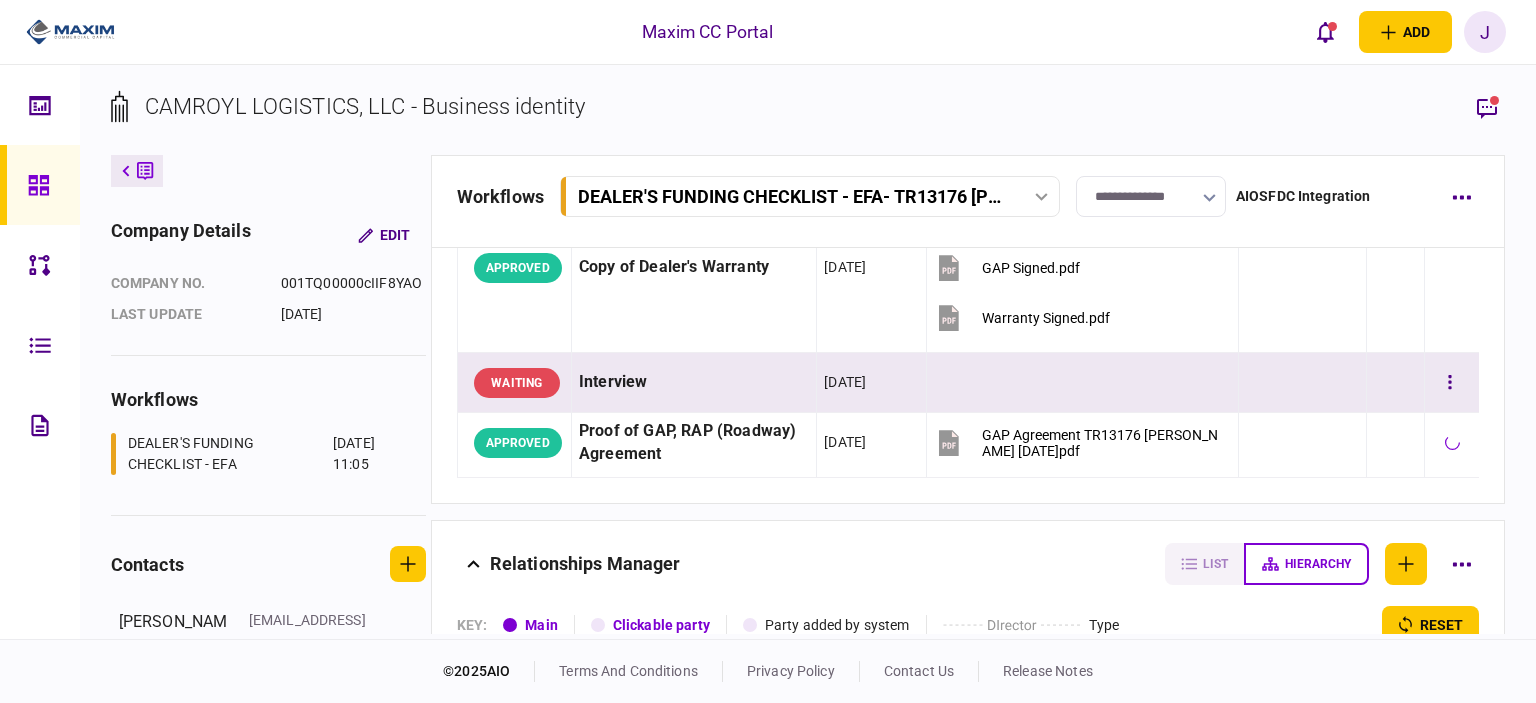 scroll, scrollTop: 2000, scrollLeft: 0, axis: vertical 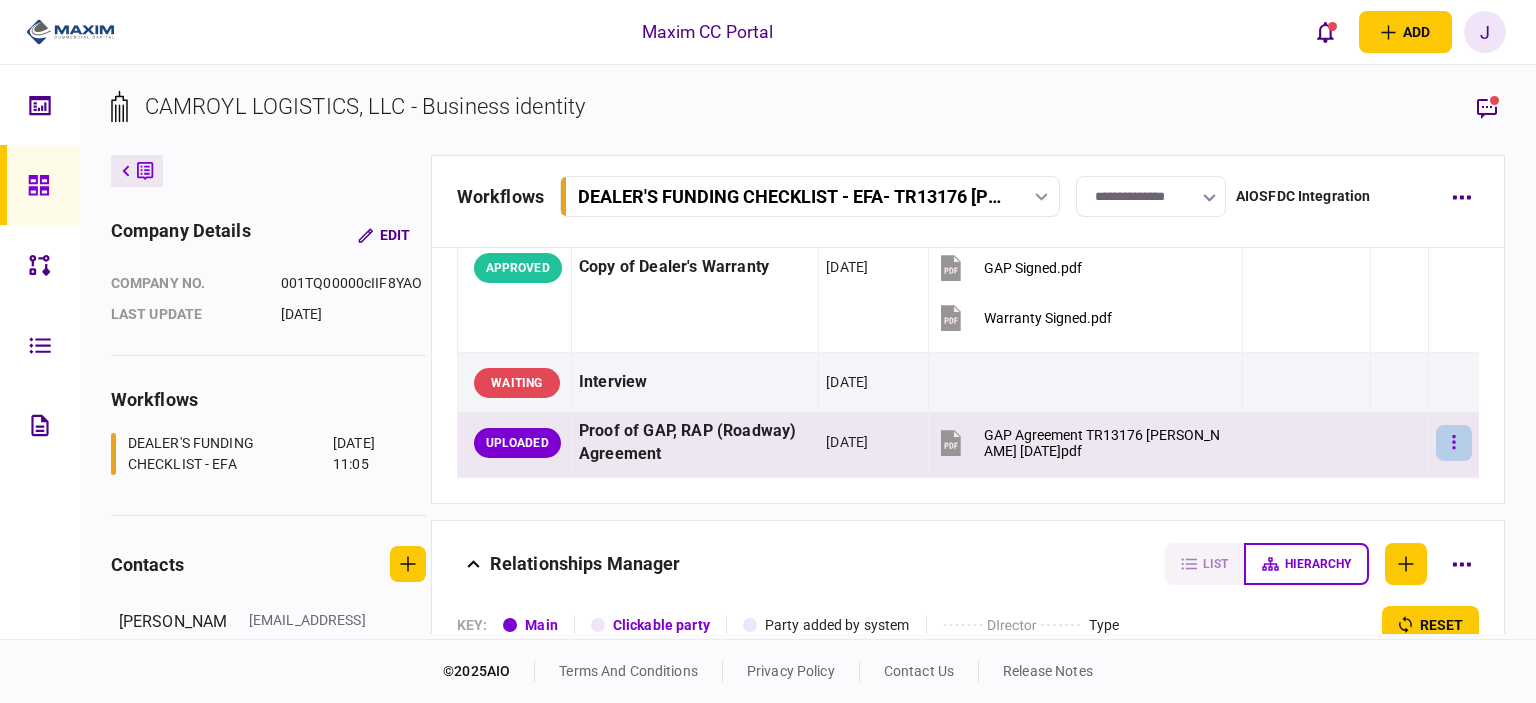 click at bounding box center [1454, 443] 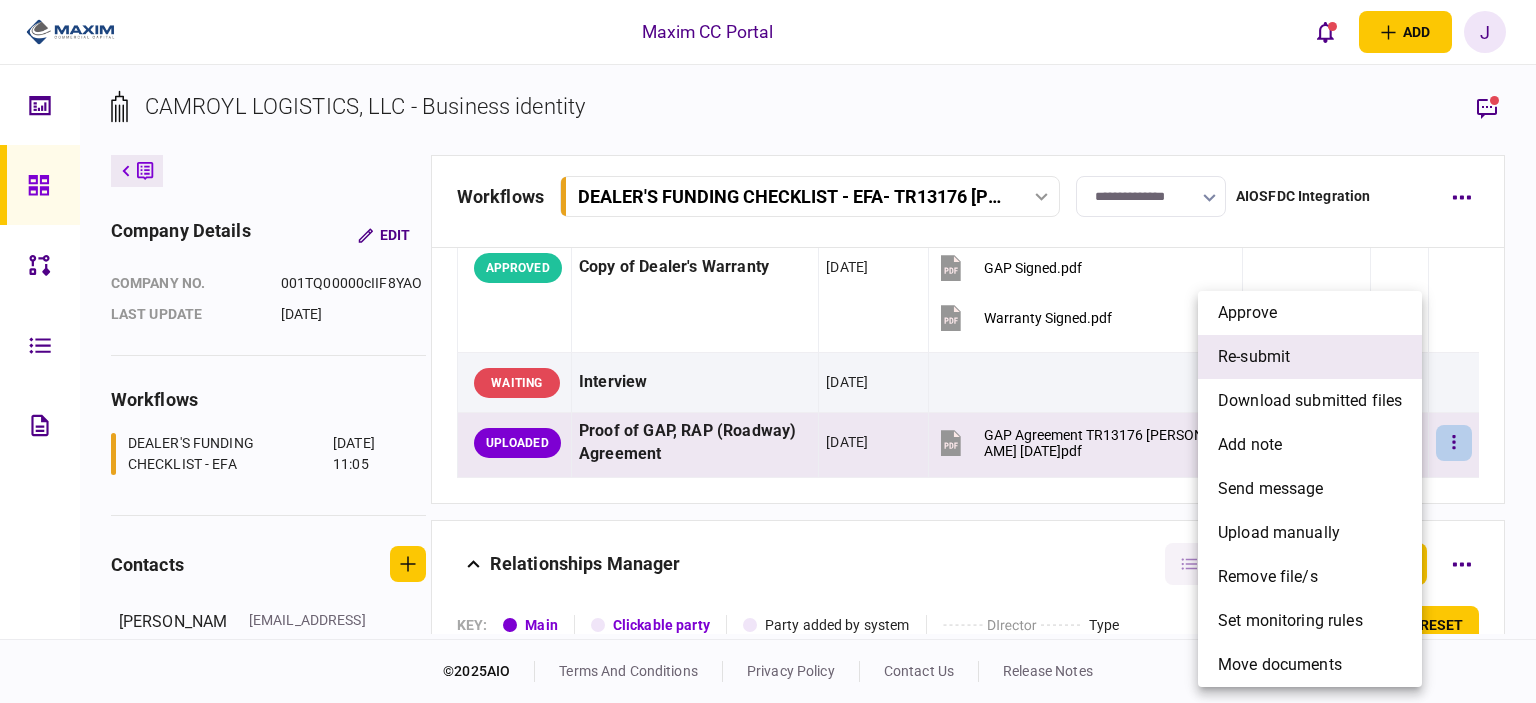 click on "re-submit" at bounding box center [1254, 357] 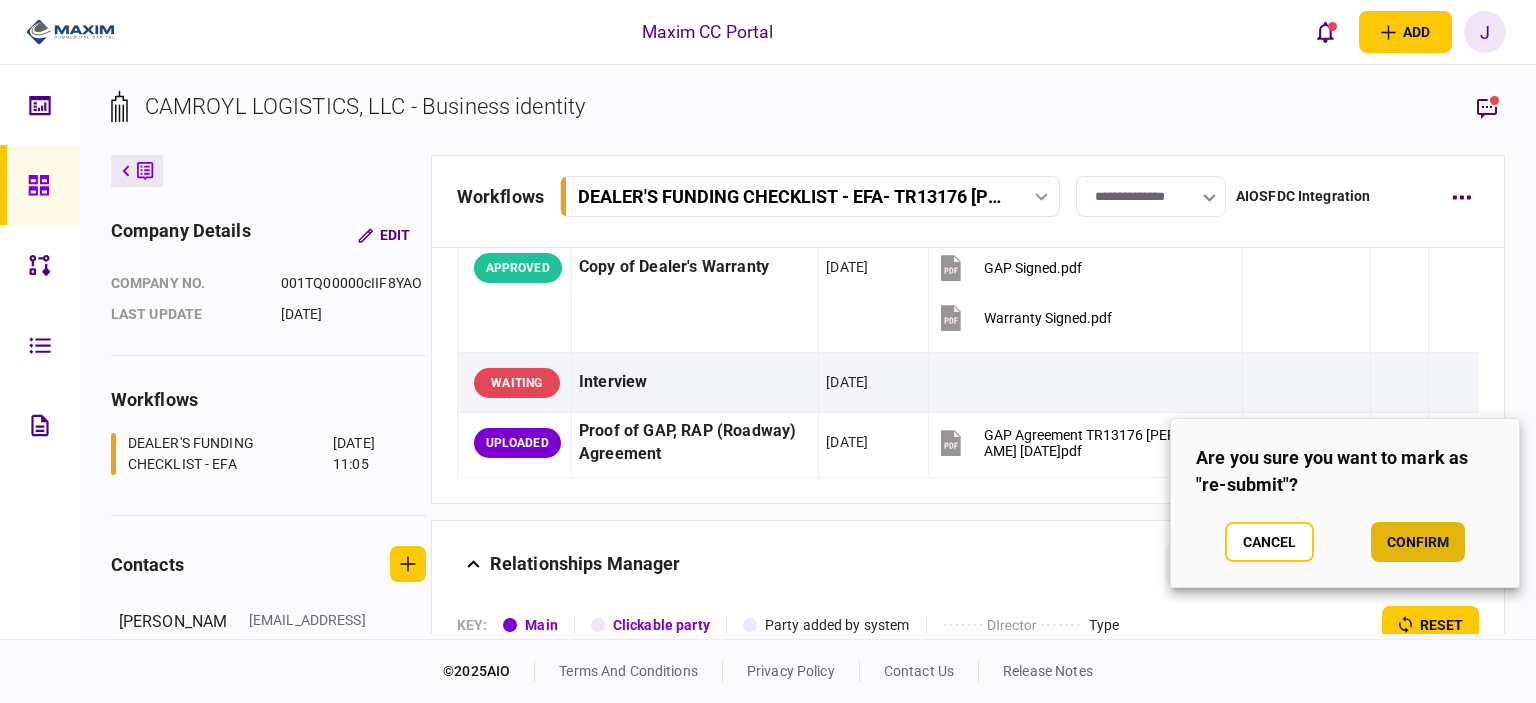 click on "confirm" at bounding box center [1418, 542] 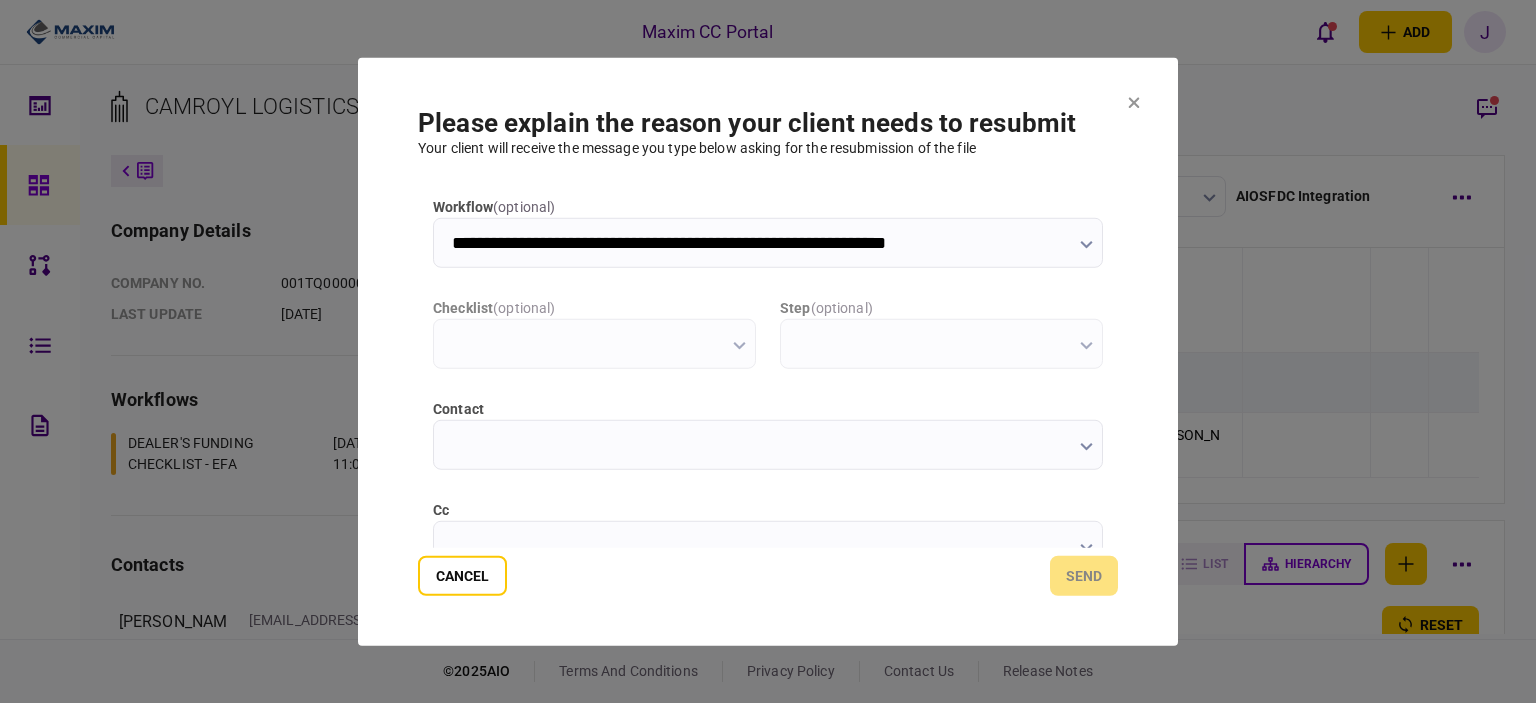 scroll, scrollTop: 0, scrollLeft: 0, axis: both 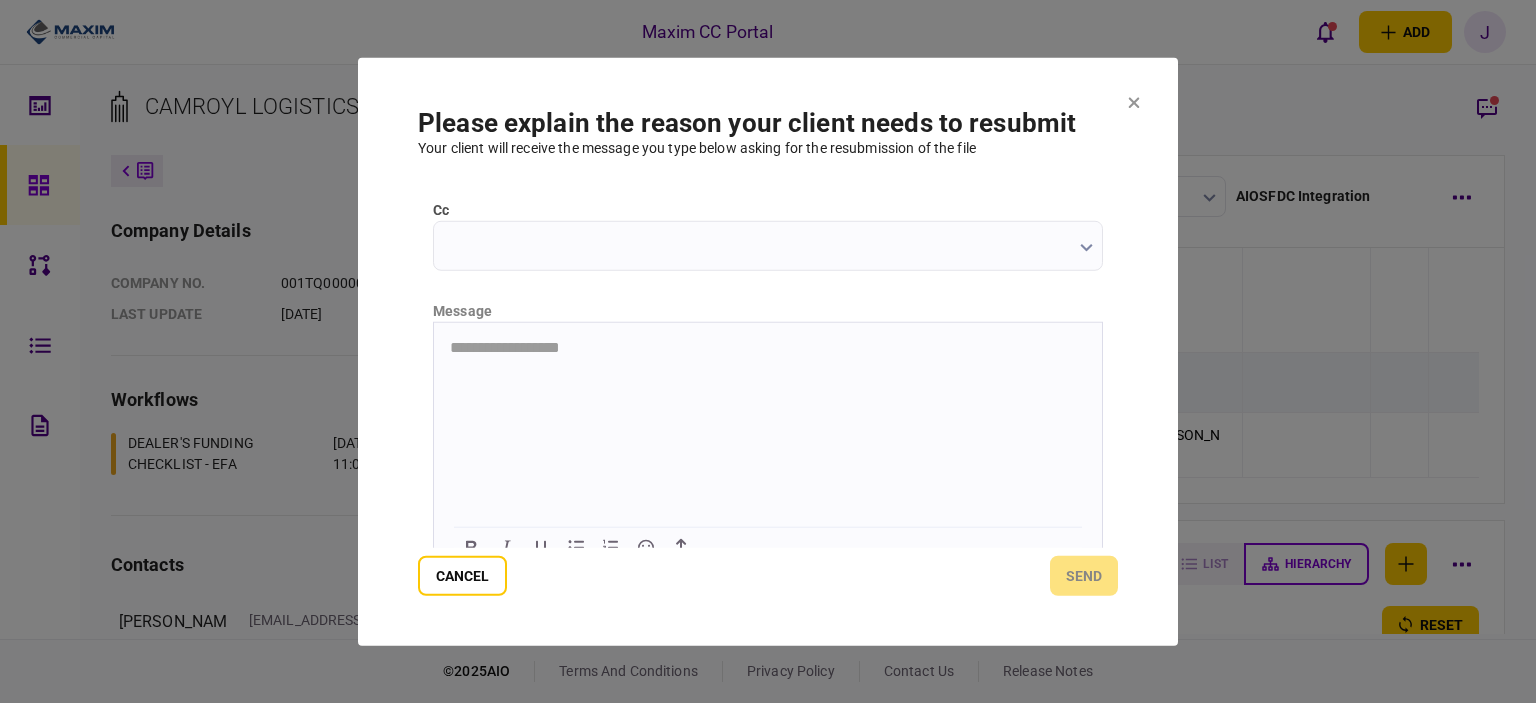 click on "cc" at bounding box center (768, 245) 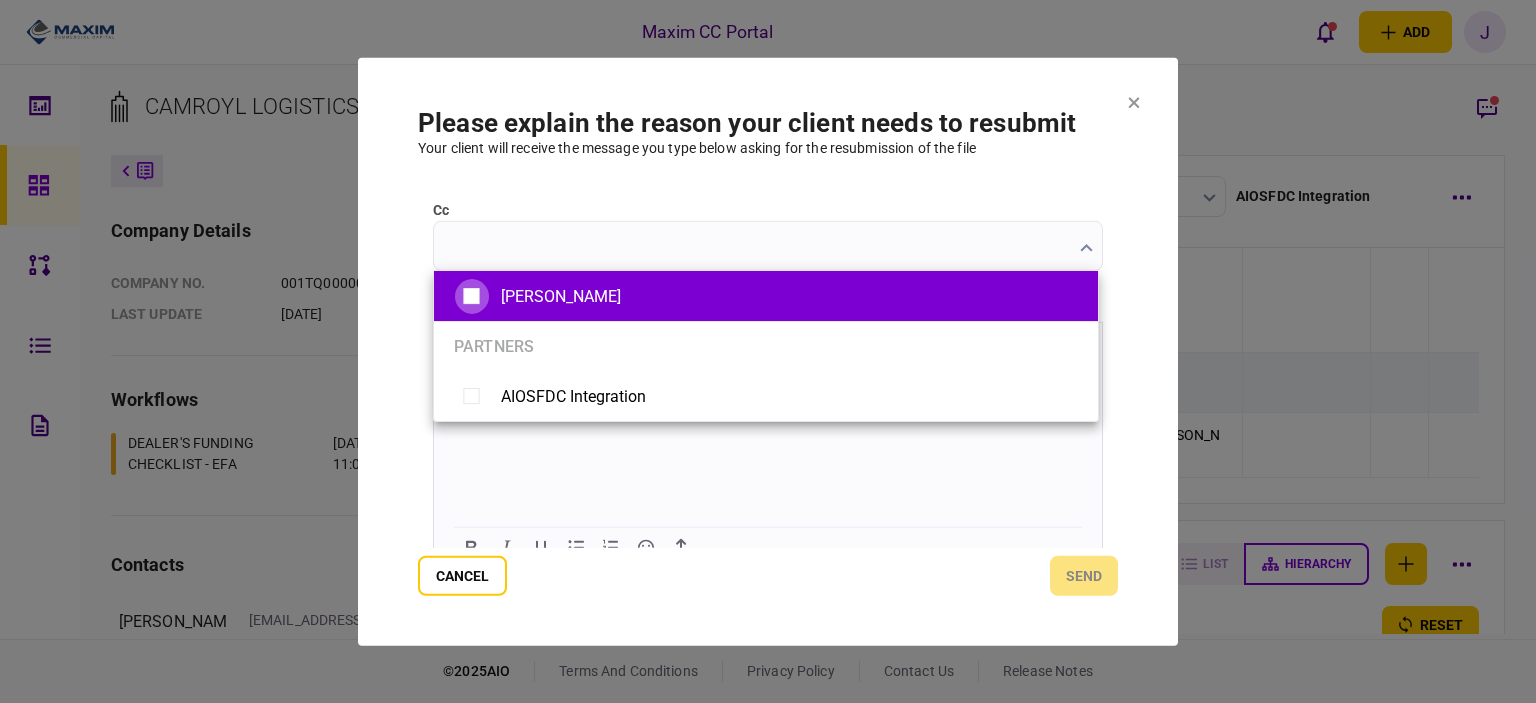 type on "**********" 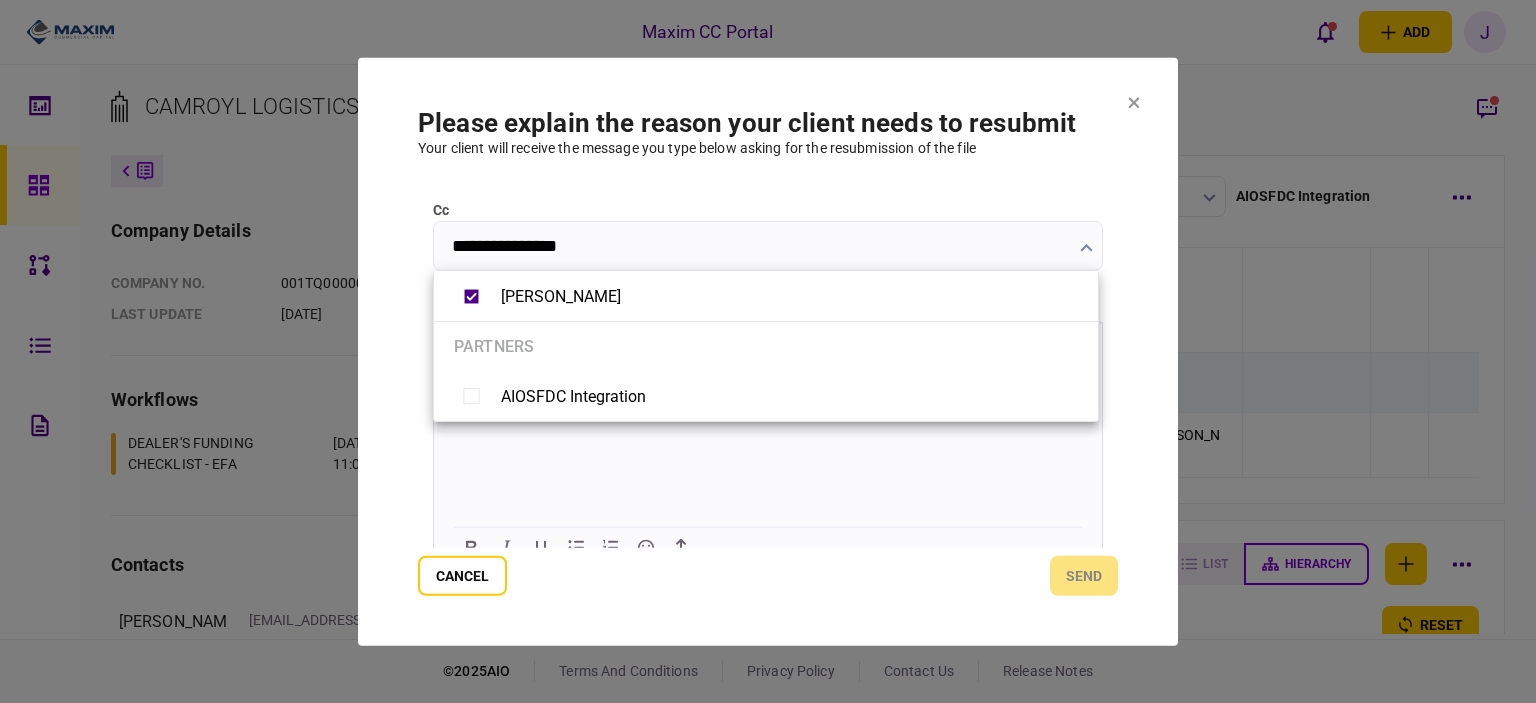 click at bounding box center (768, 351) 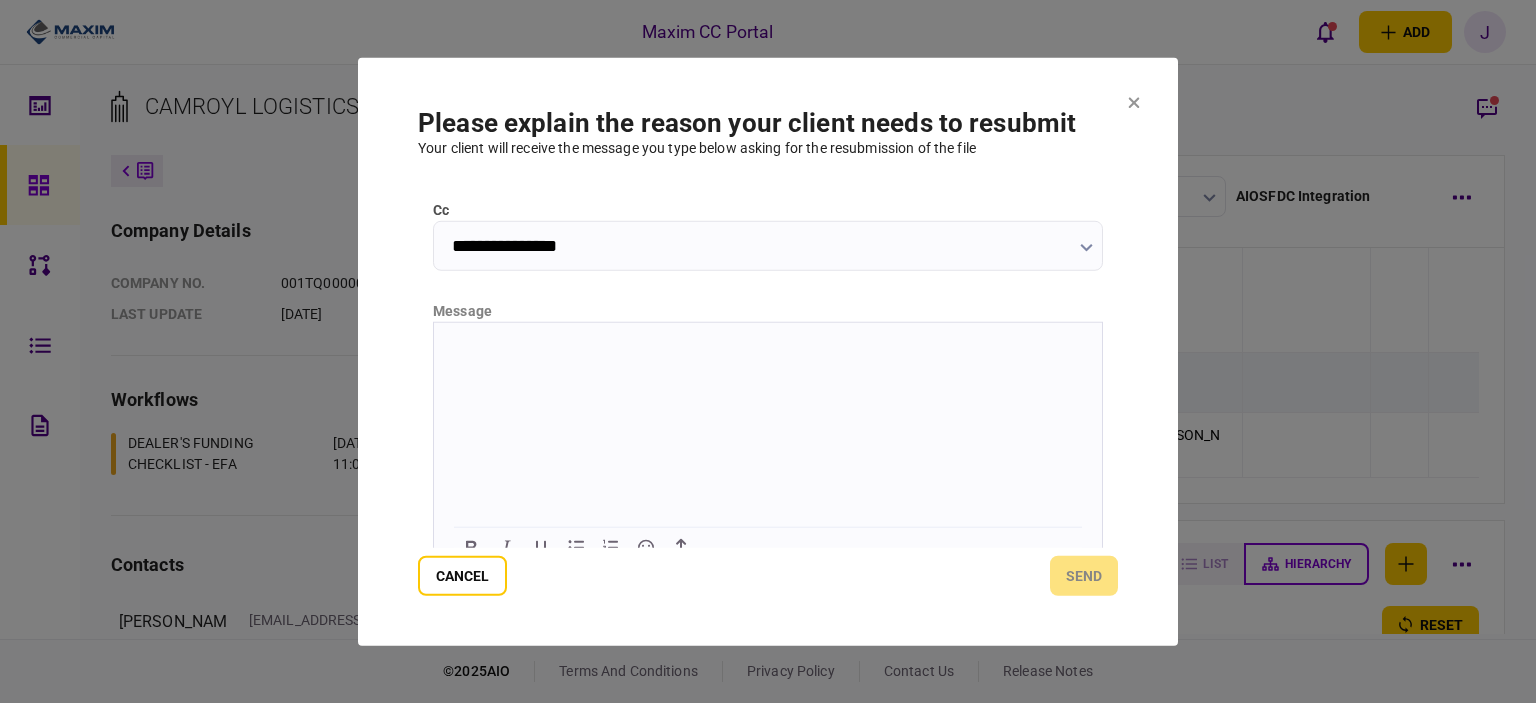 click at bounding box center (768, 346) 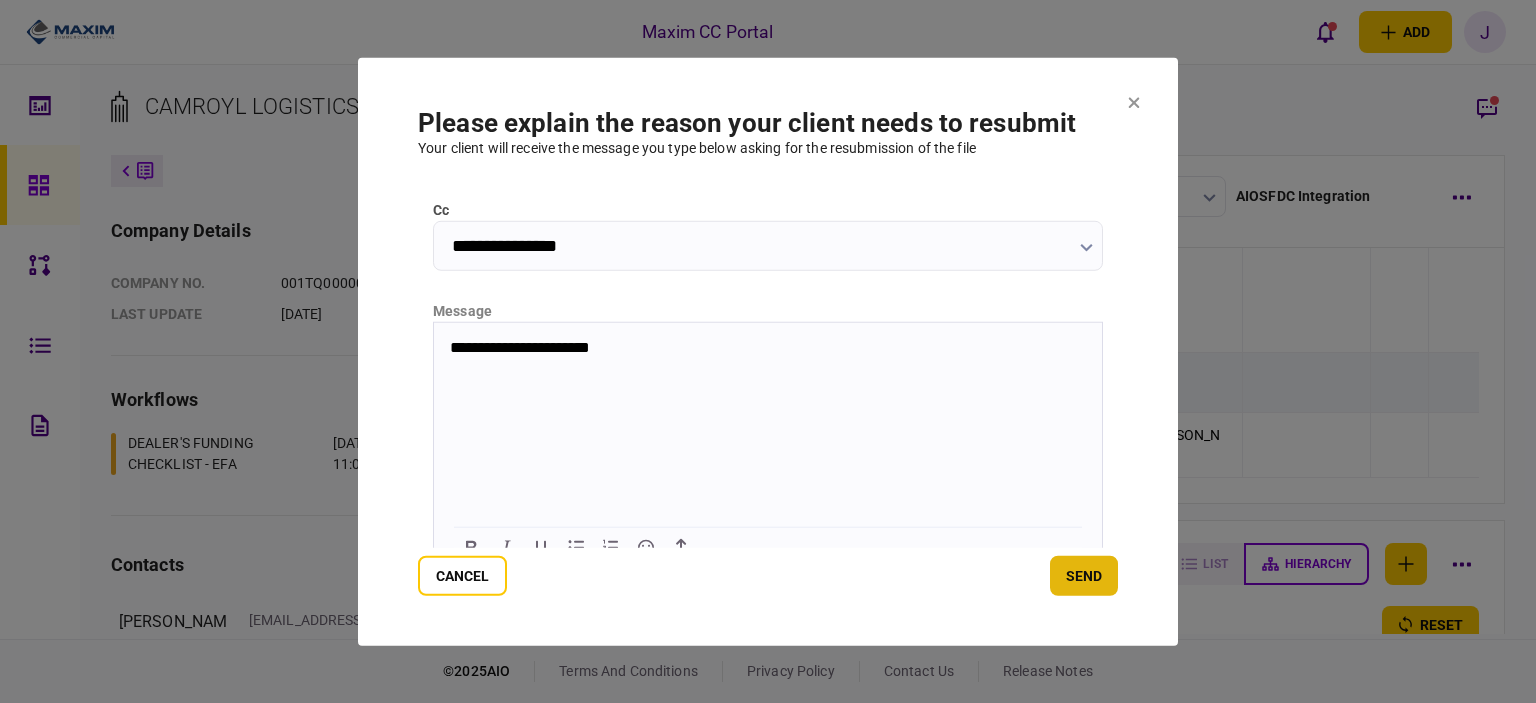 click on "send" at bounding box center (1084, 576) 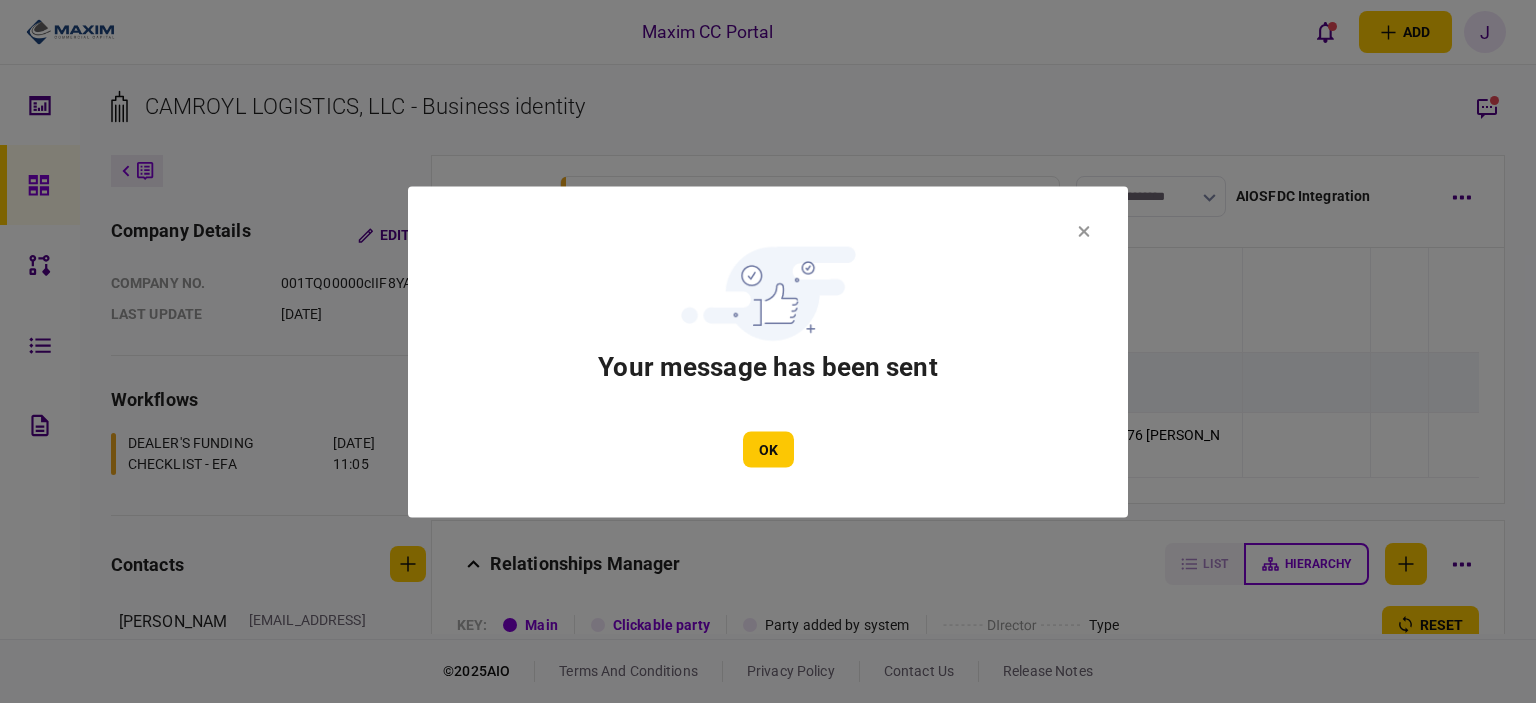 click on "Your message has been sent   OK" at bounding box center [768, 351] 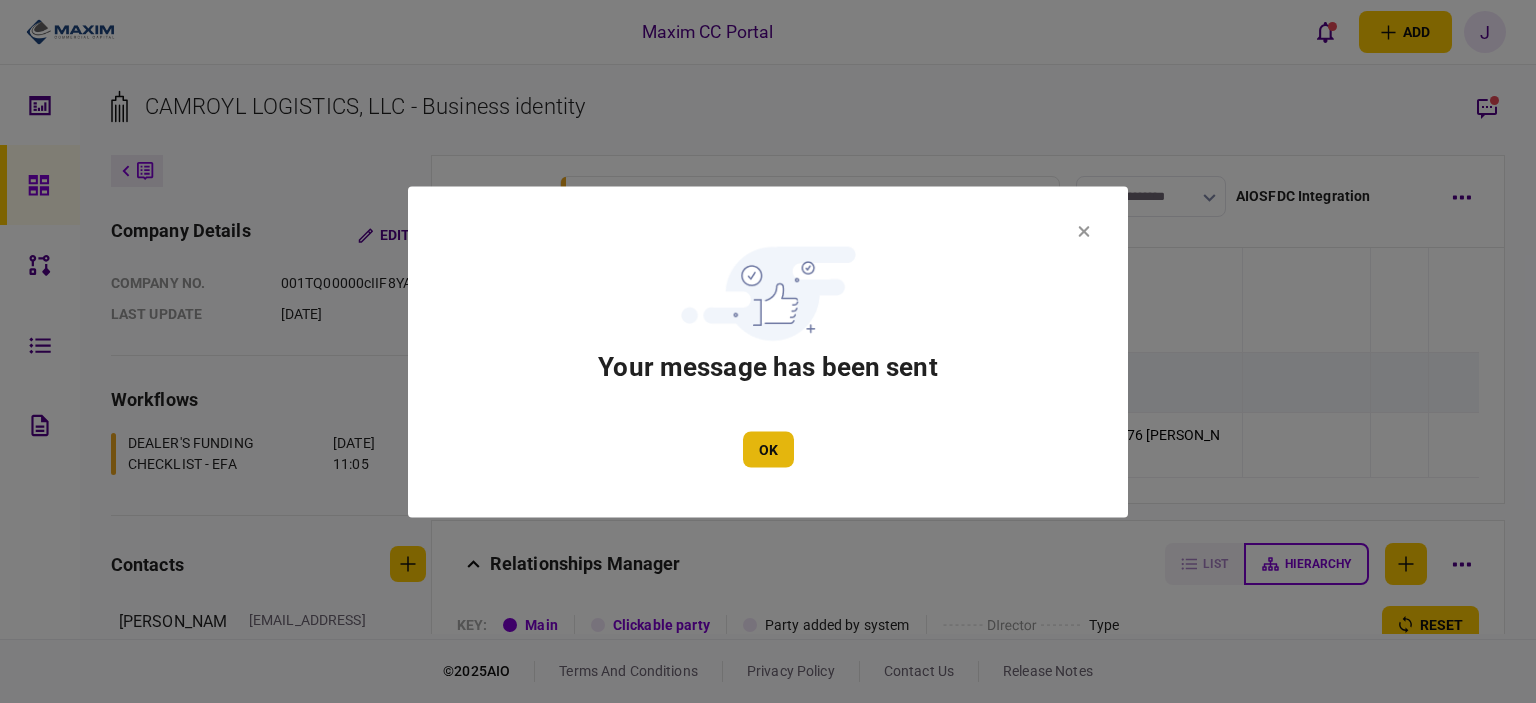 click on "OK" at bounding box center (768, 449) 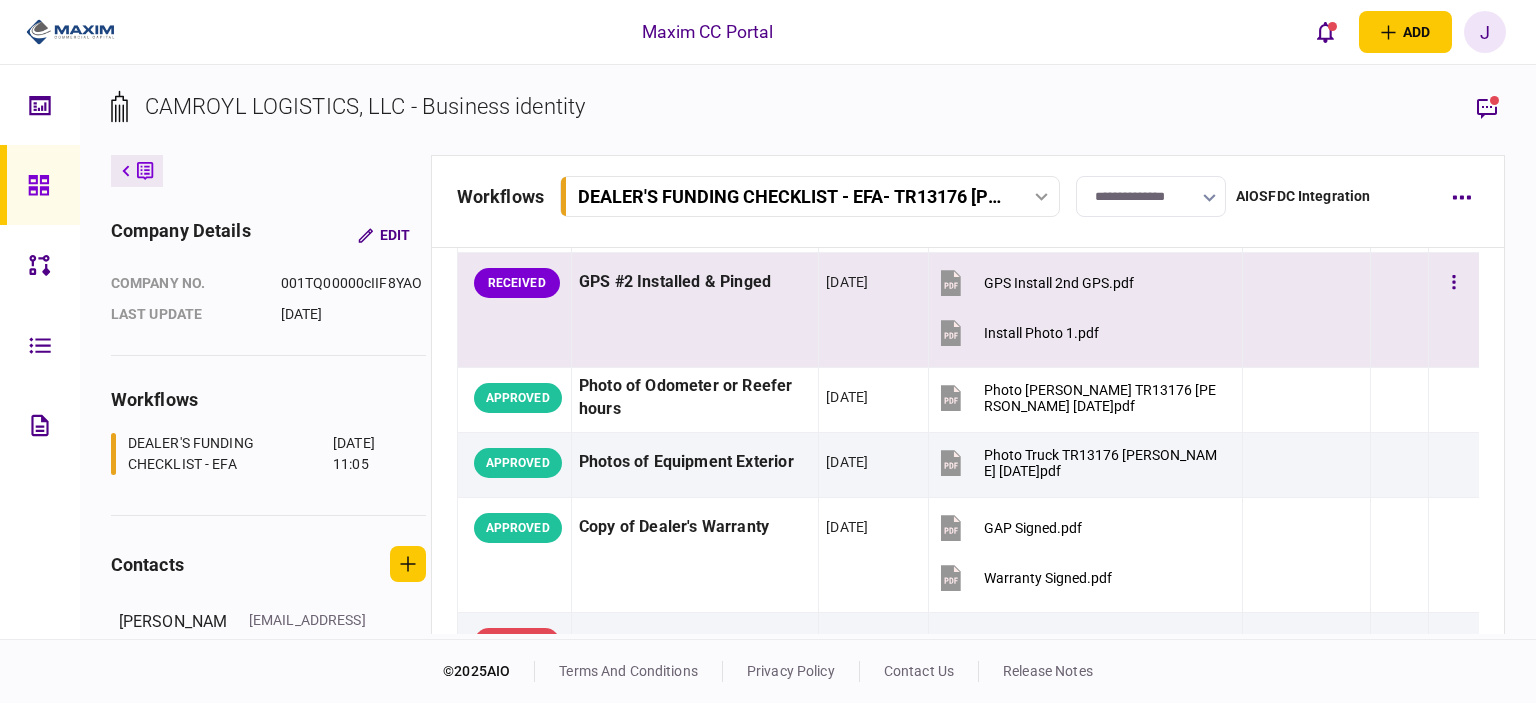 scroll, scrollTop: 1800, scrollLeft: 0, axis: vertical 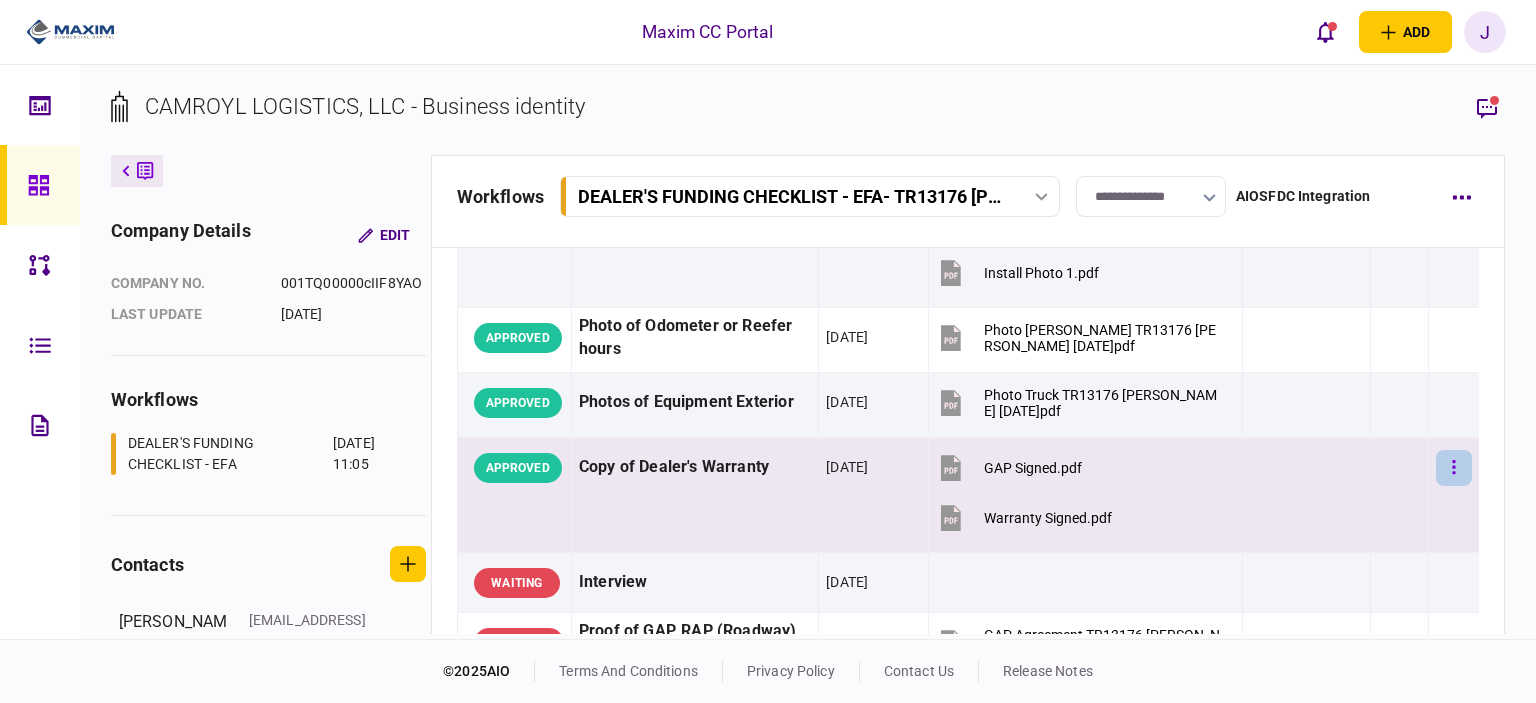 click at bounding box center [1454, 468] 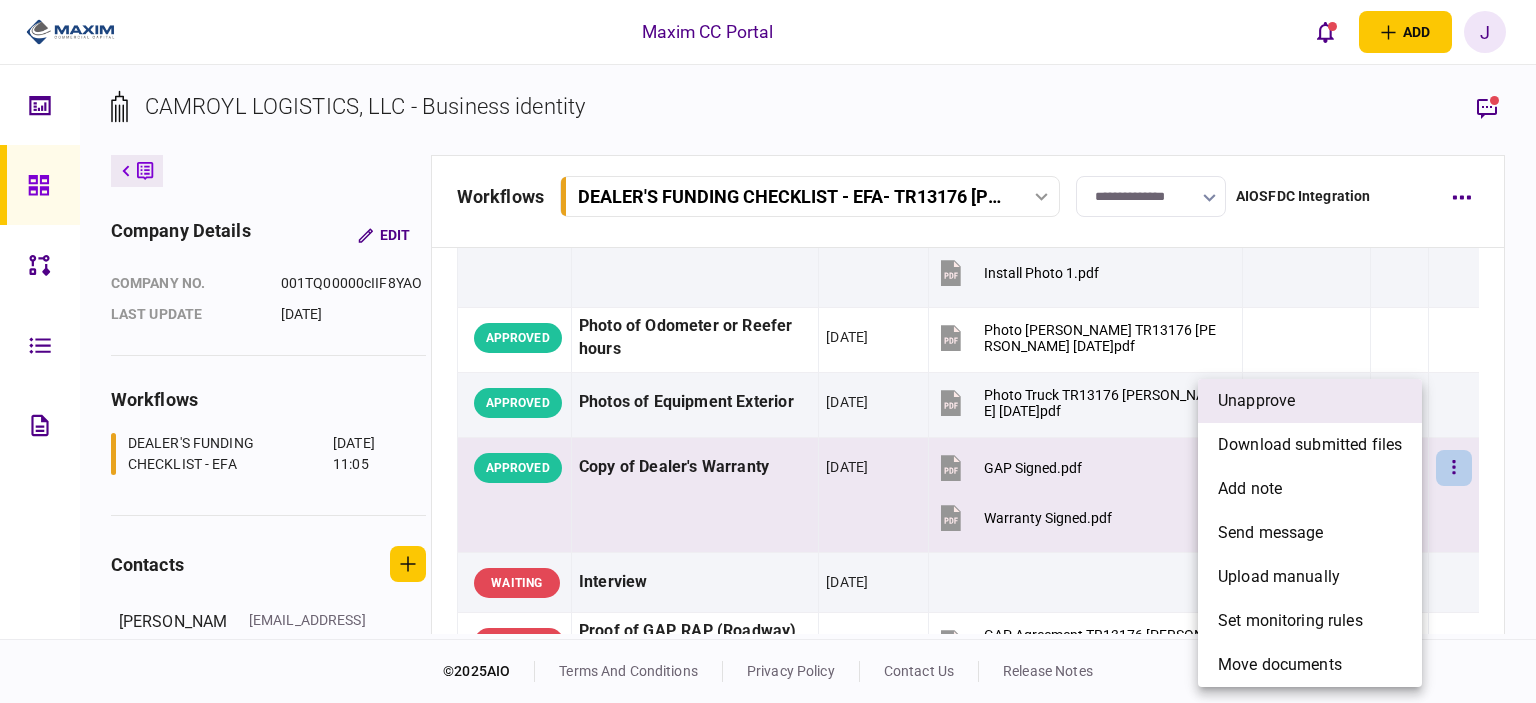click on "unapprove" at bounding box center (1256, 401) 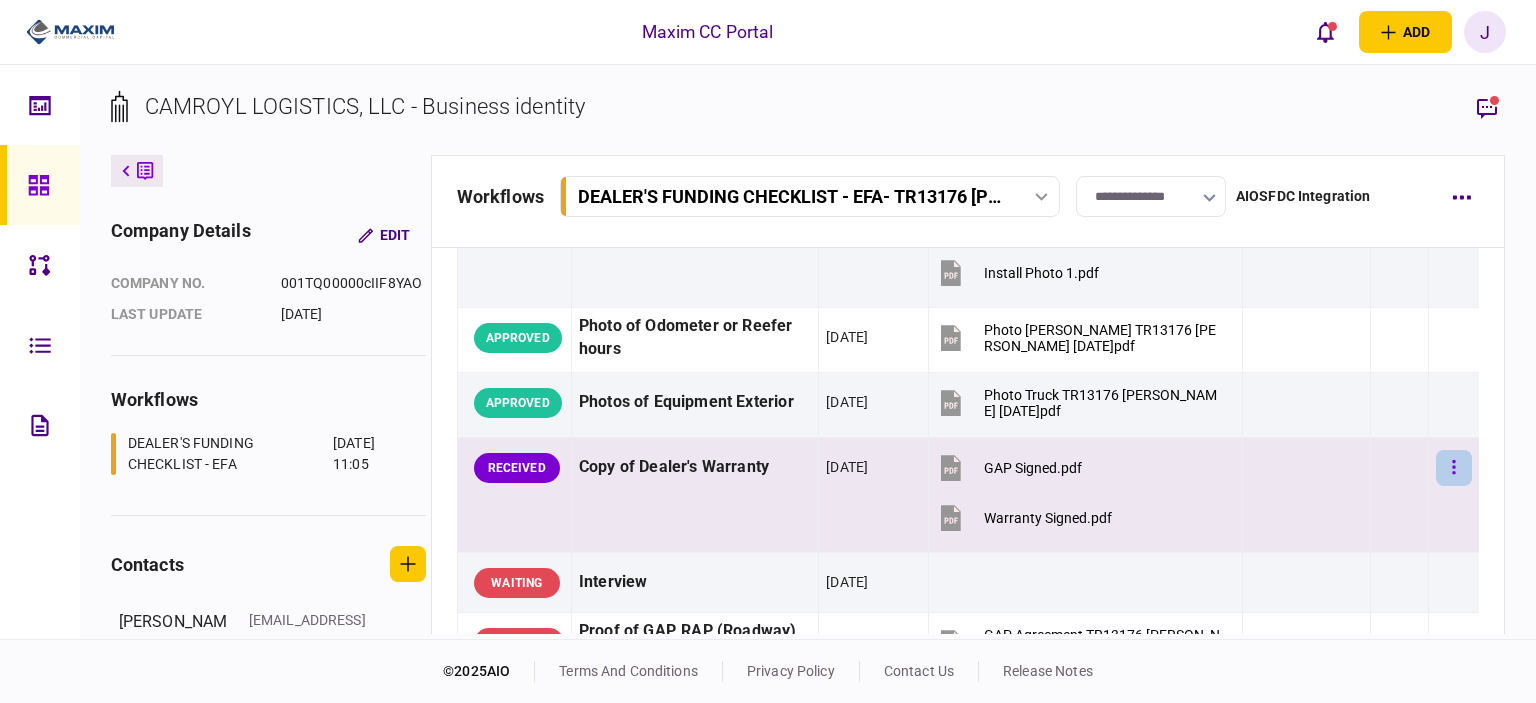 click 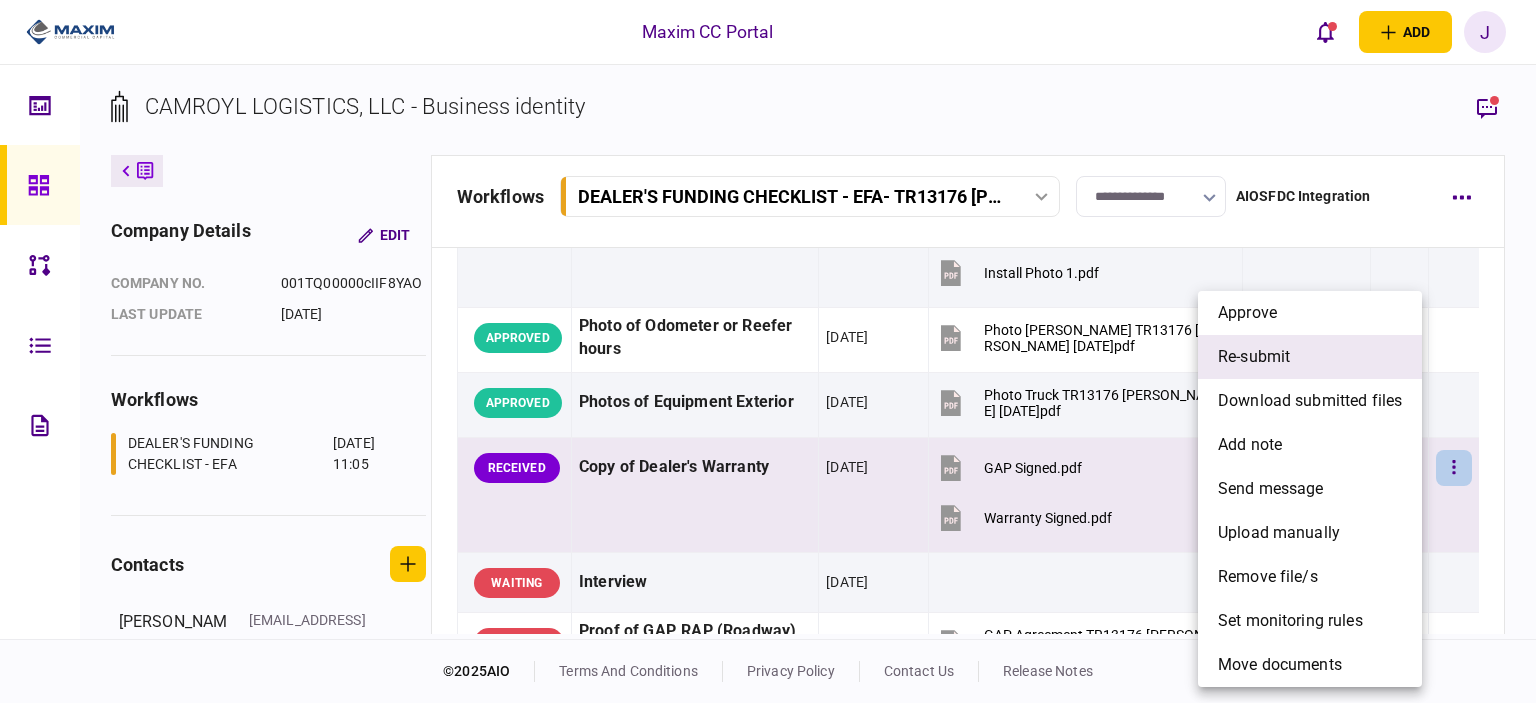 click on "re-submit" at bounding box center [1310, 357] 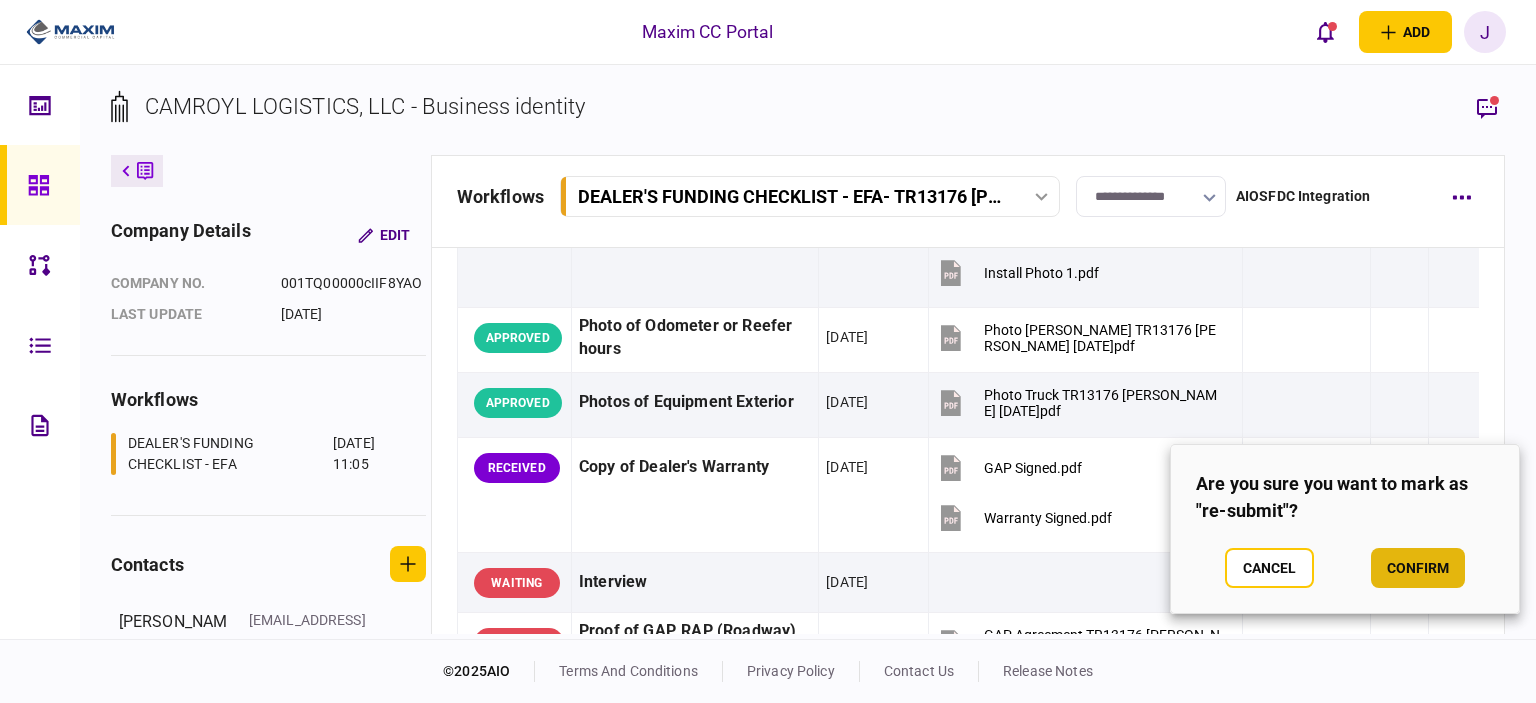 click on "confirm" at bounding box center [1418, 568] 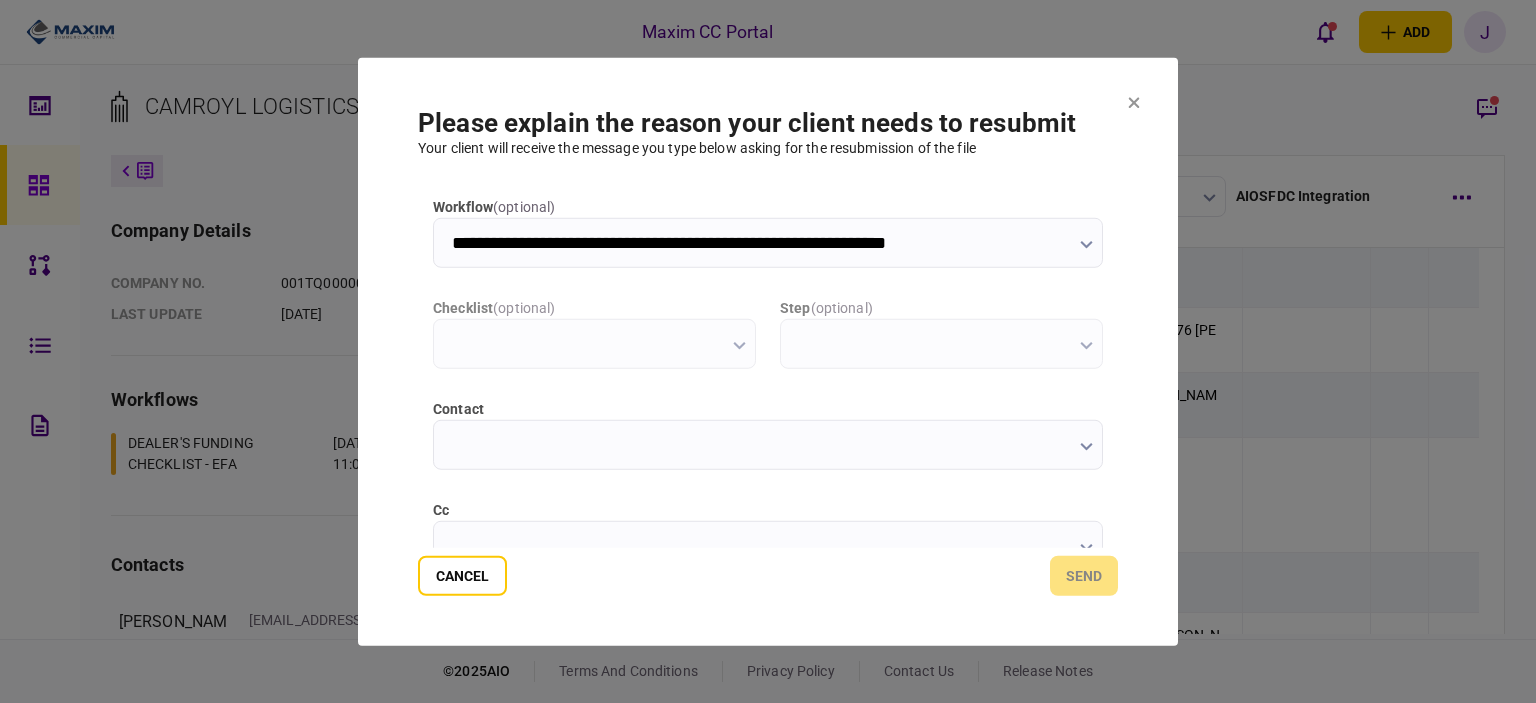 scroll, scrollTop: 0, scrollLeft: 0, axis: both 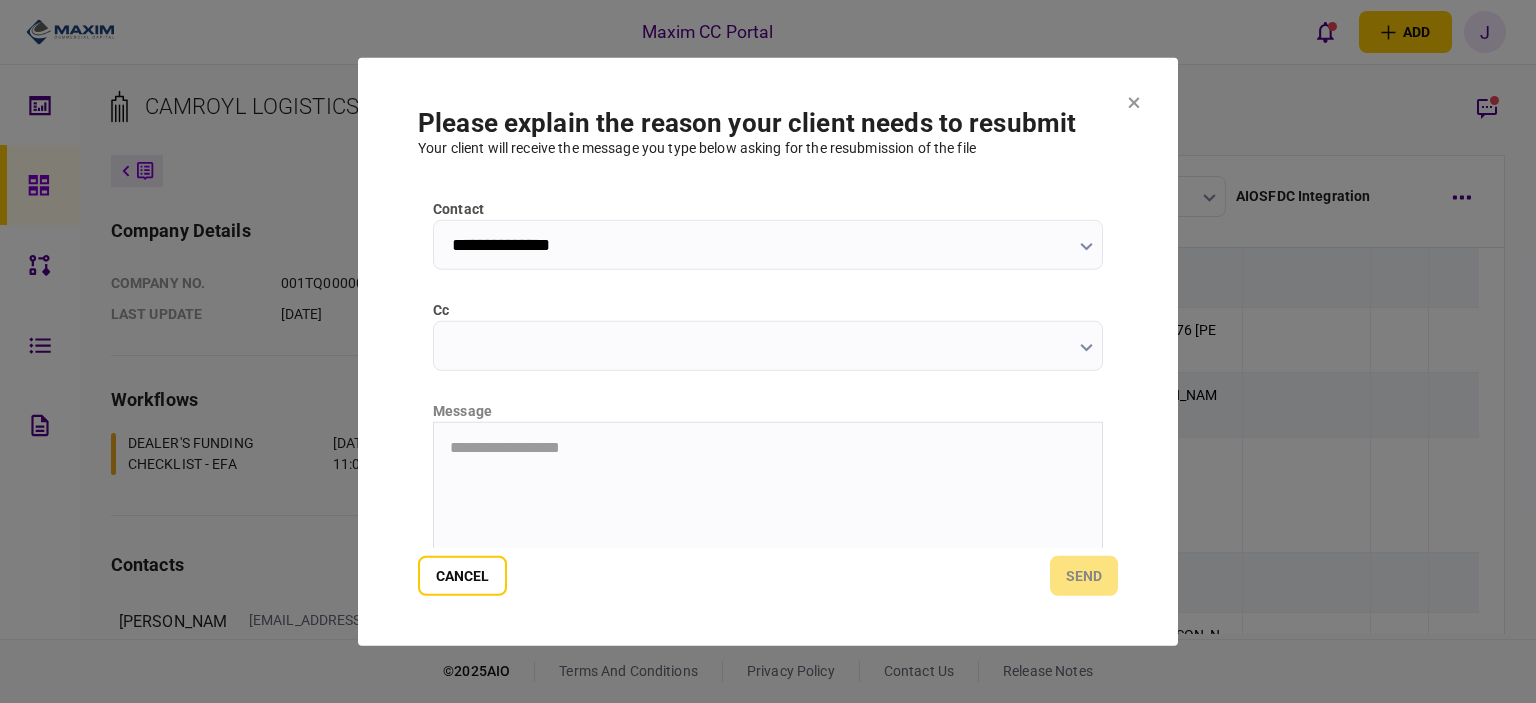 click on "cc" at bounding box center (768, 345) 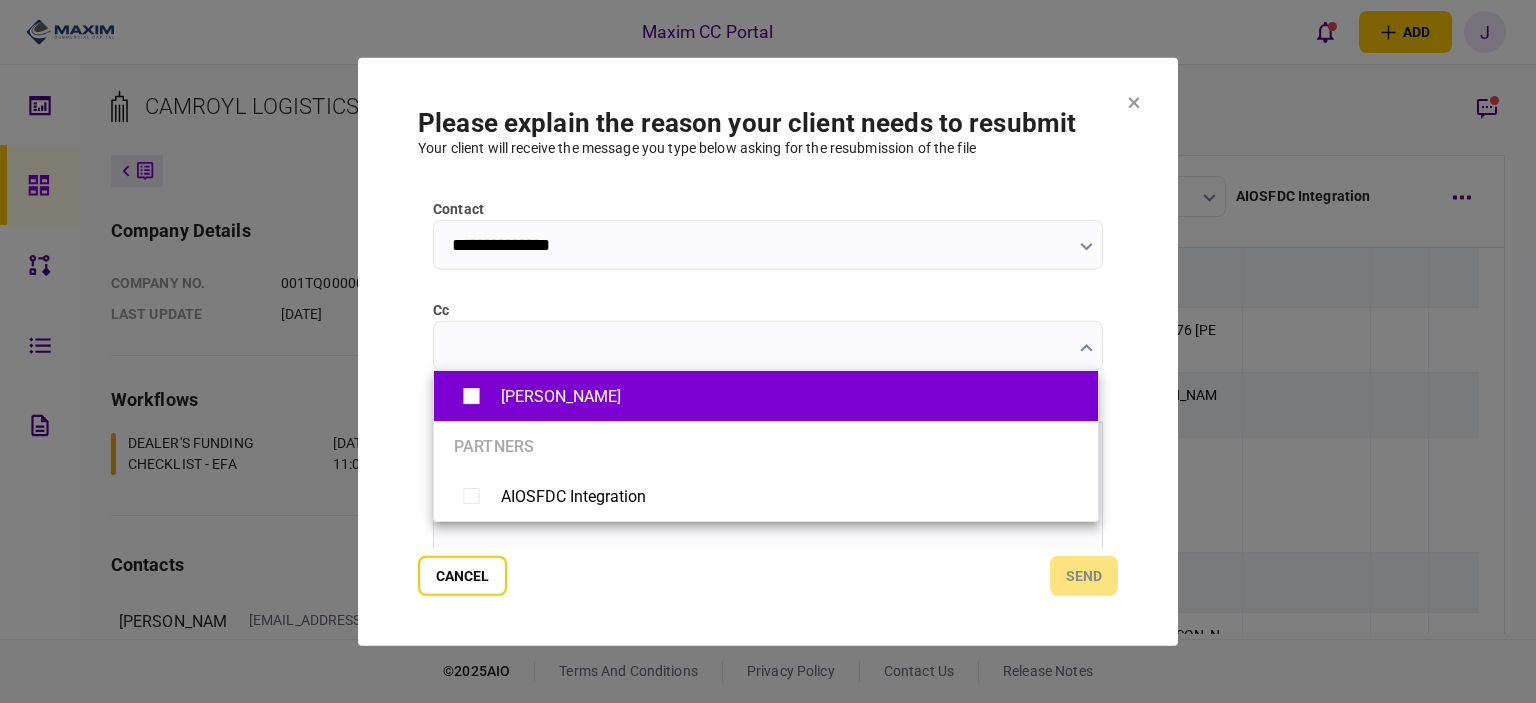 click on "[PERSON_NAME]" at bounding box center (561, 396) 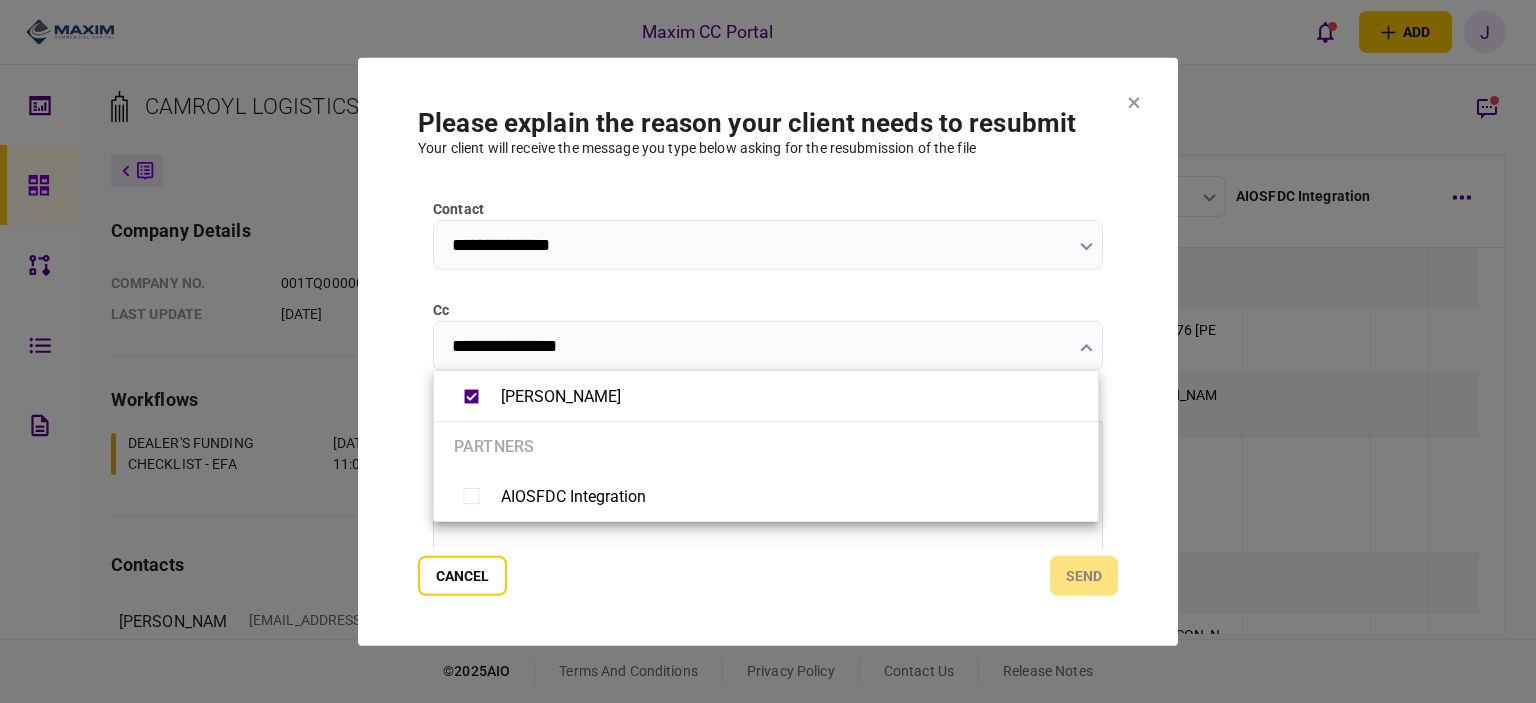 click at bounding box center [768, 351] 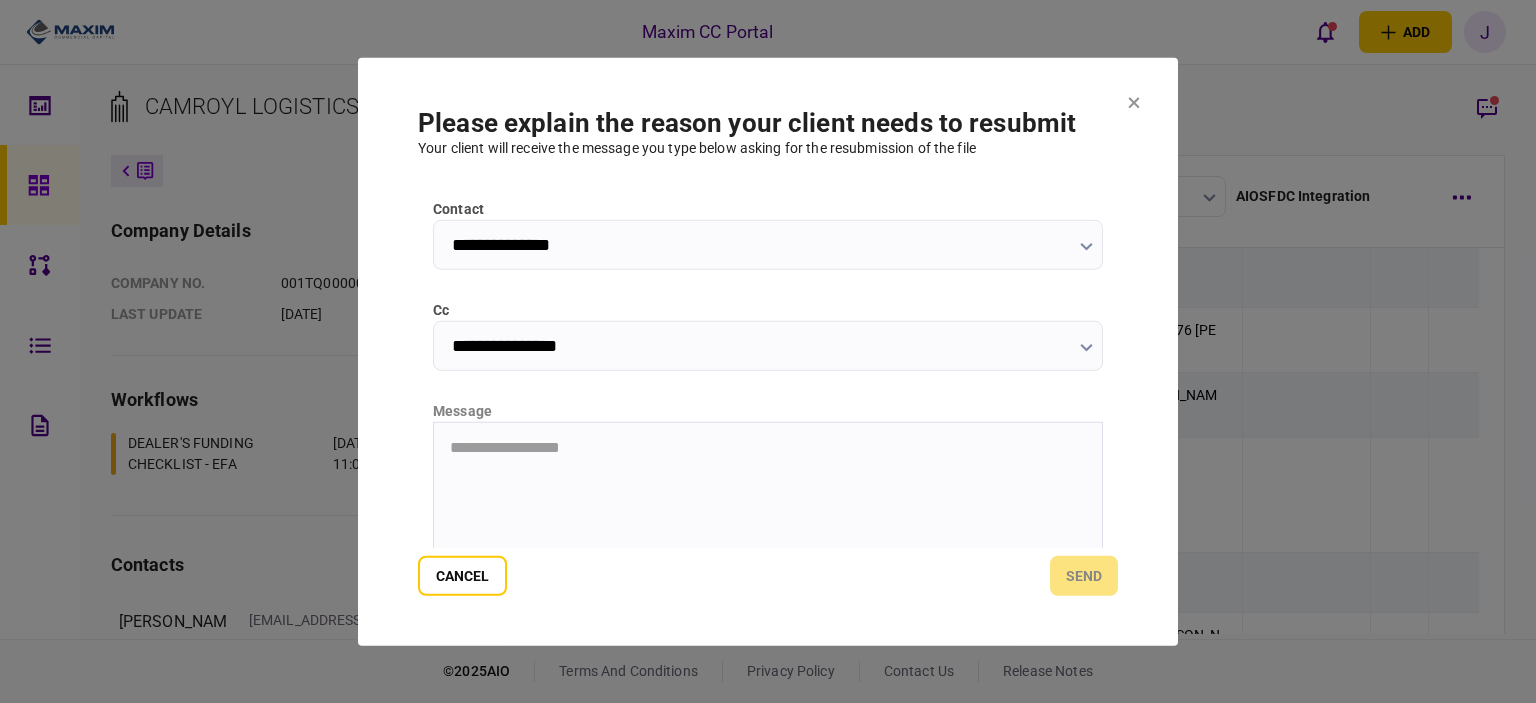 click on "**********" at bounding box center [768, 447] 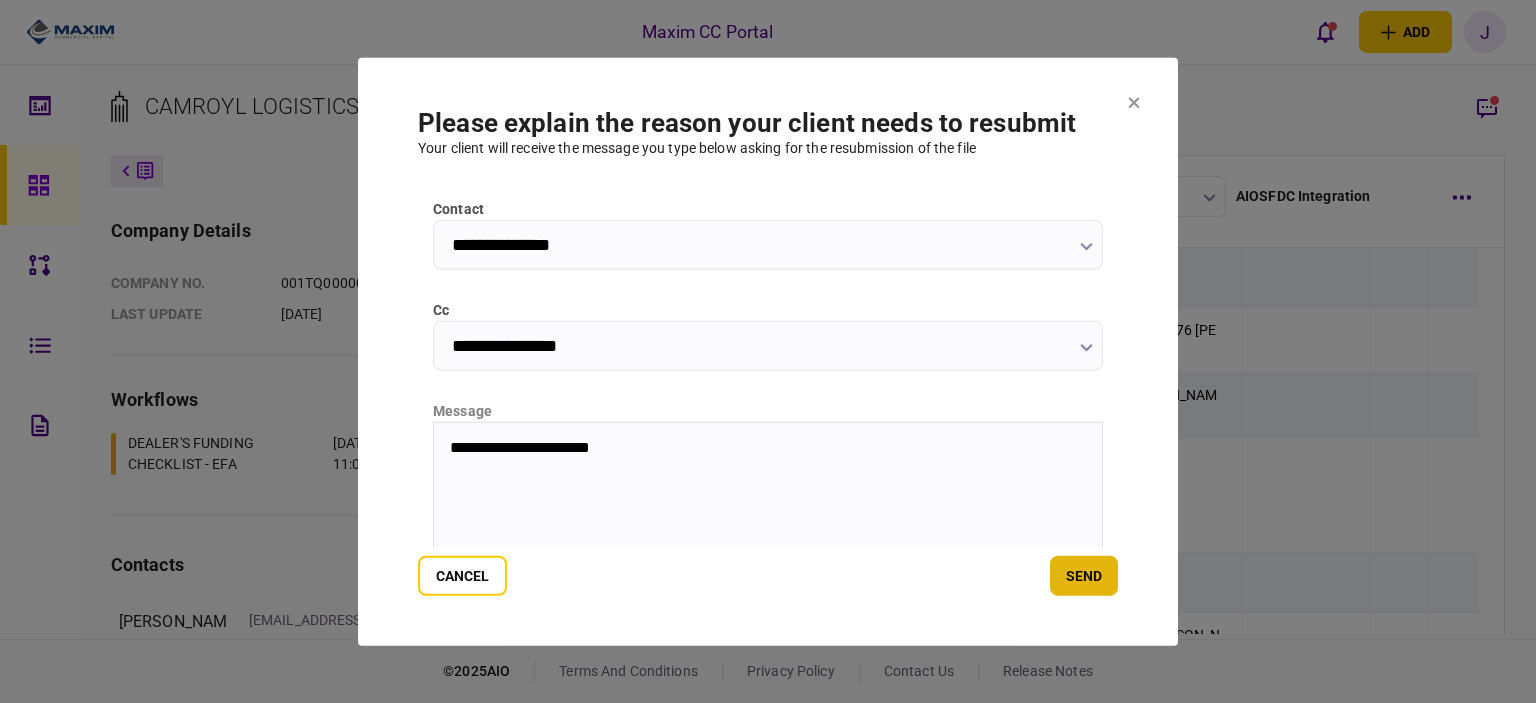 click on "send" at bounding box center (1084, 576) 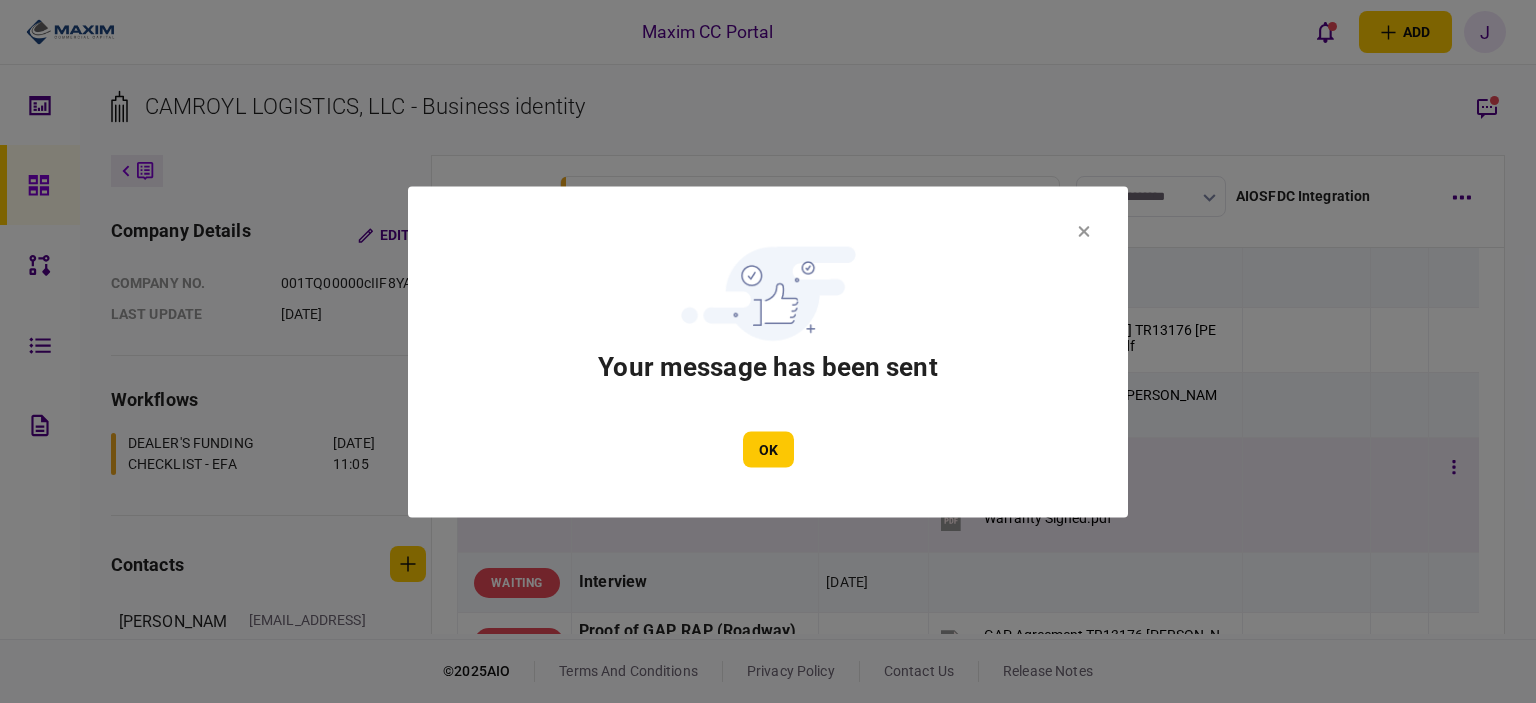 click on "OK" at bounding box center [768, 449] 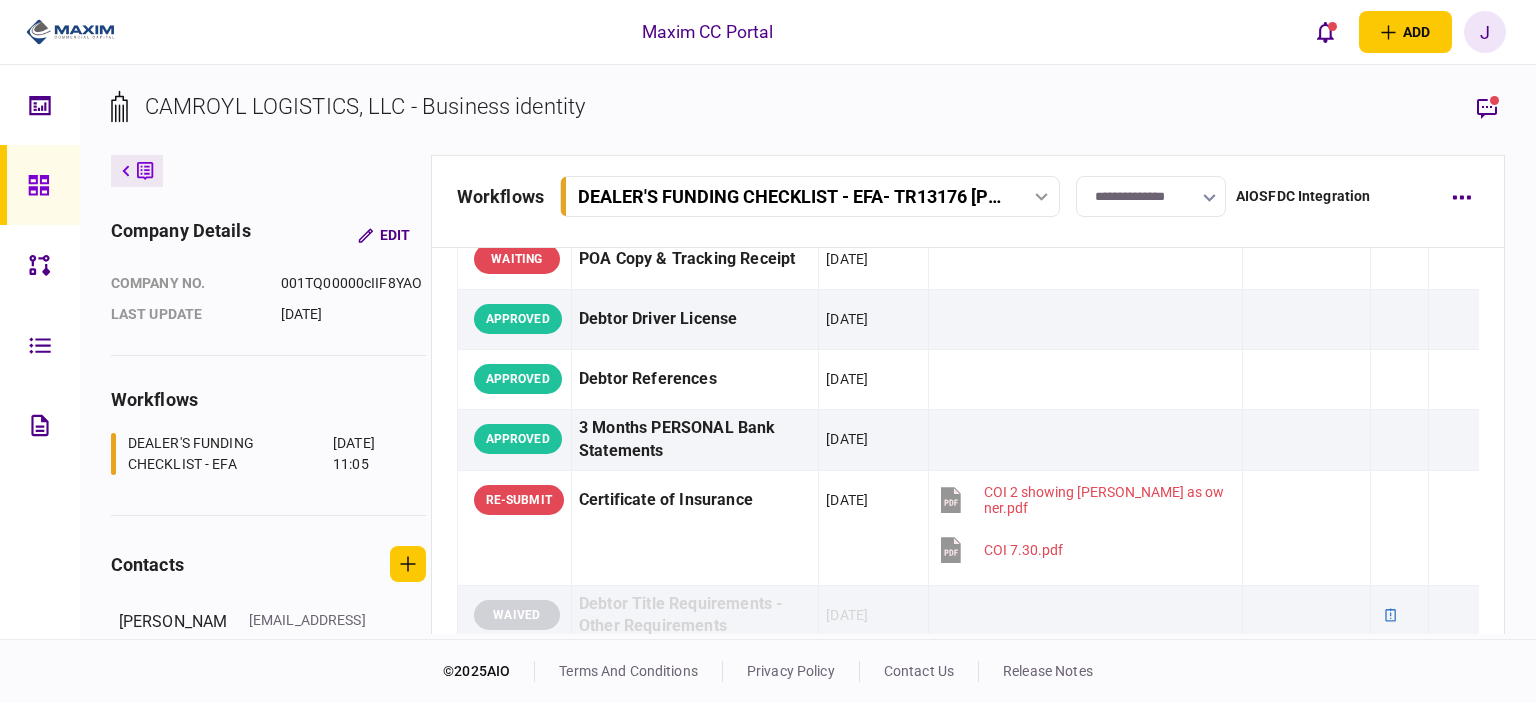 scroll, scrollTop: 0, scrollLeft: 0, axis: both 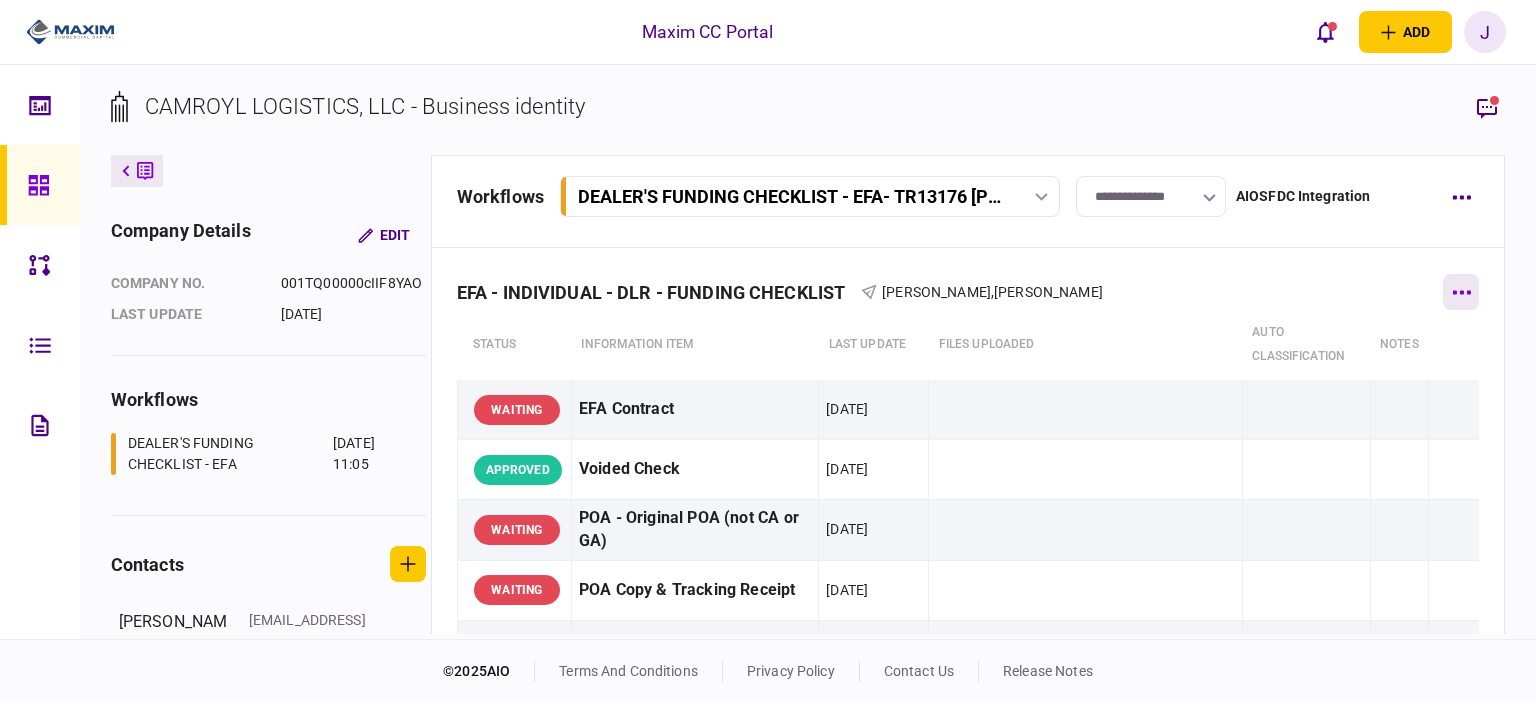 click at bounding box center (1461, 292) 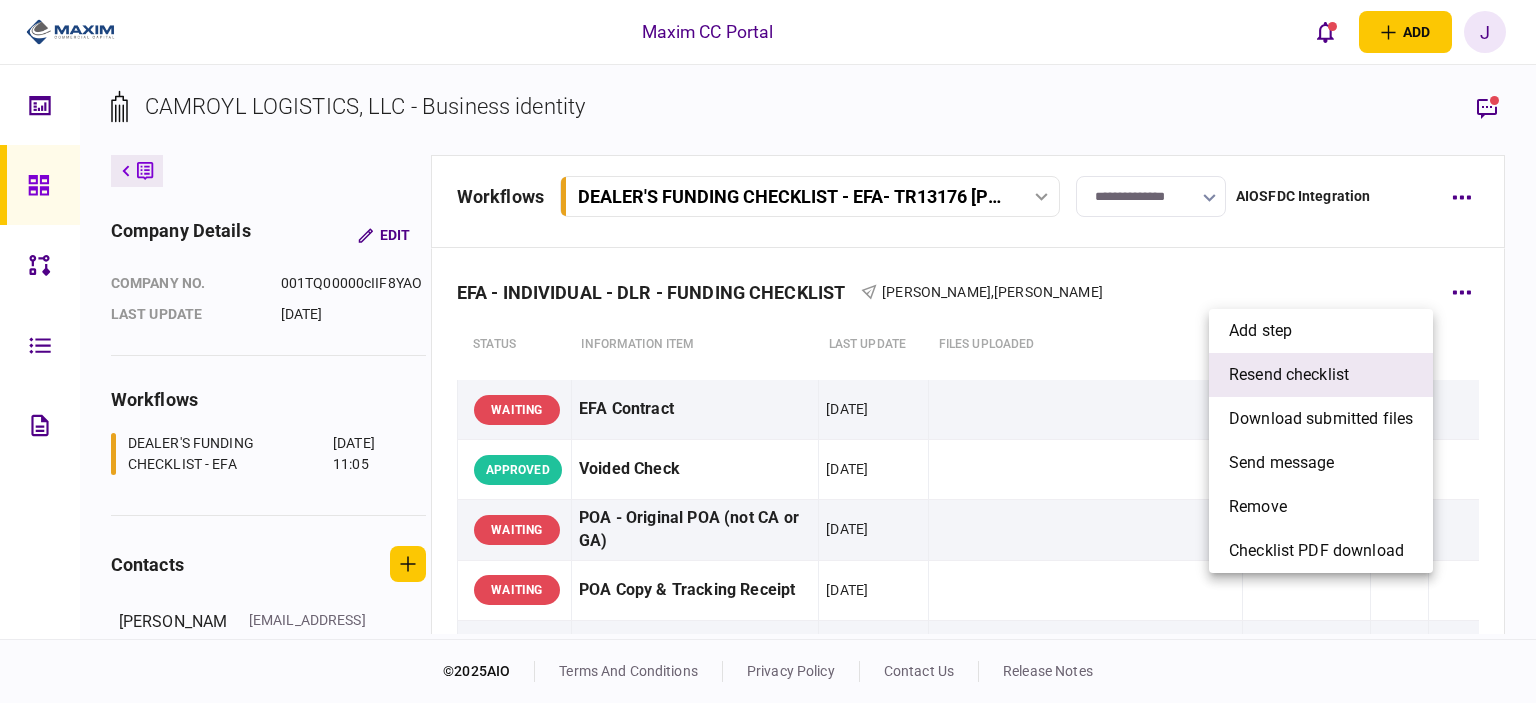 click on "resend checklist" at bounding box center (1289, 375) 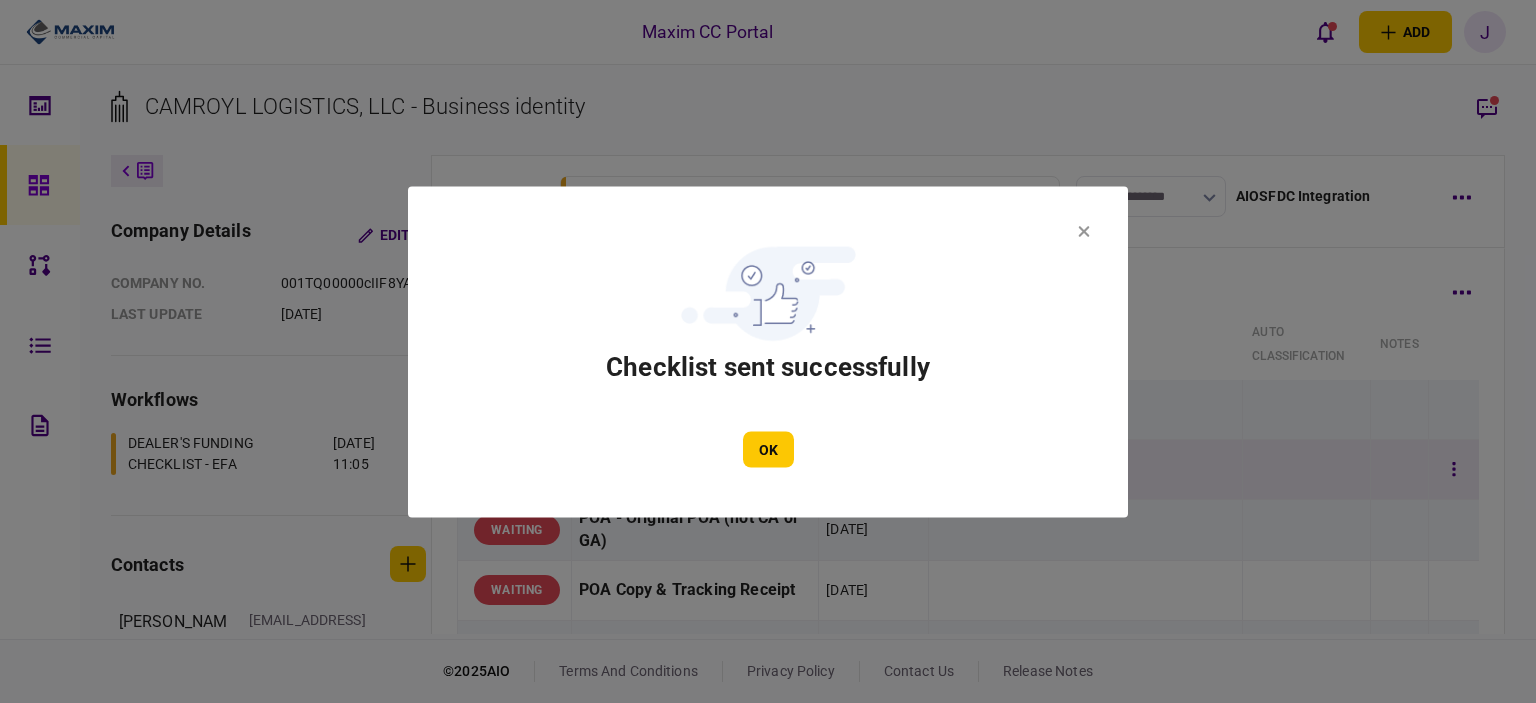 click on "OK" at bounding box center [768, 449] 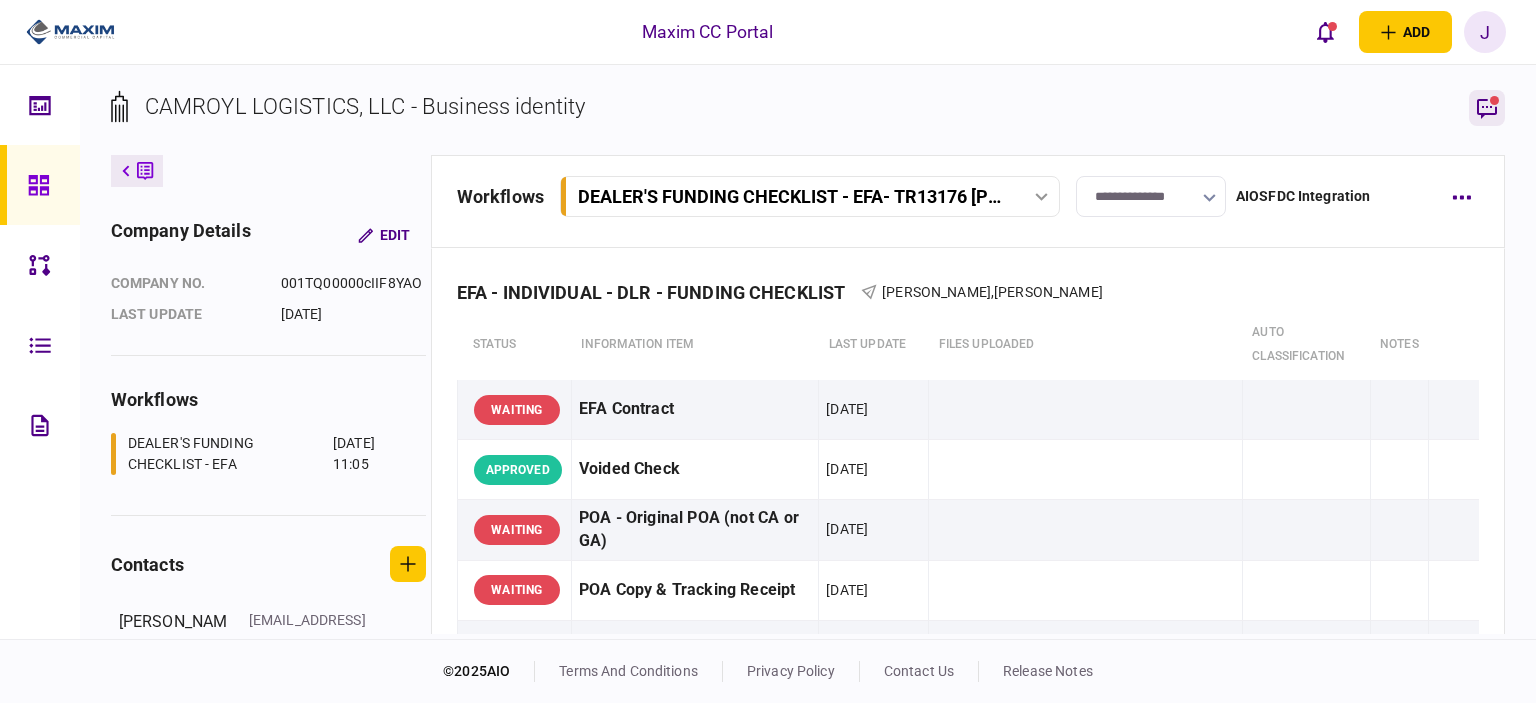 click 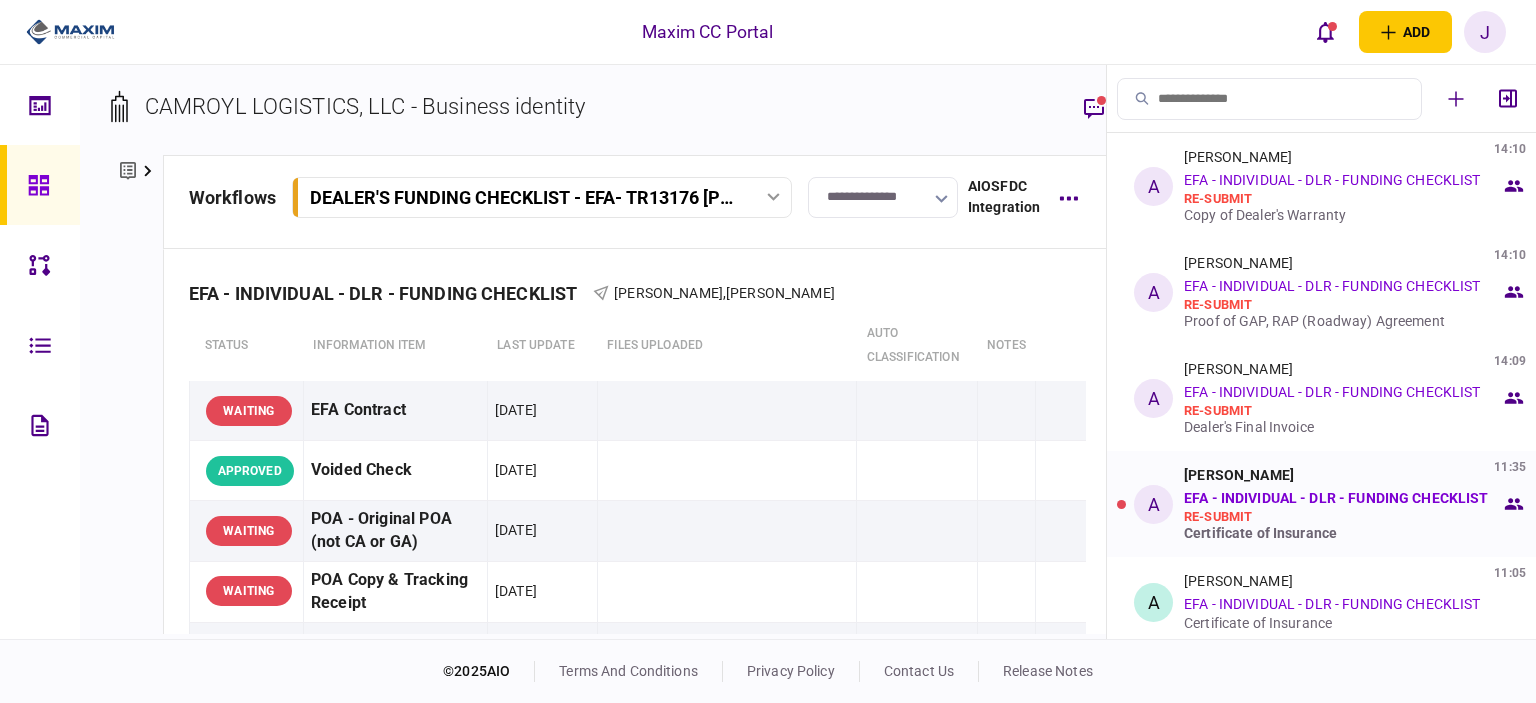 click on "EFA - INDIVIDUAL - DLR - FUNDING CHECKLIST" at bounding box center (1336, 498) 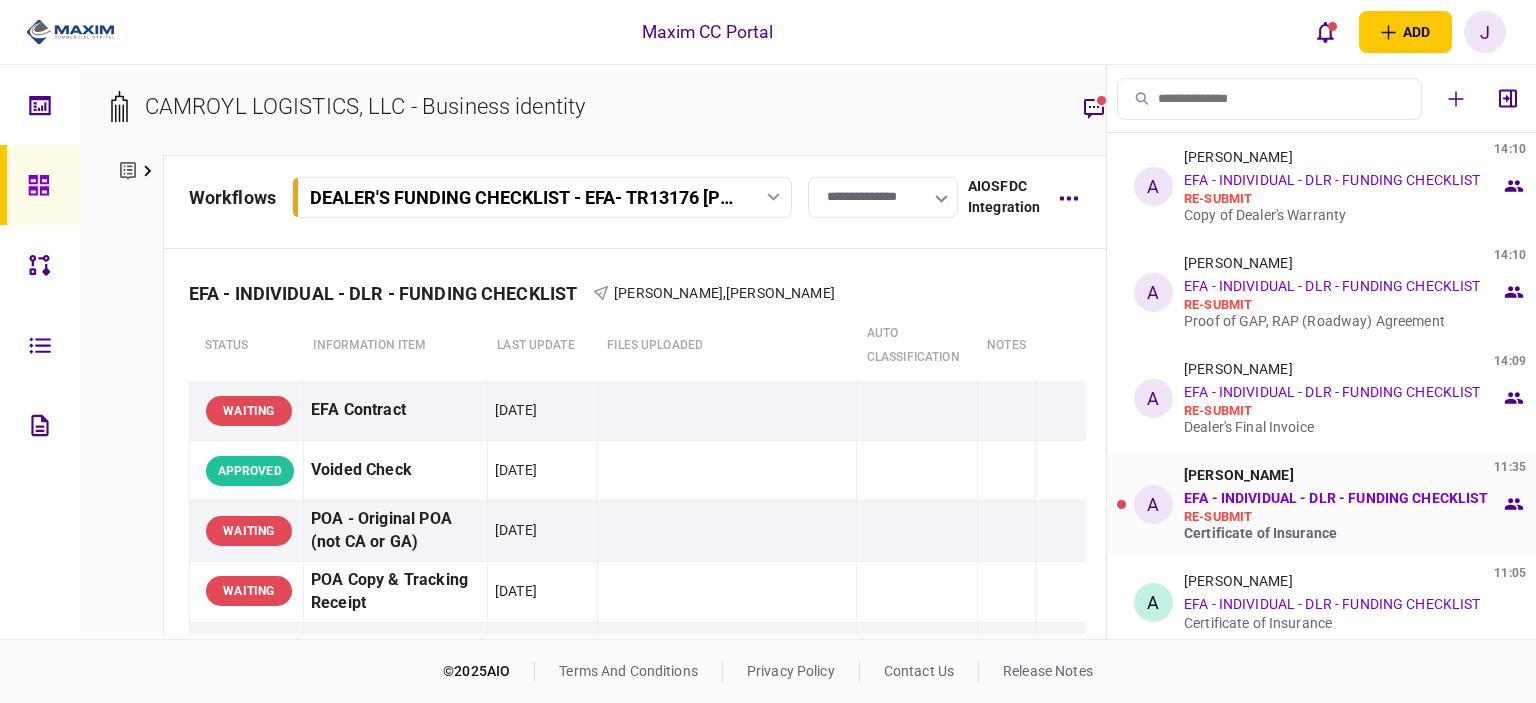 click on "EFA - INDIVIDUAL - DLR - FUNDING CHECKLIST" at bounding box center (1336, 498) 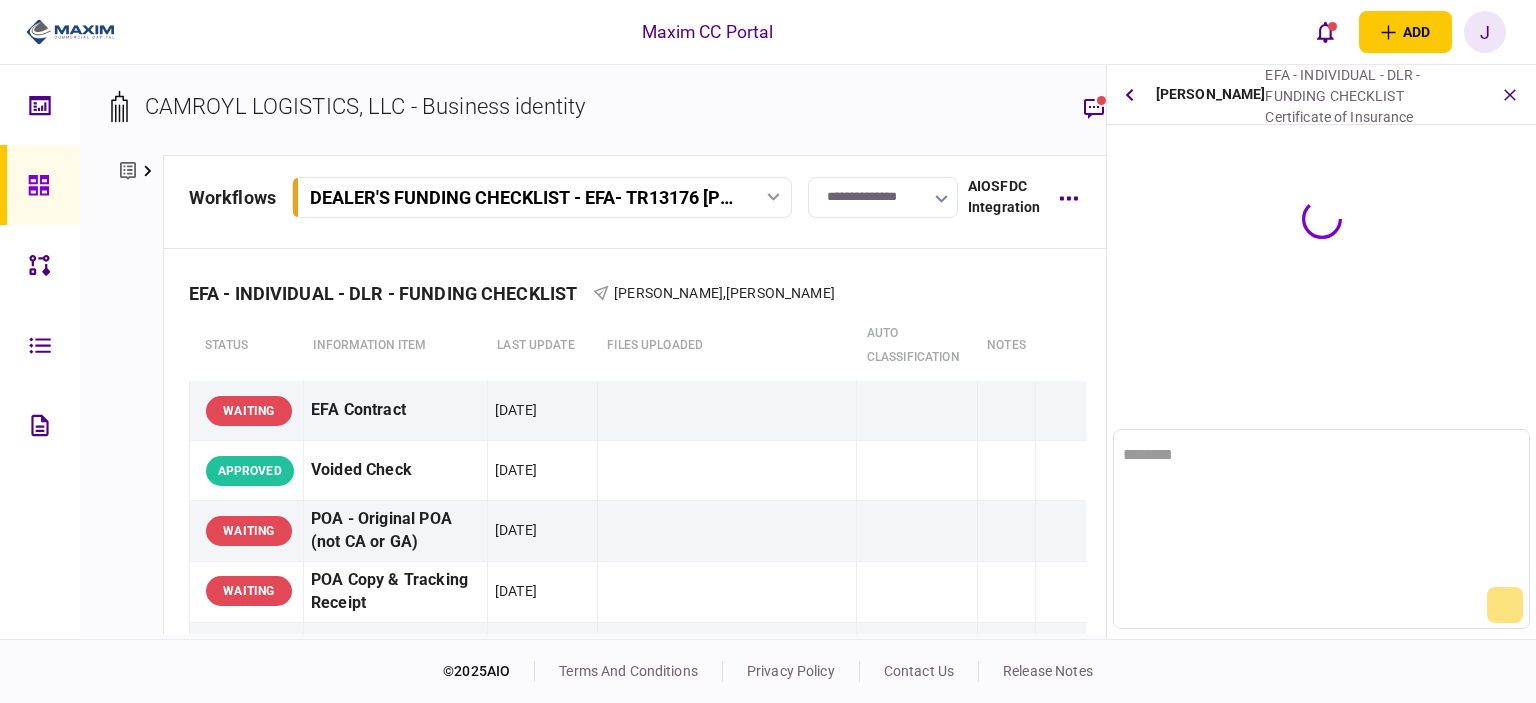 scroll, scrollTop: 0, scrollLeft: 0, axis: both 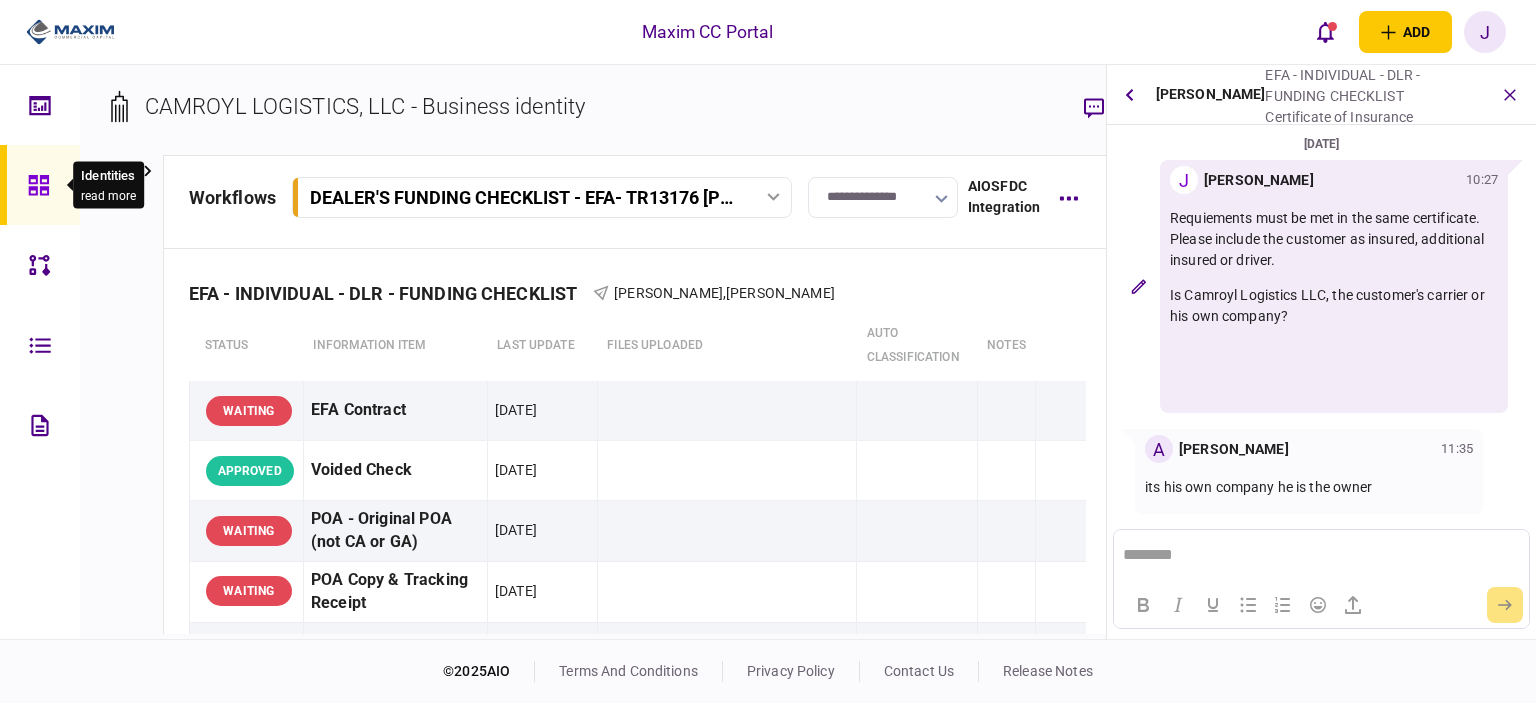 click at bounding box center [44, 185] 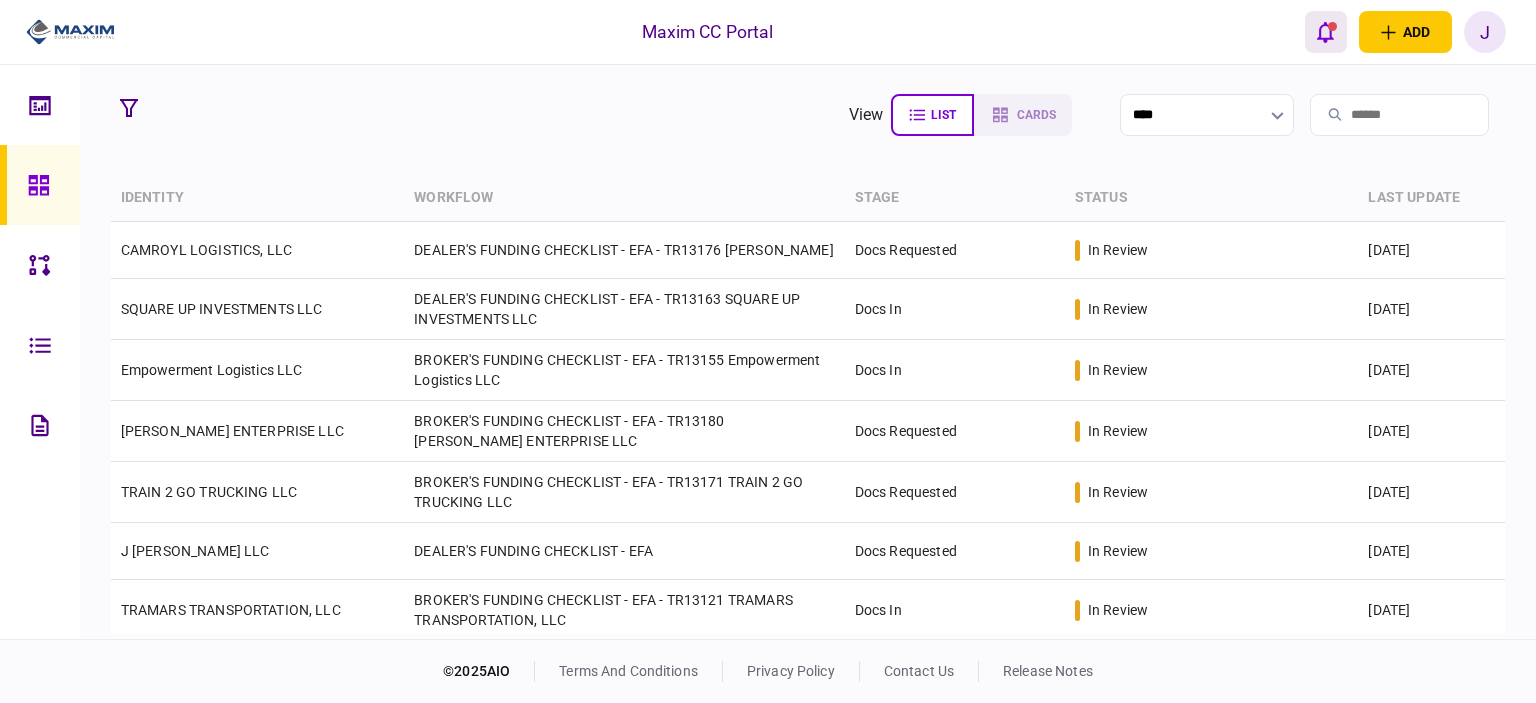 click at bounding box center [1326, 32] 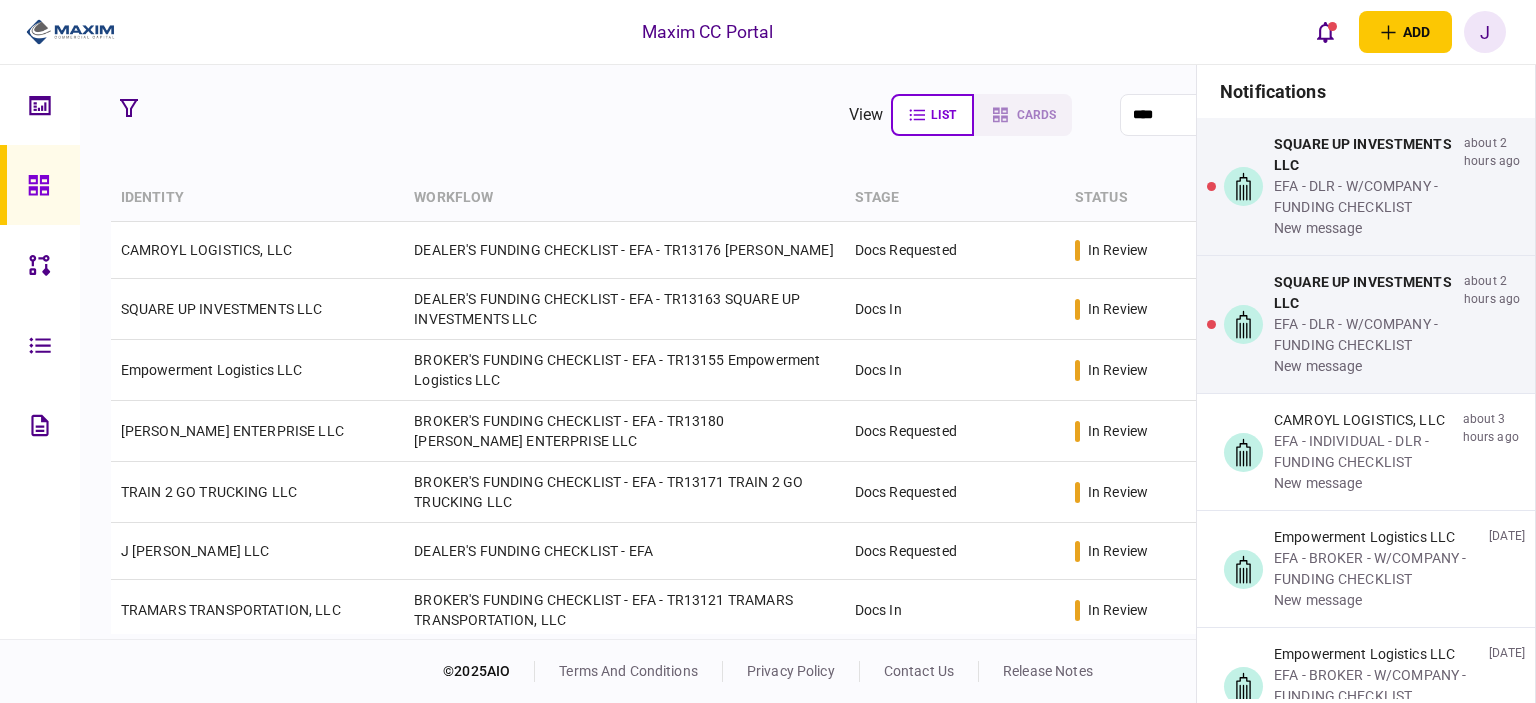 click at bounding box center [40, 185] 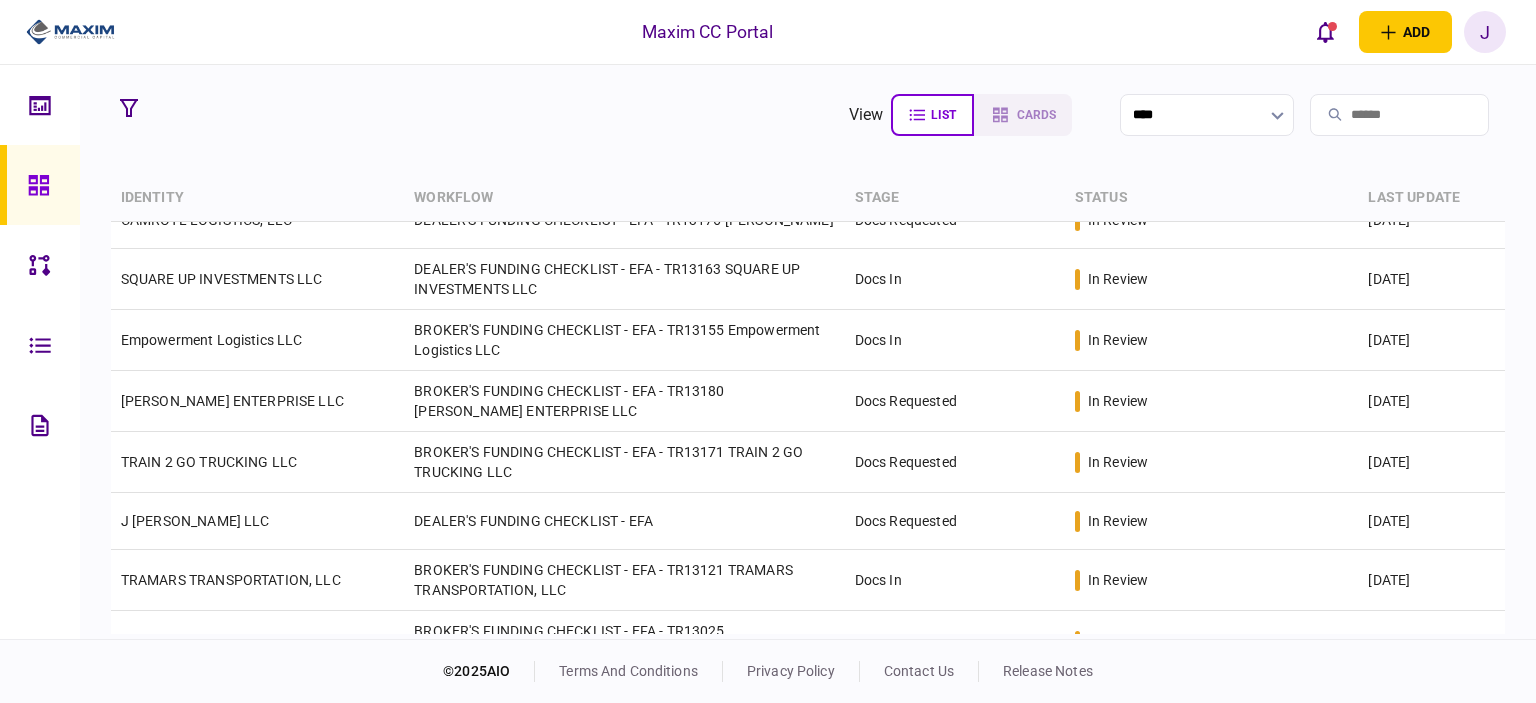 scroll, scrollTop: 0, scrollLeft: 0, axis: both 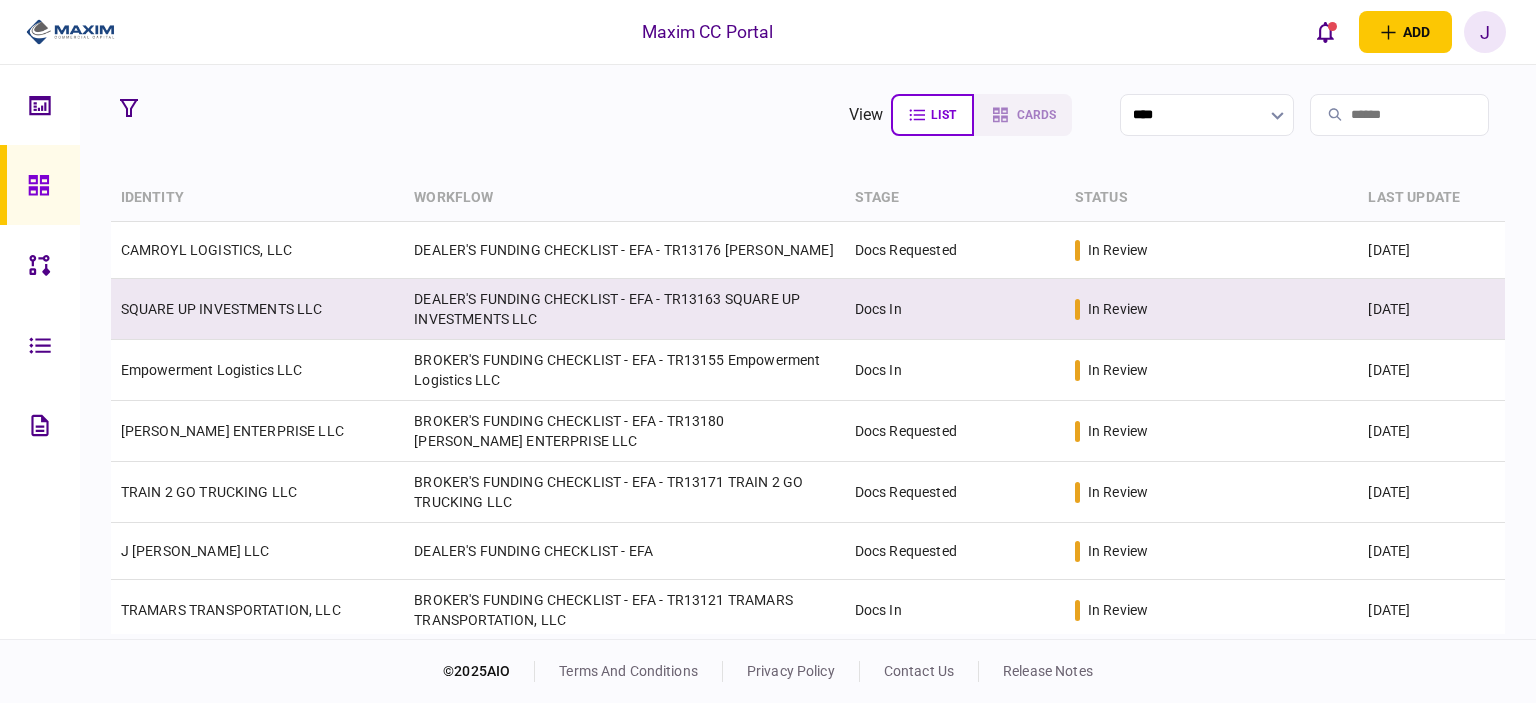 click on "SQUARE UP INVESTMENTS LLC" at bounding box center [222, 309] 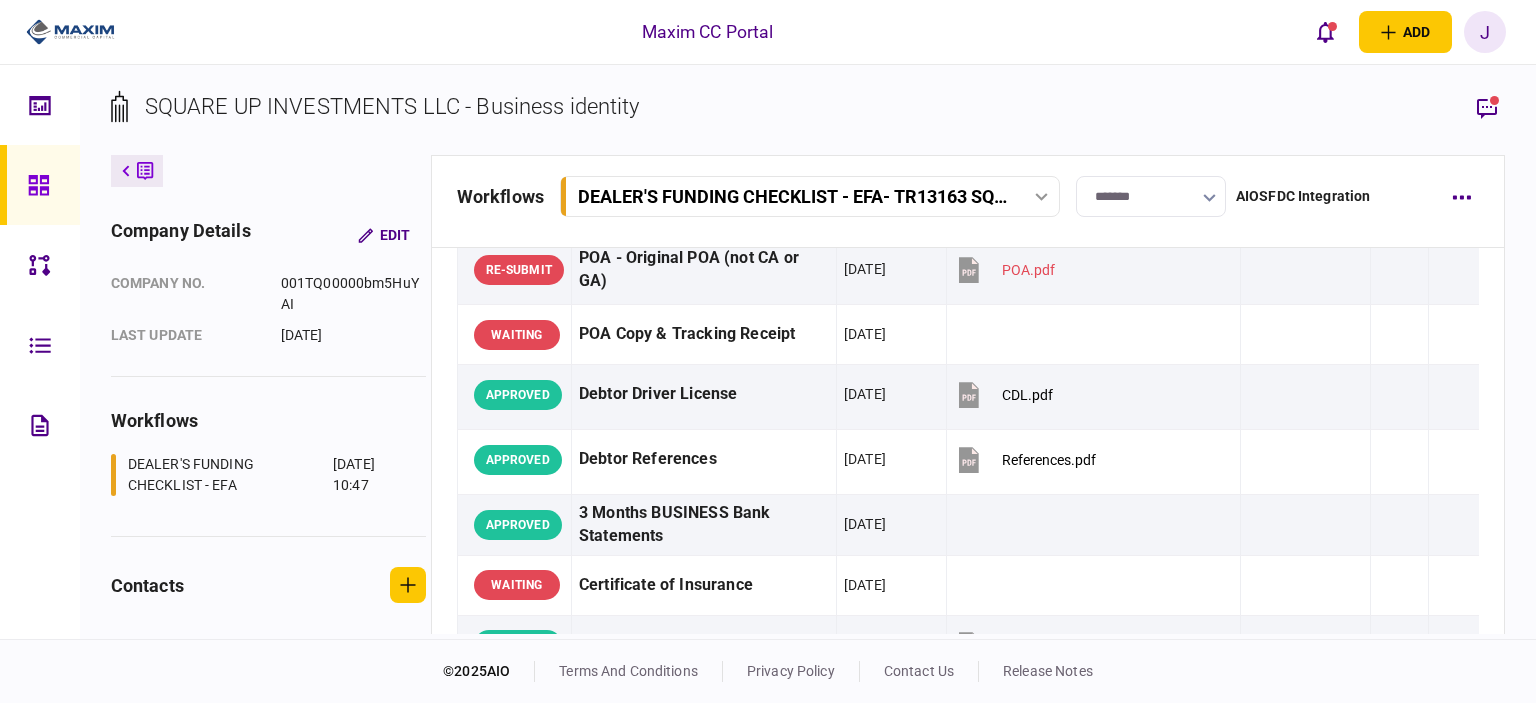 scroll, scrollTop: 300, scrollLeft: 0, axis: vertical 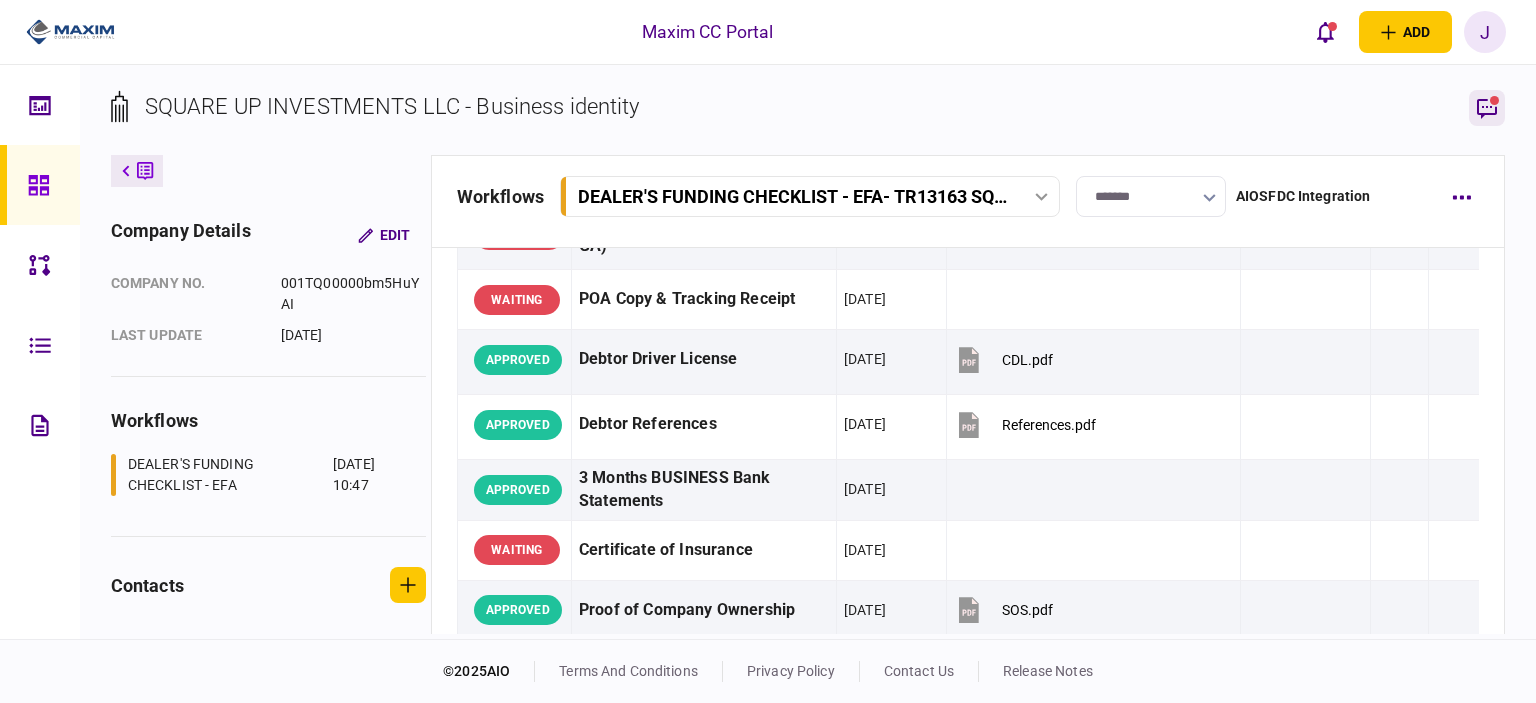 click 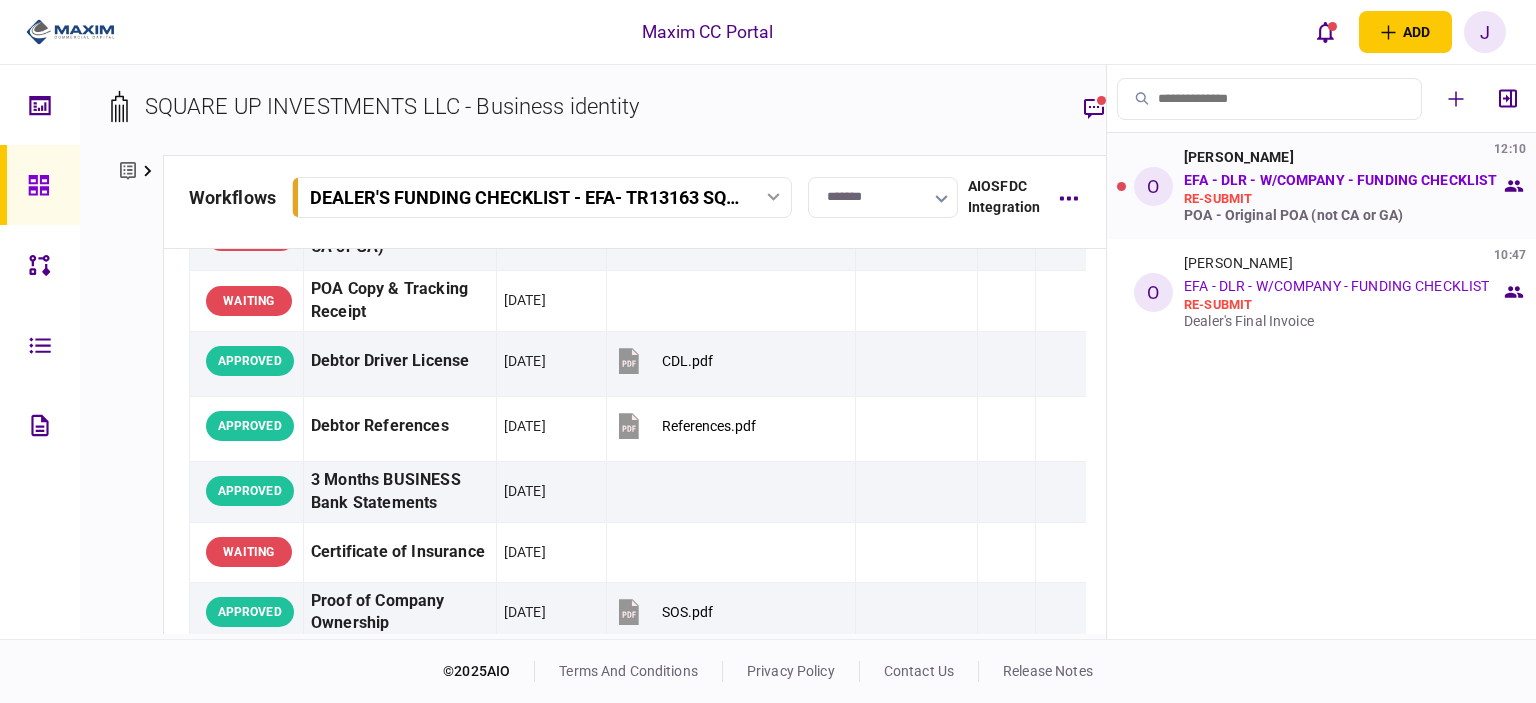 click on "EFA - DLR - W/COMPANY - FUNDING CHECKLIST" at bounding box center [1340, 180] 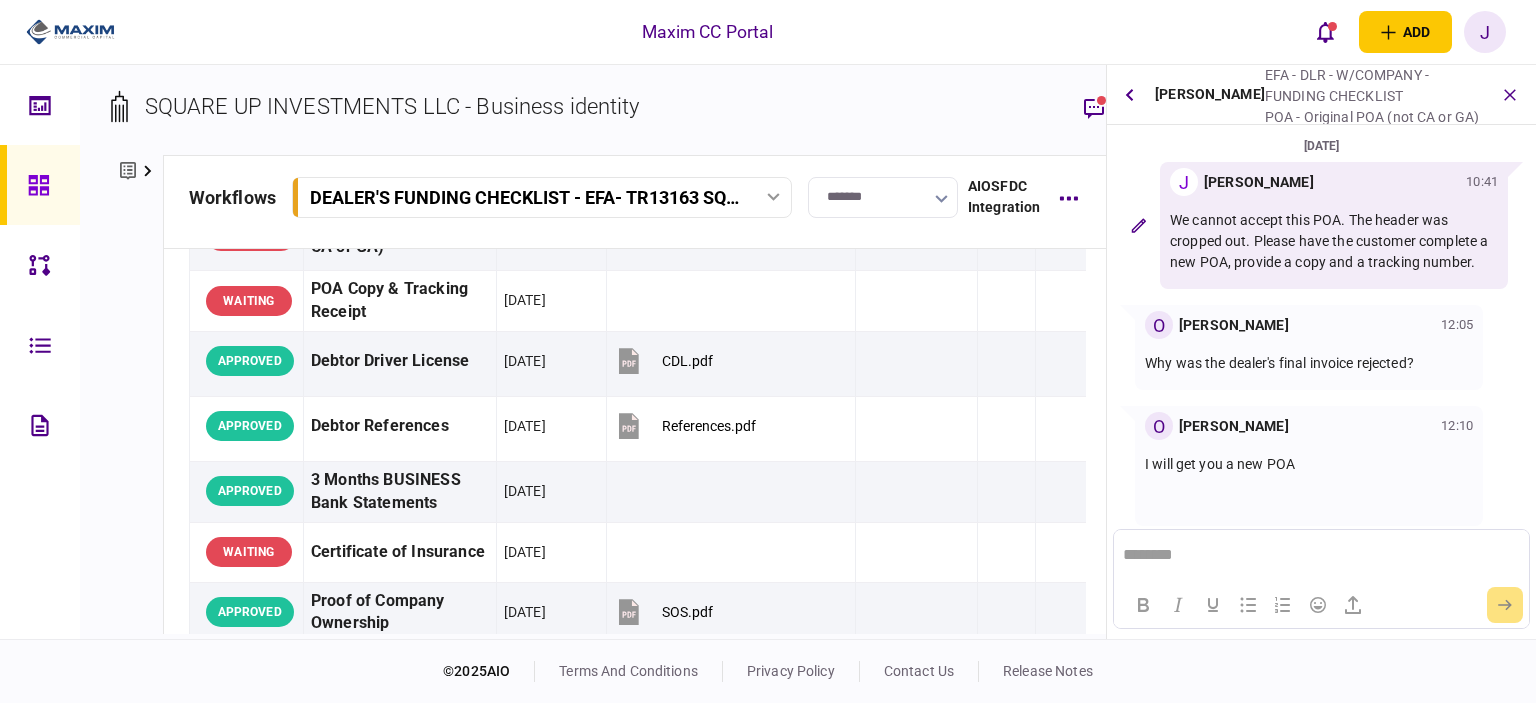 scroll, scrollTop: 0, scrollLeft: 0, axis: both 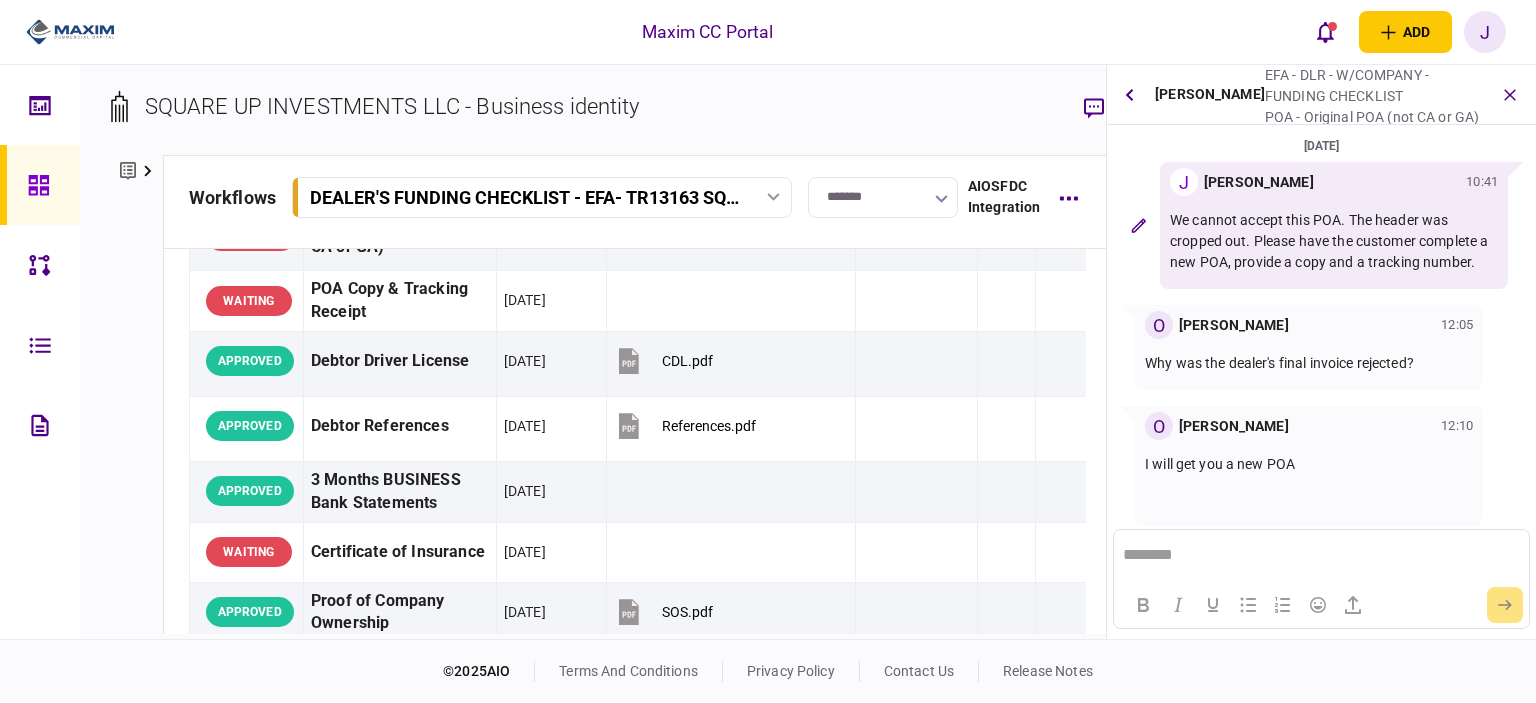 drag, startPoint x: 1231, startPoint y: 357, endPoint x: 1505, endPoint y: 366, distance: 274.14777 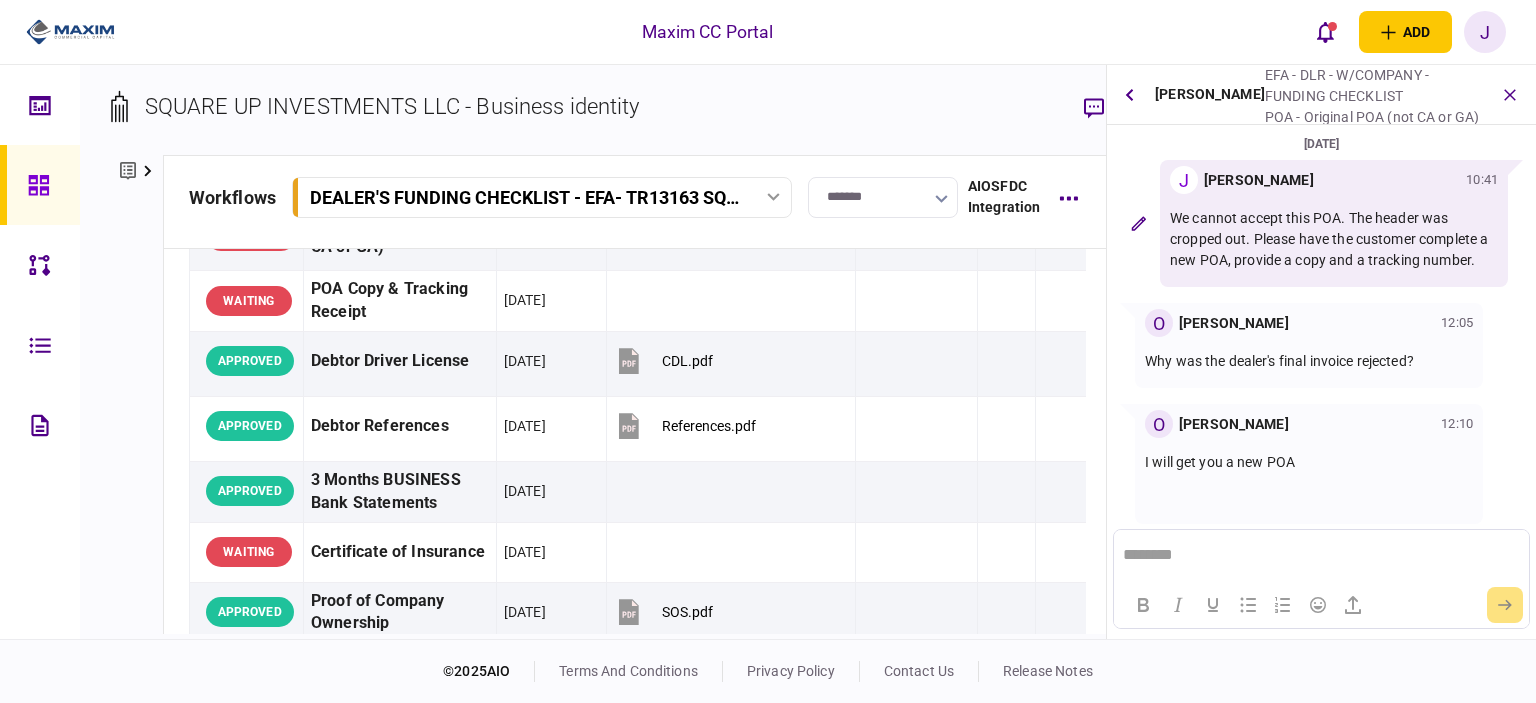 scroll, scrollTop: 0, scrollLeft: 0, axis: both 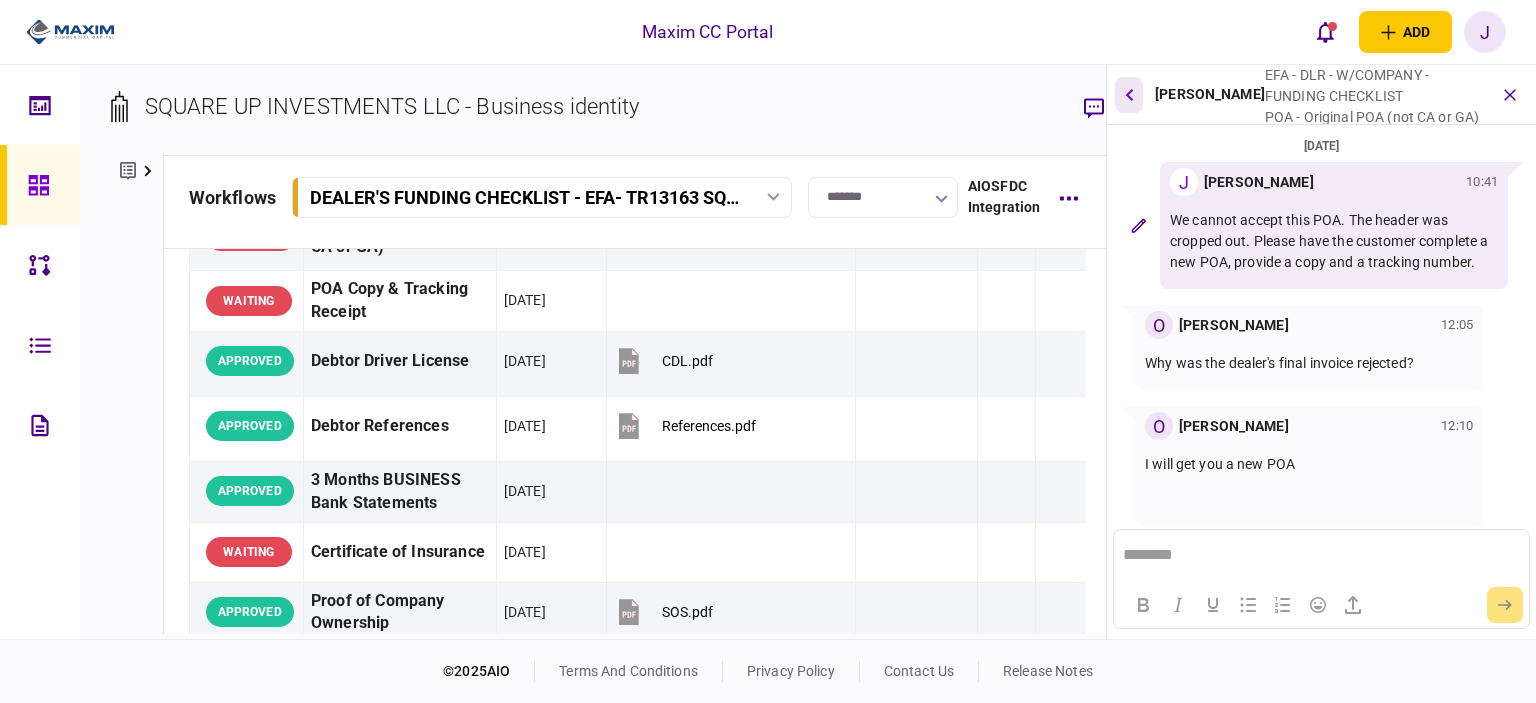click at bounding box center (1129, 95) 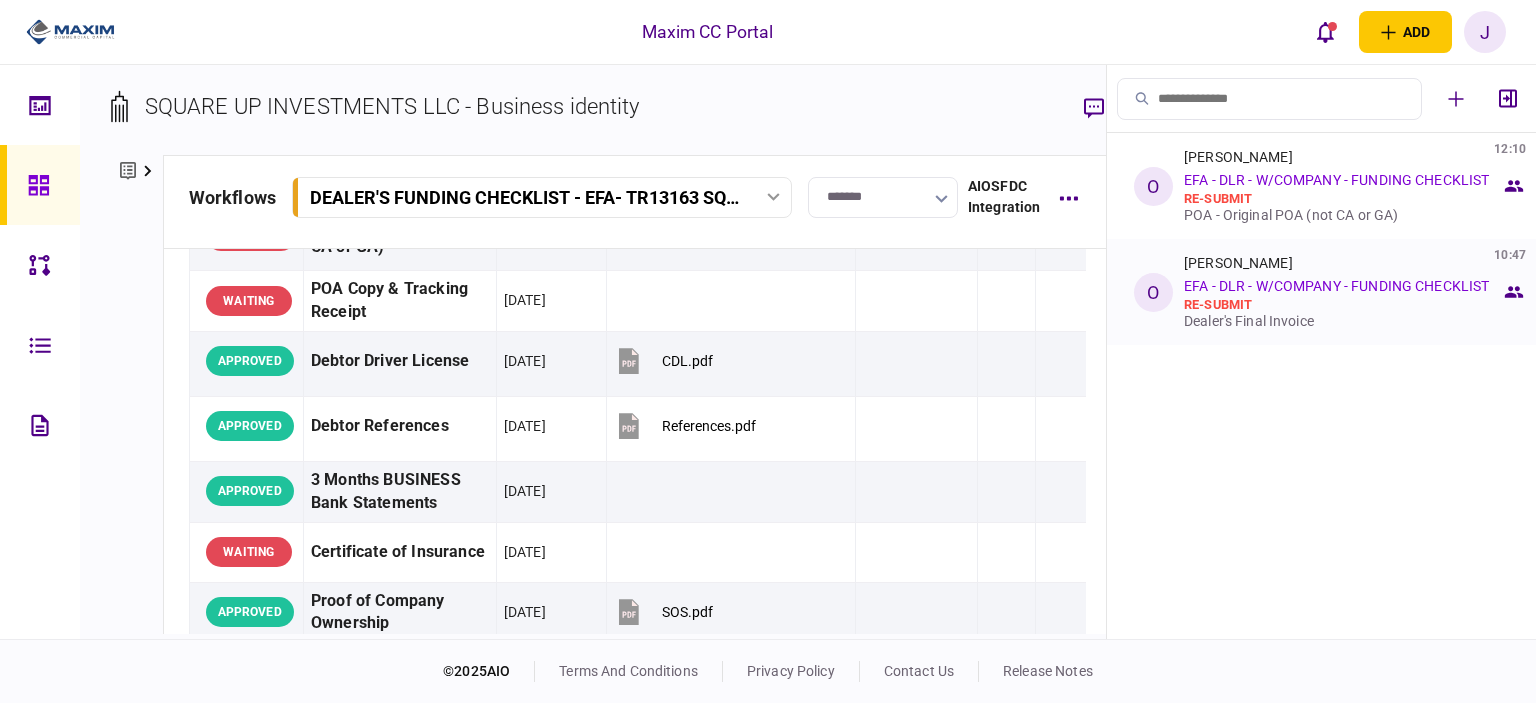 click on "[PERSON_NAME] 10:47 EFA - DLR - W/COMPANY - FUNDING CHECKLIST re-submit Dealer's Final Invoice" at bounding box center (1342, 292) 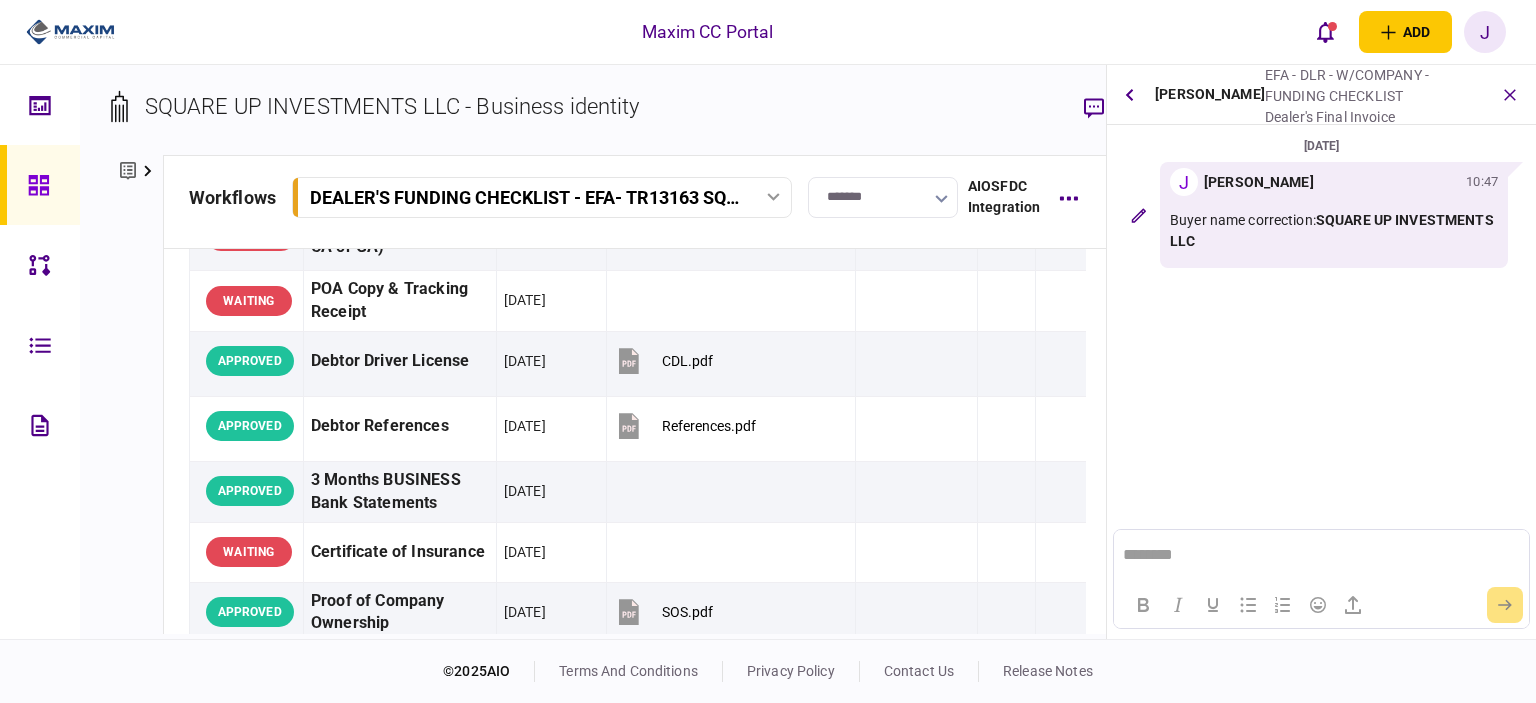 scroll, scrollTop: 0, scrollLeft: 0, axis: both 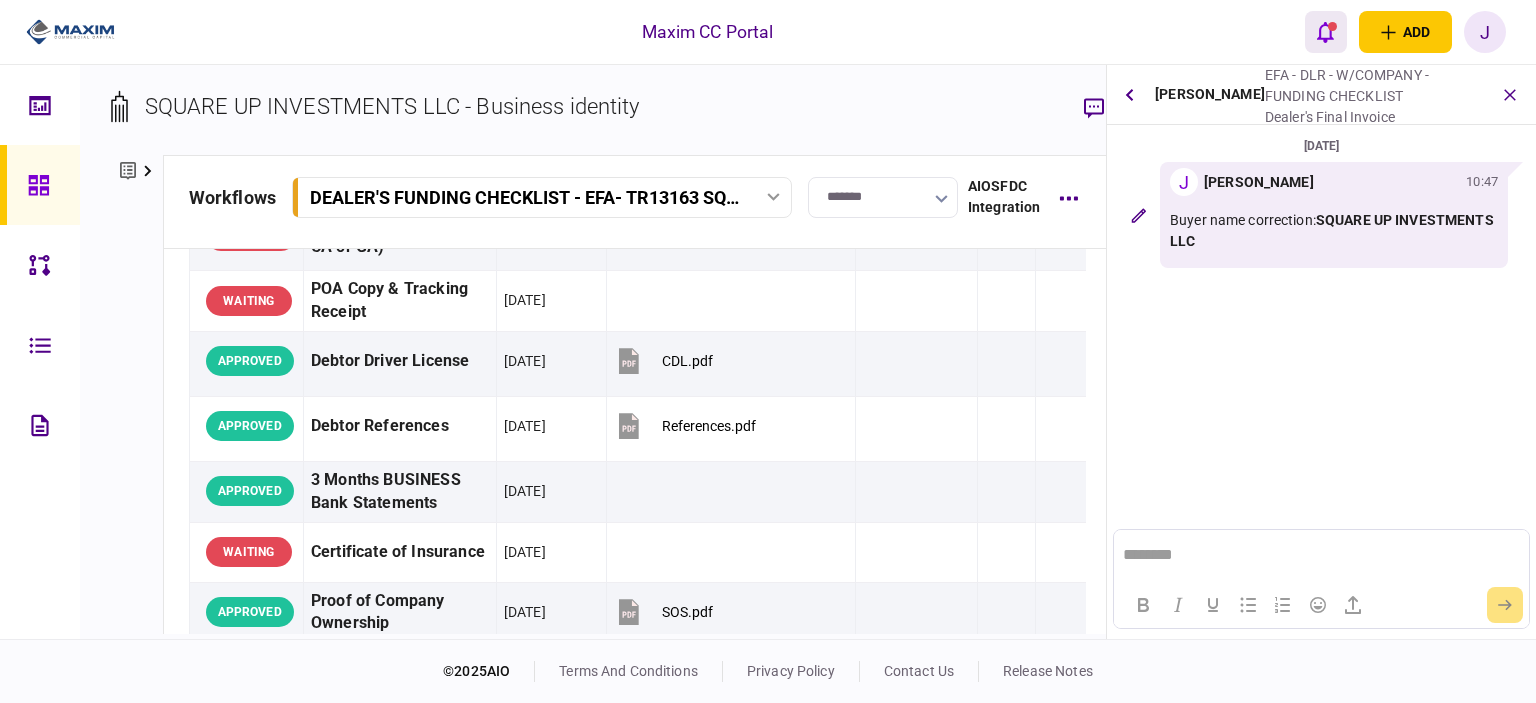 click at bounding box center [1332, 26] 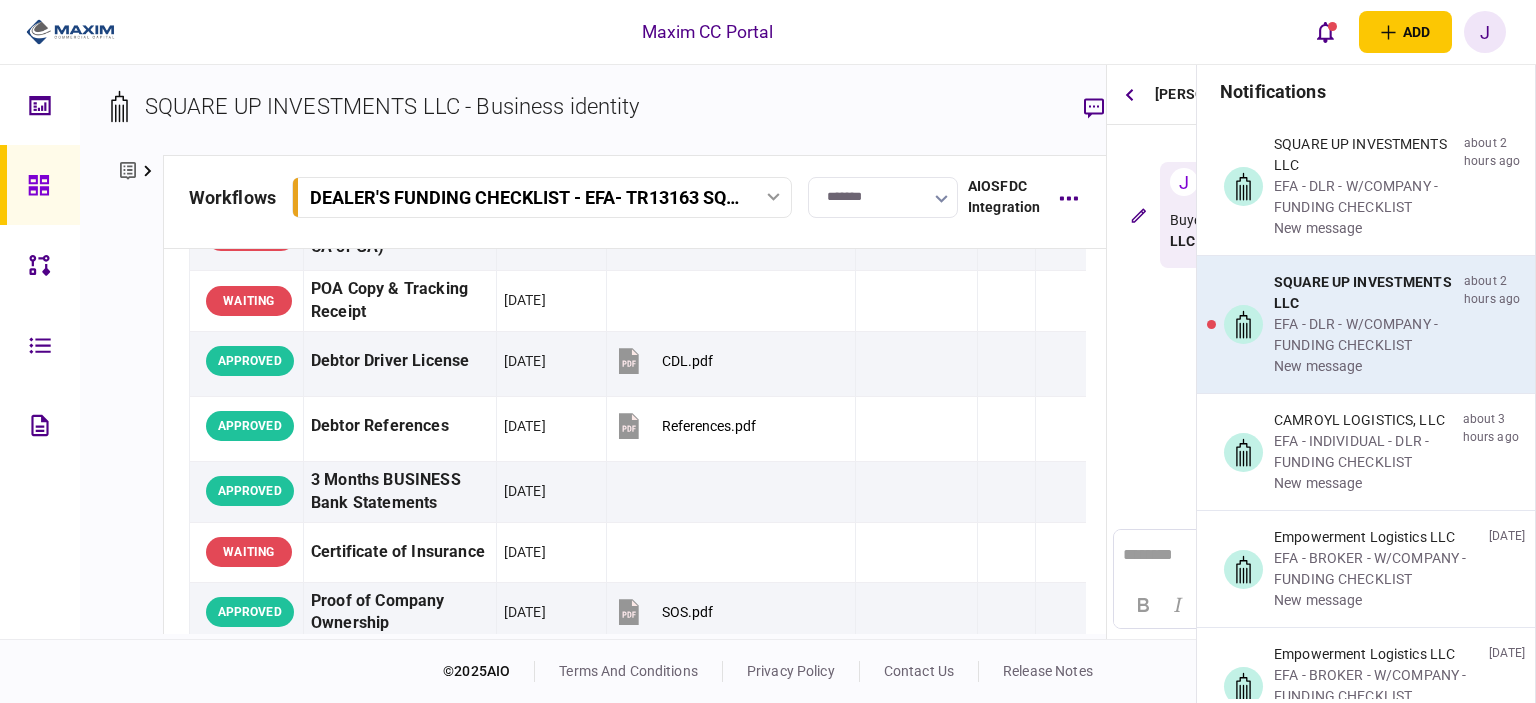click on "EFA - DLR - W/COMPANY - FUNDING CHECKLIST" at bounding box center [1365, 335] 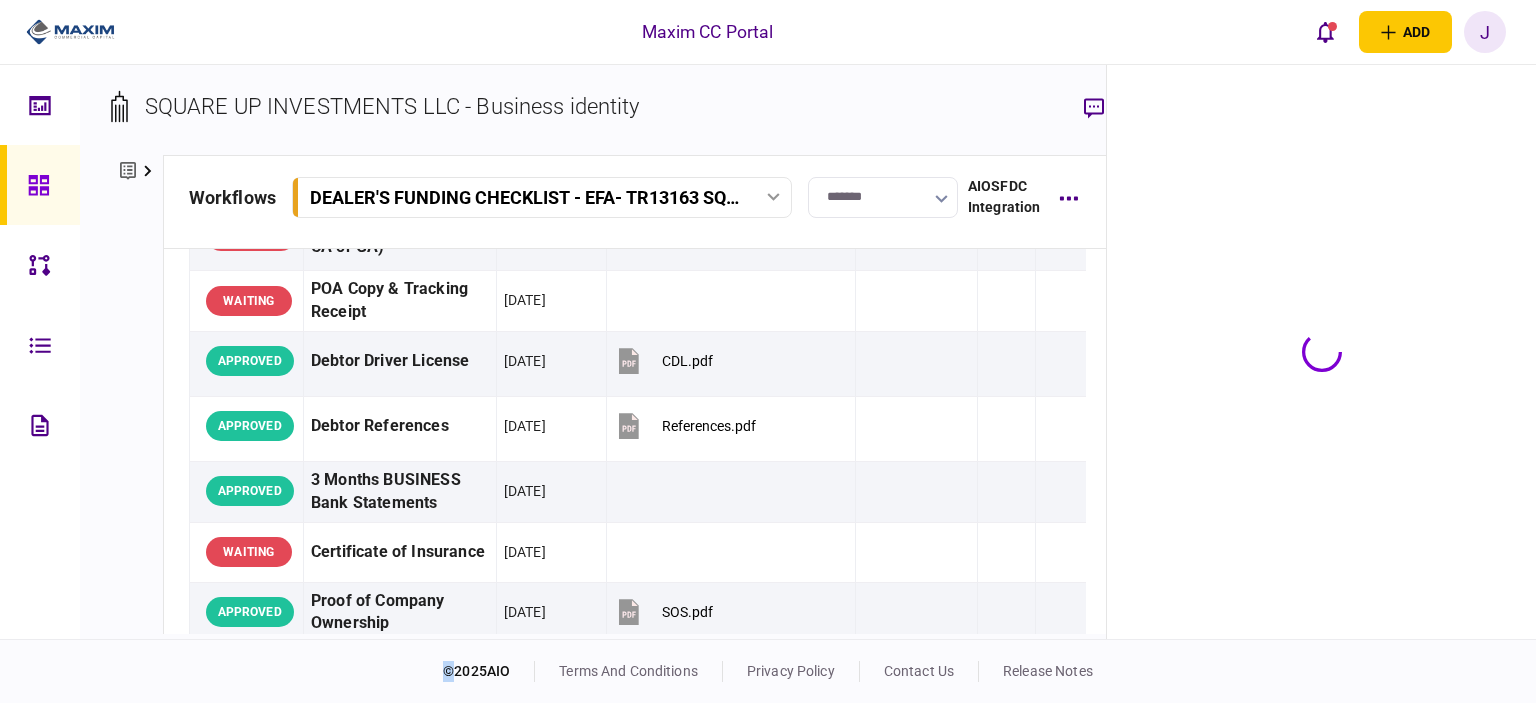 click at bounding box center (1321, 352) 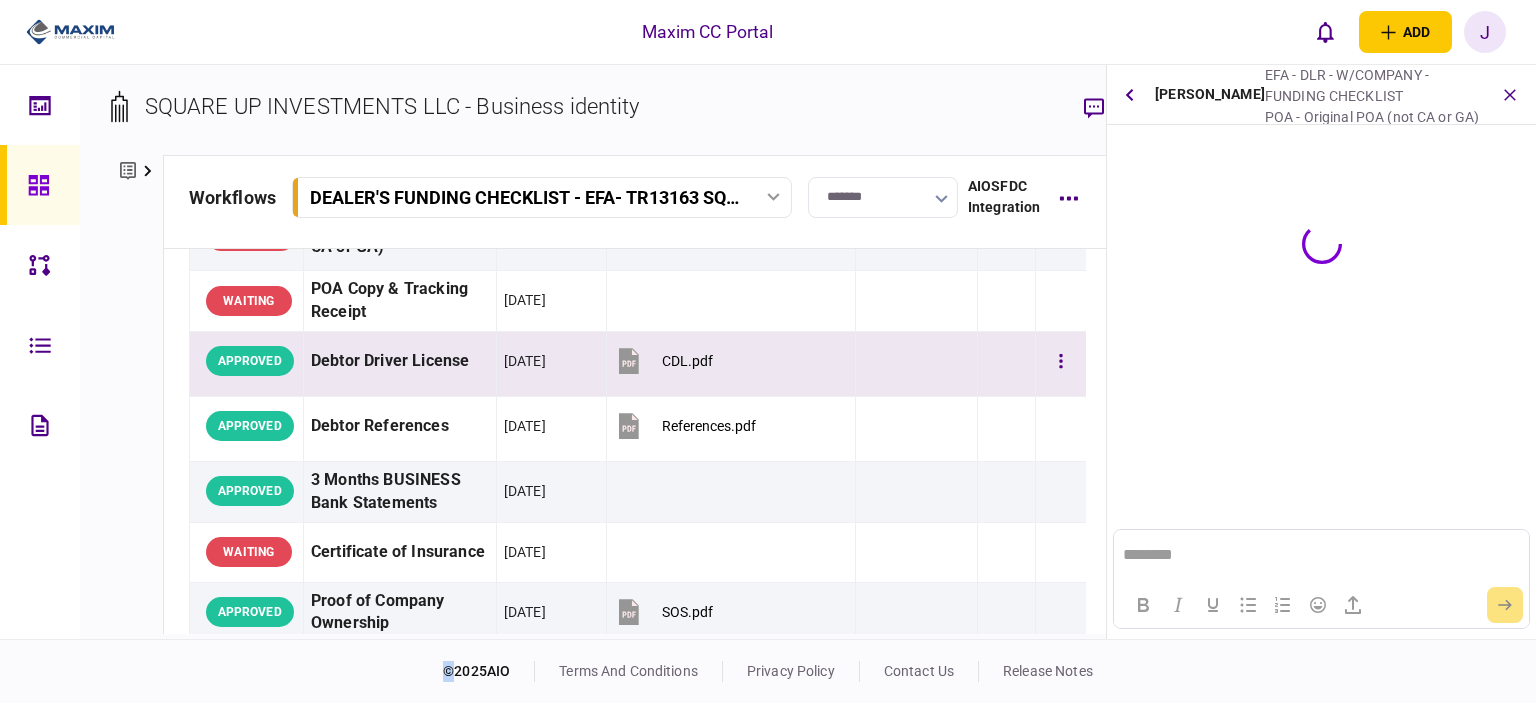 scroll, scrollTop: 0, scrollLeft: 0, axis: both 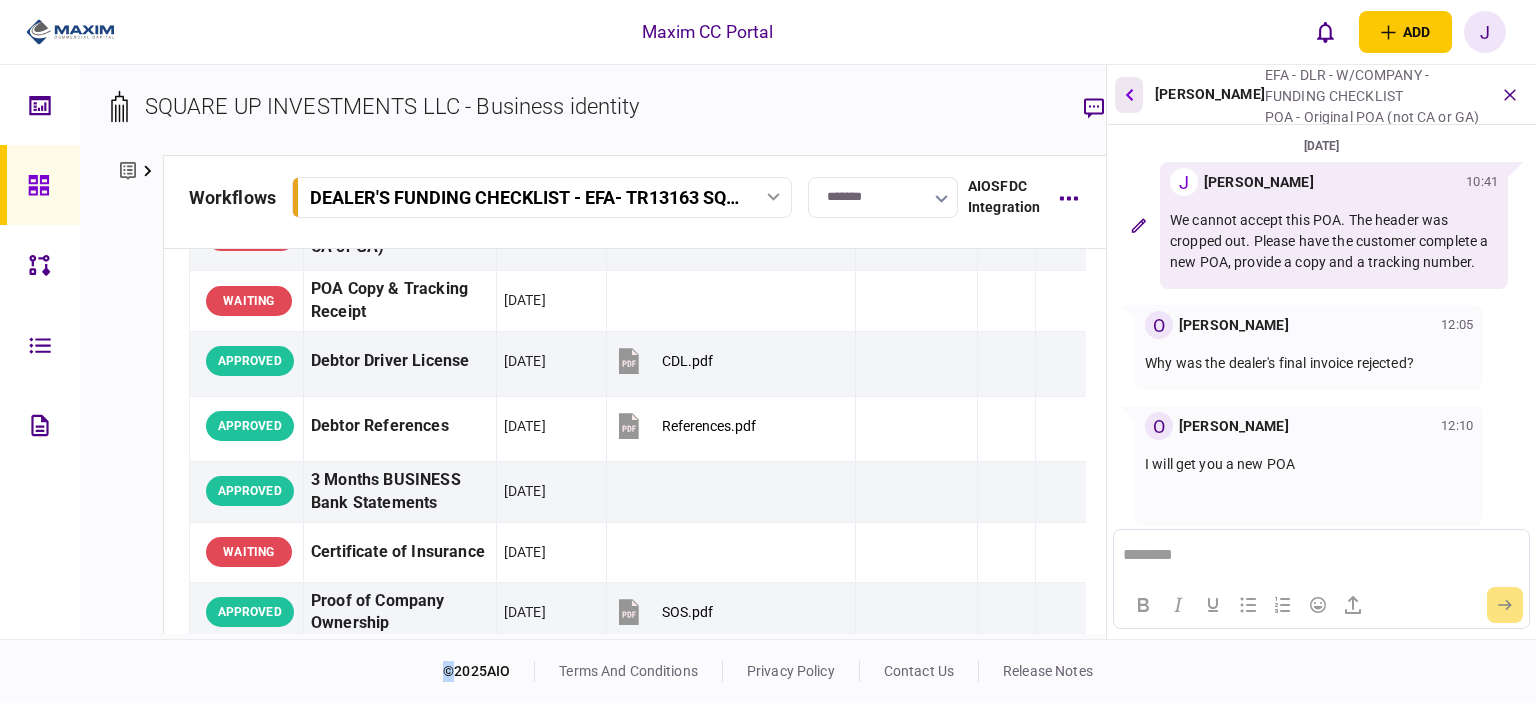 click 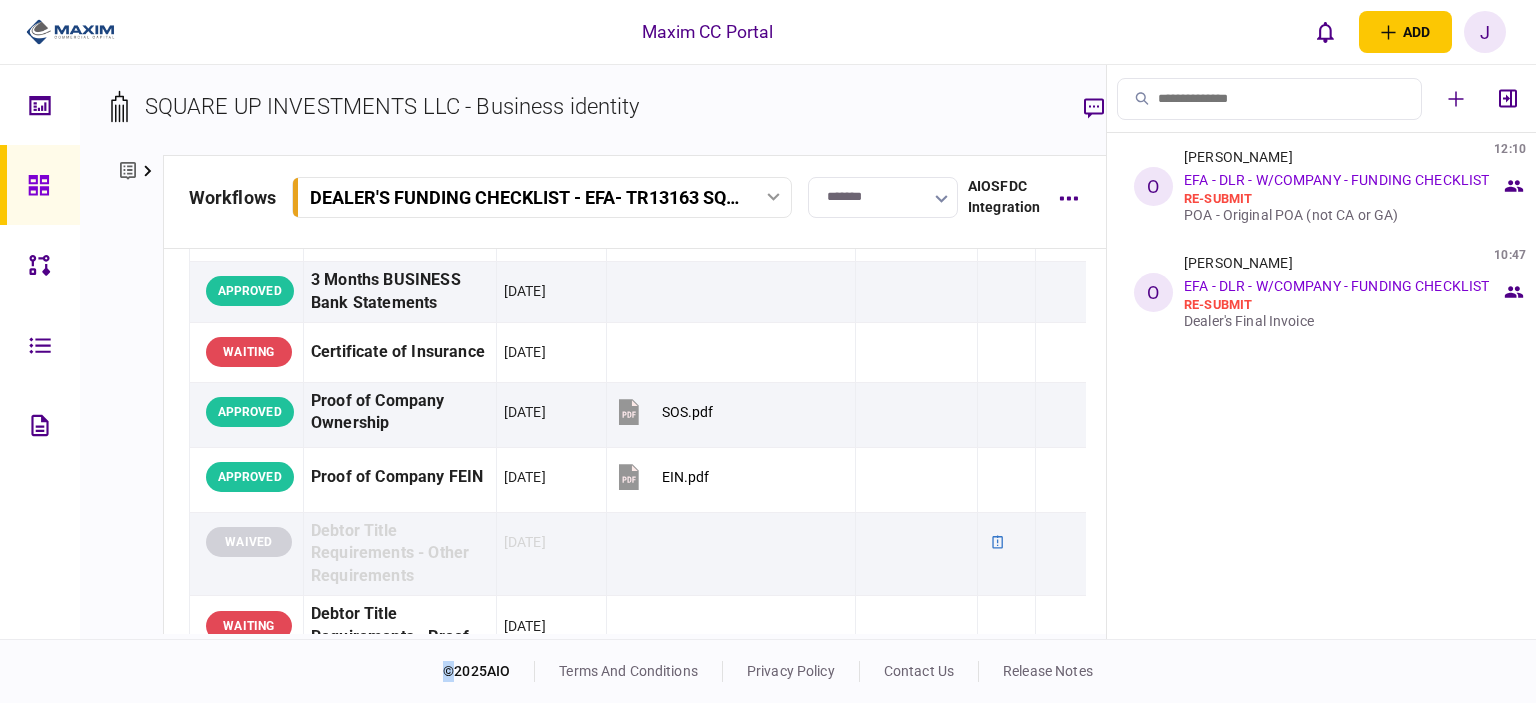 scroll, scrollTop: 0, scrollLeft: 0, axis: both 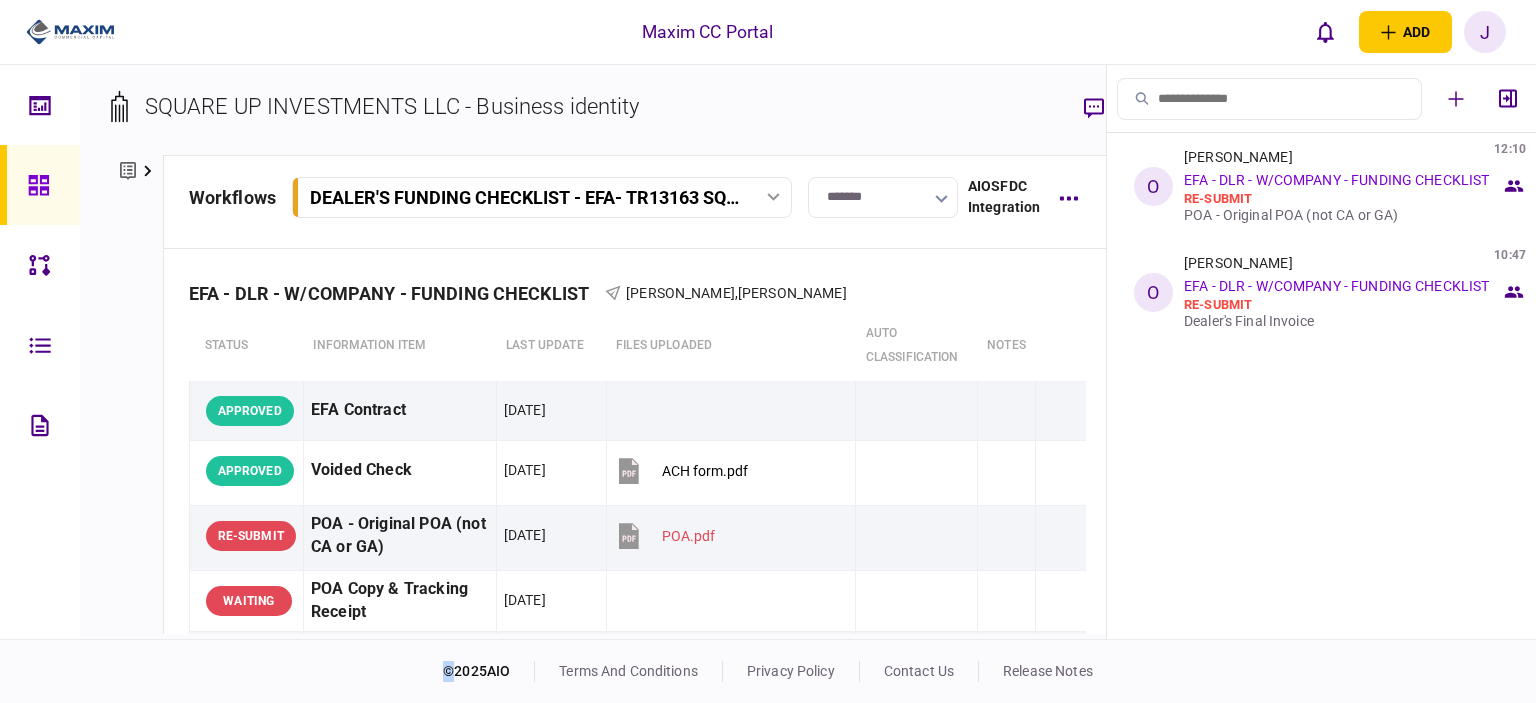click 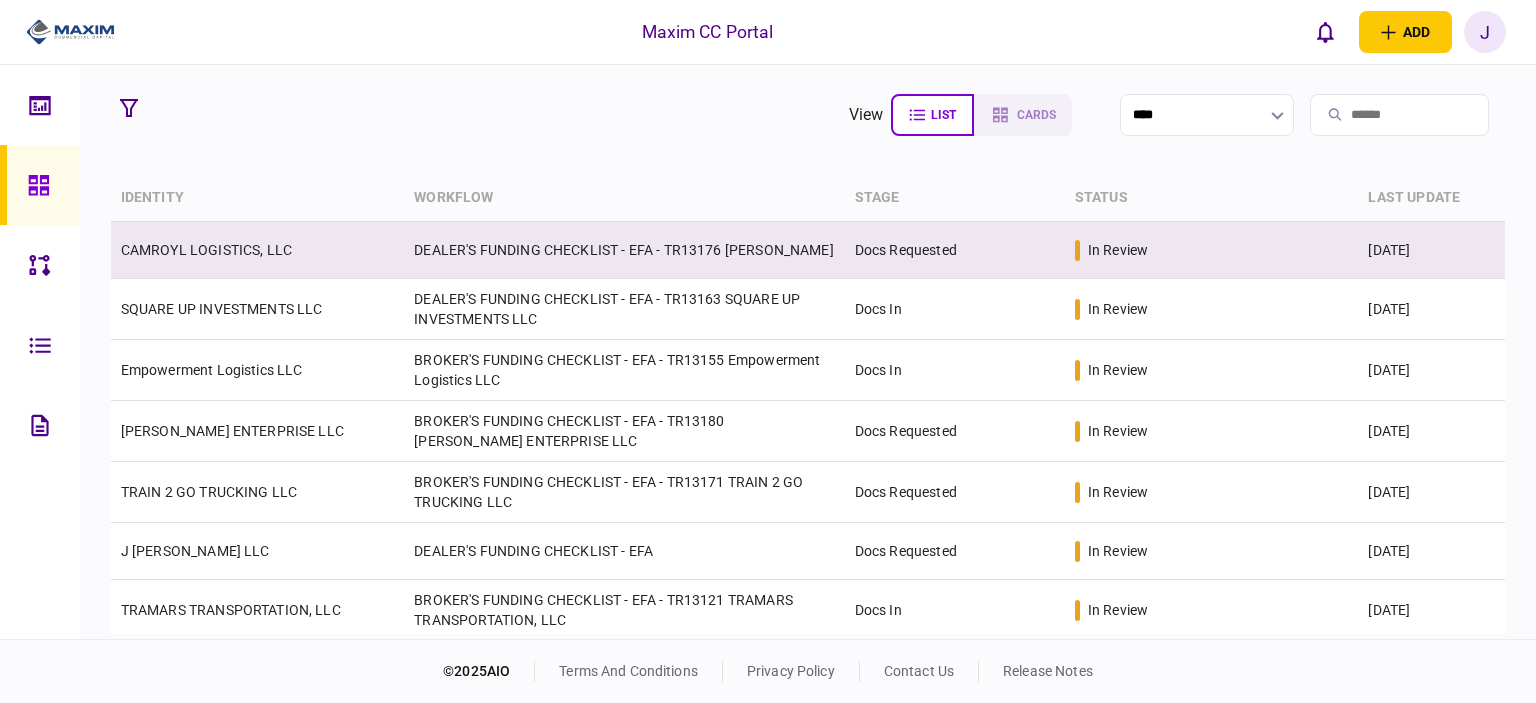 click on "DEALER'S FUNDING CHECKLIST - EFA - TR13176 [PERSON_NAME]" at bounding box center [624, 250] 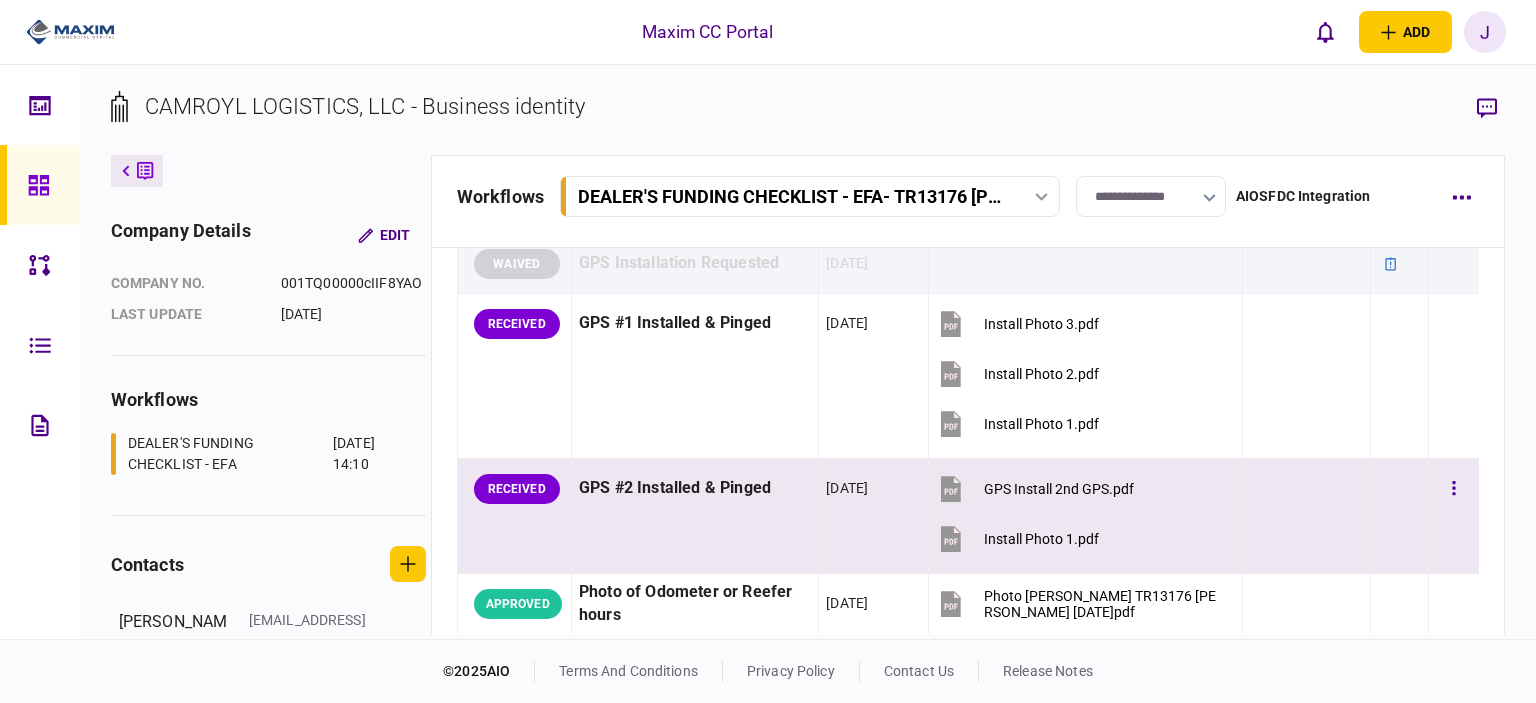 scroll, scrollTop: 1500, scrollLeft: 0, axis: vertical 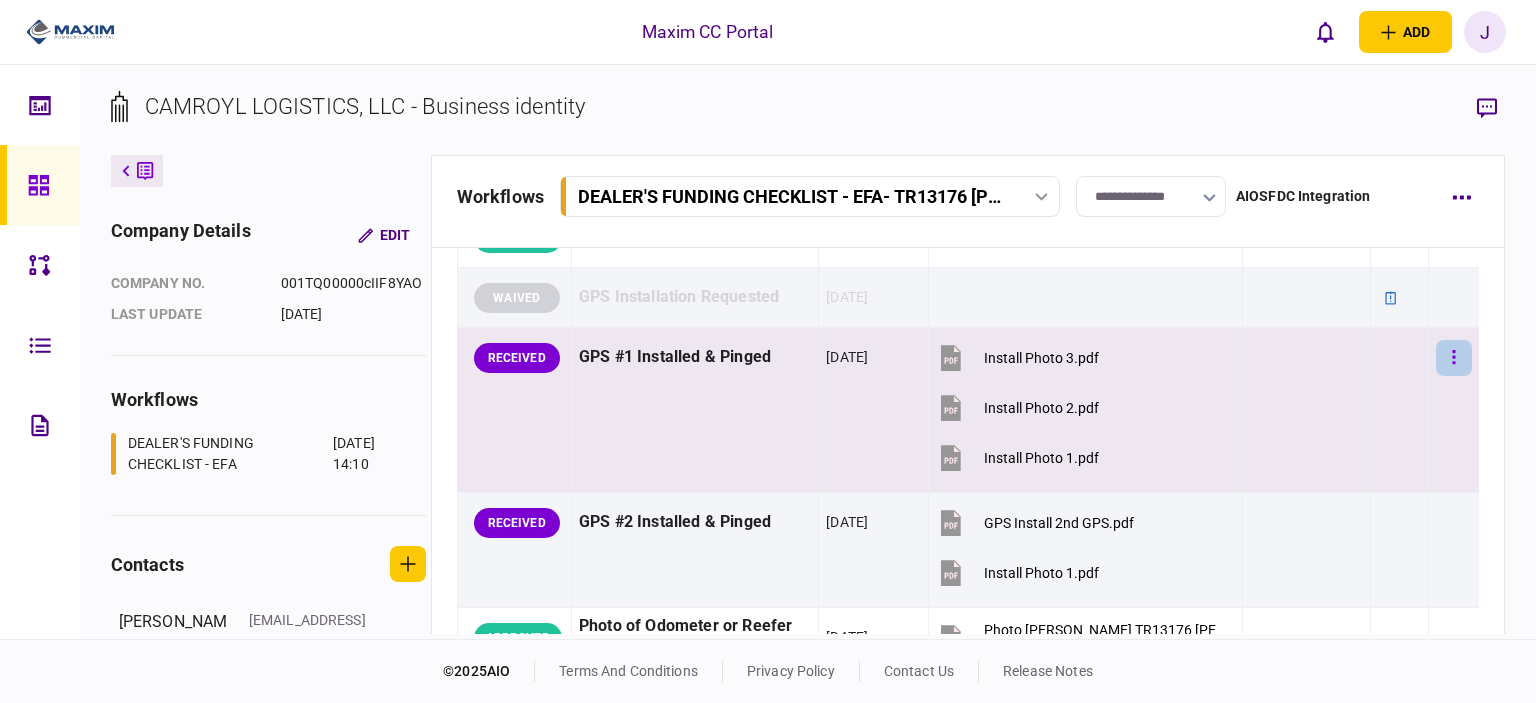 click 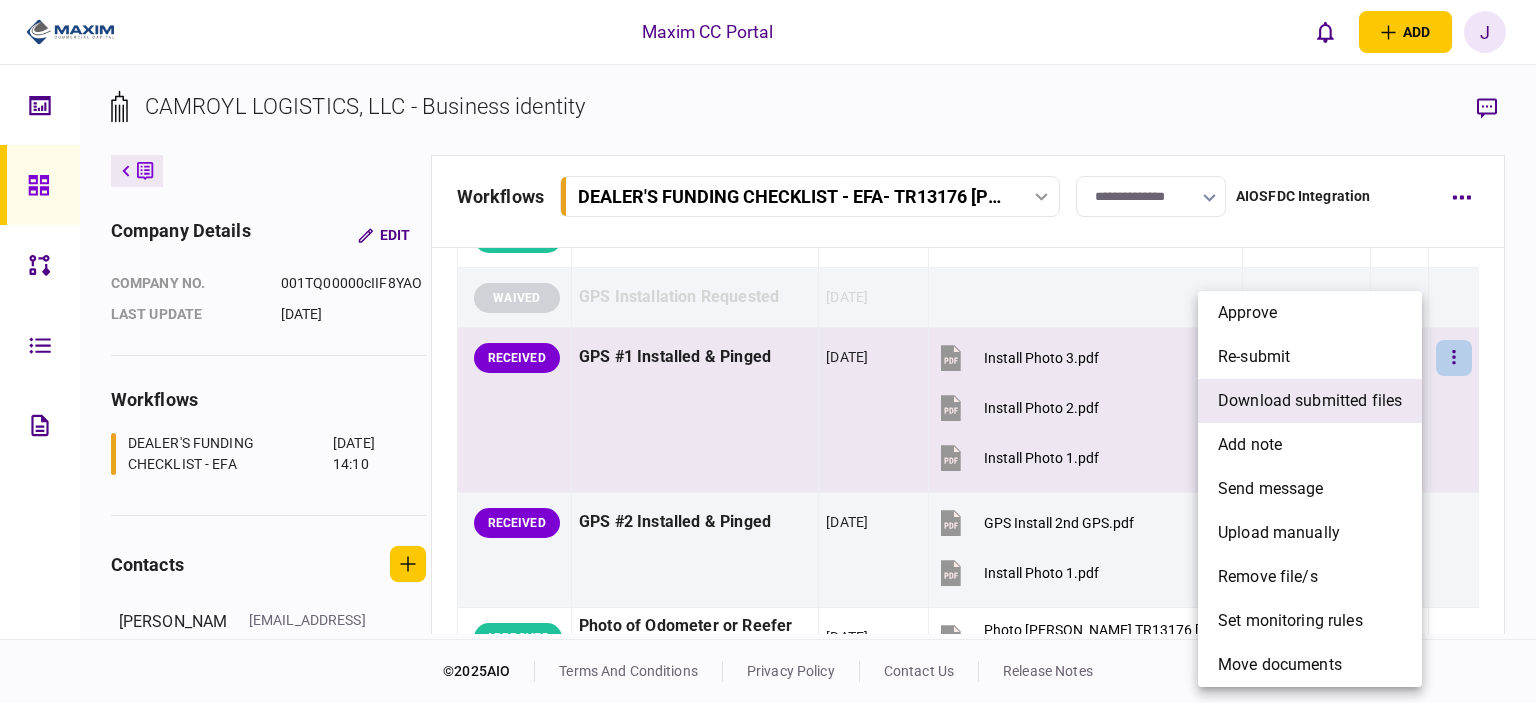 click on "download submitted files" at bounding box center (1310, 401) 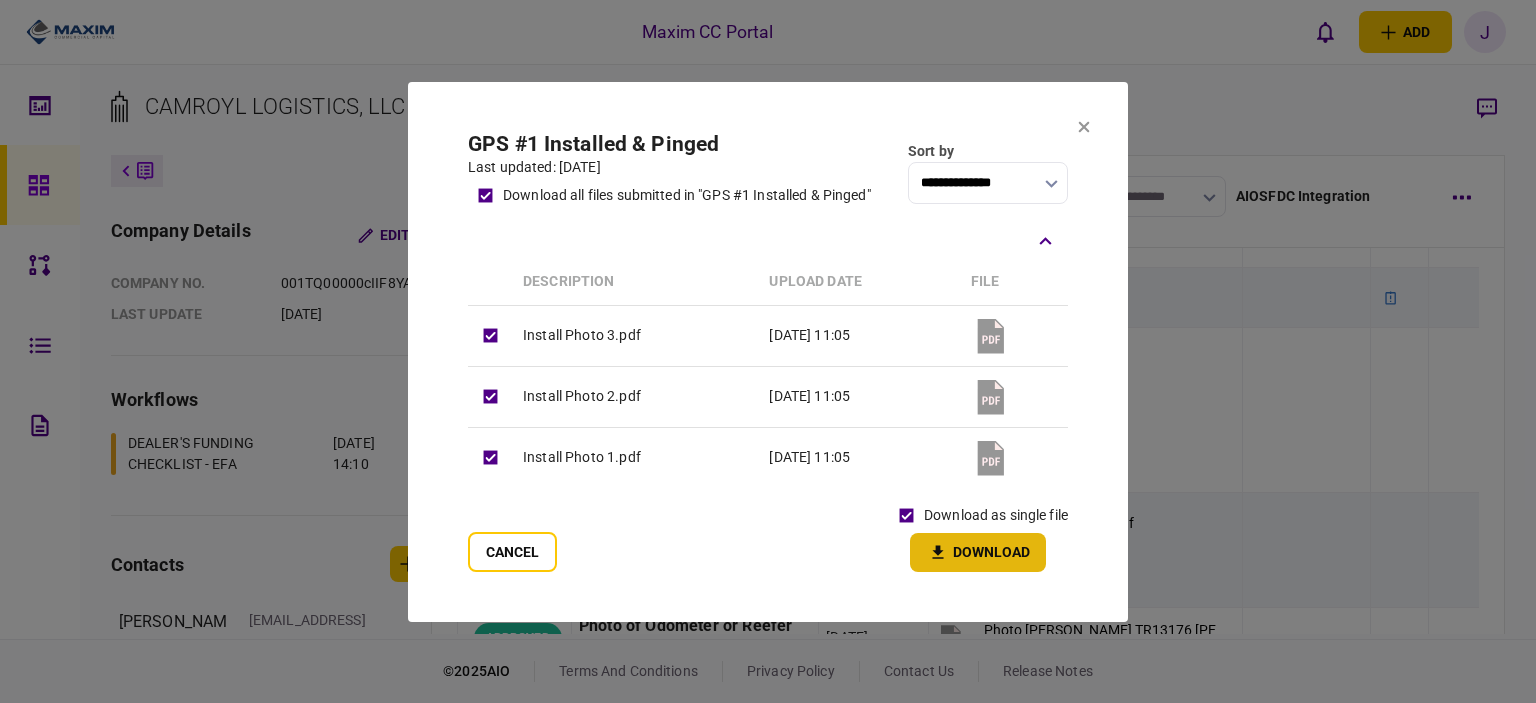 click on "Download" at bounding box center (978, 552) 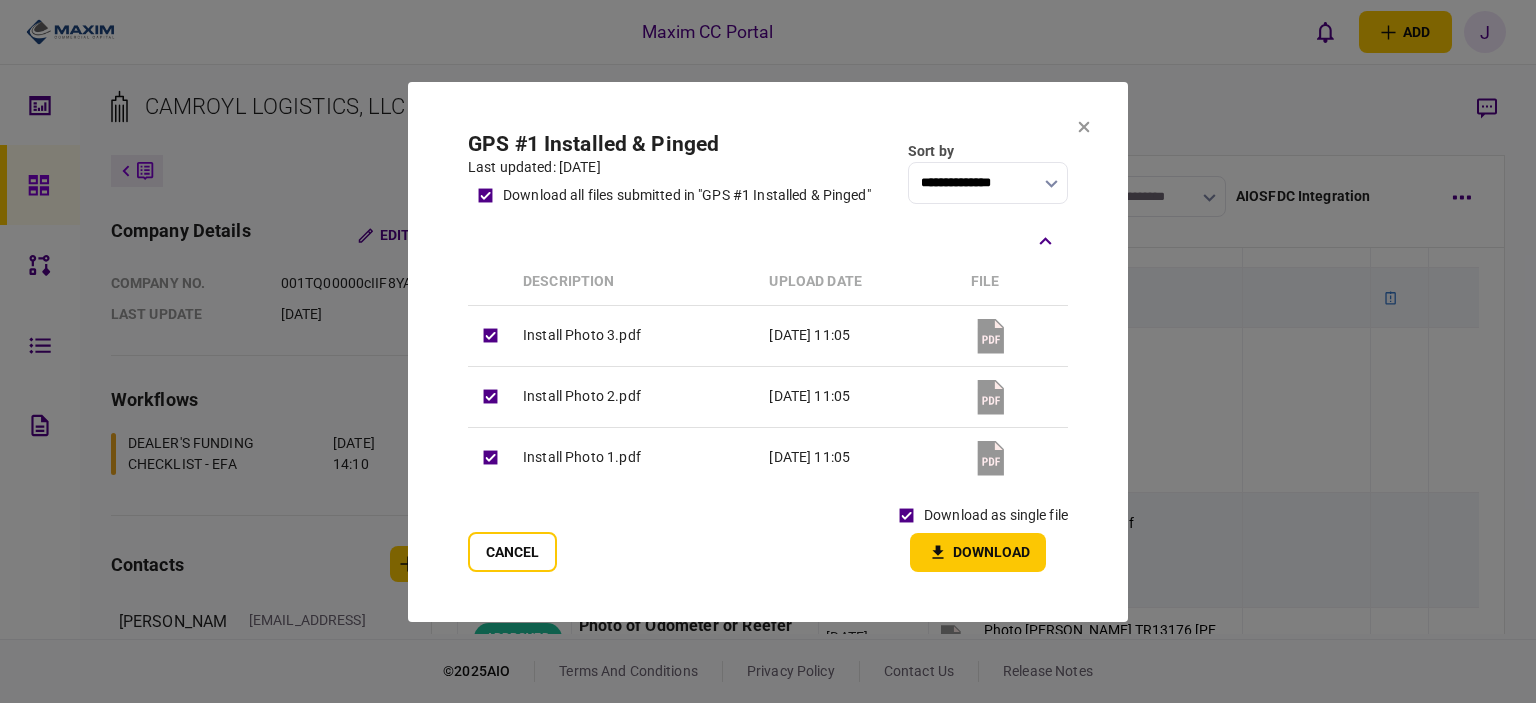 drag, startPoint x: 859, startPoint y: 124, endPoint x: 879, endPoint y: 127, distance: 20.22375 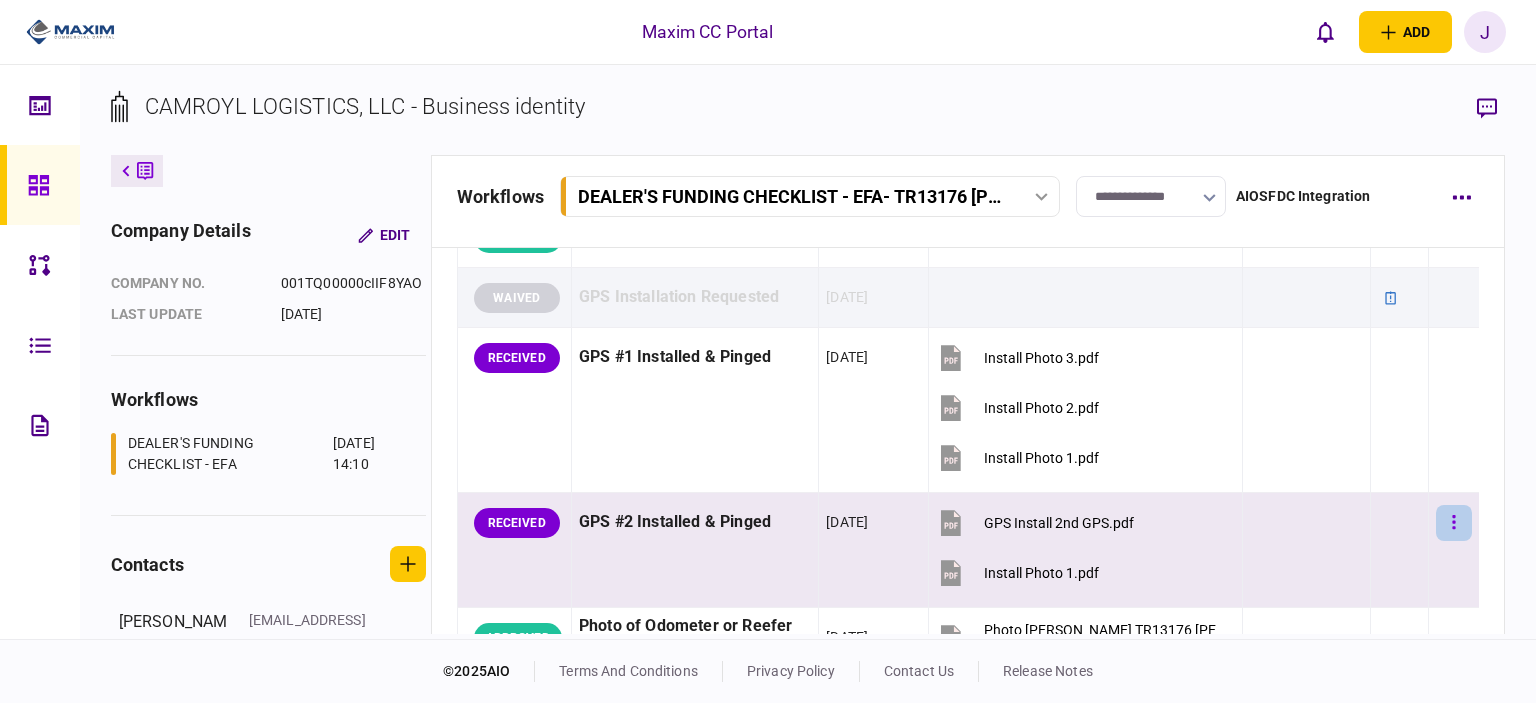 click 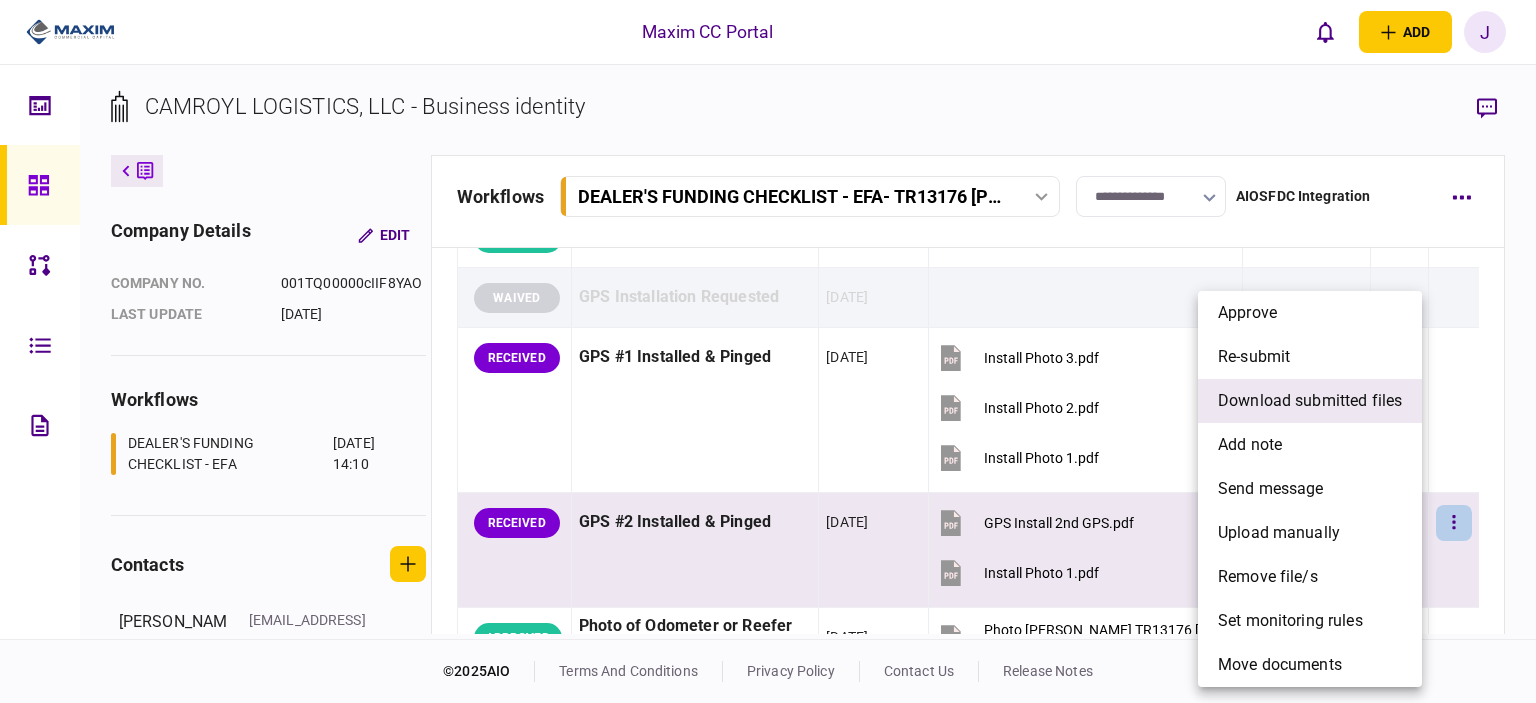 click on "download submitted files" at bounding box center (1310, 401) 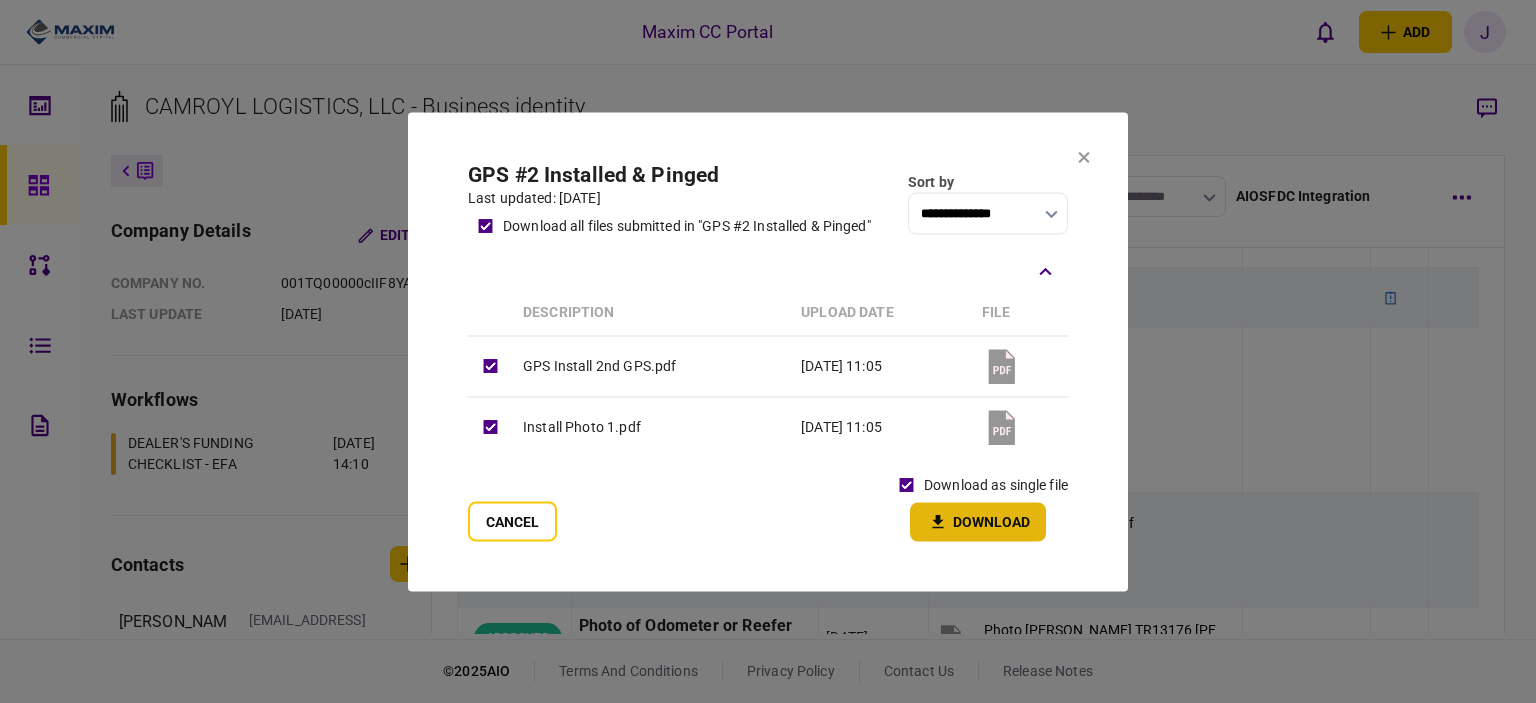 click on "Download" at bounding box center [978, 521] 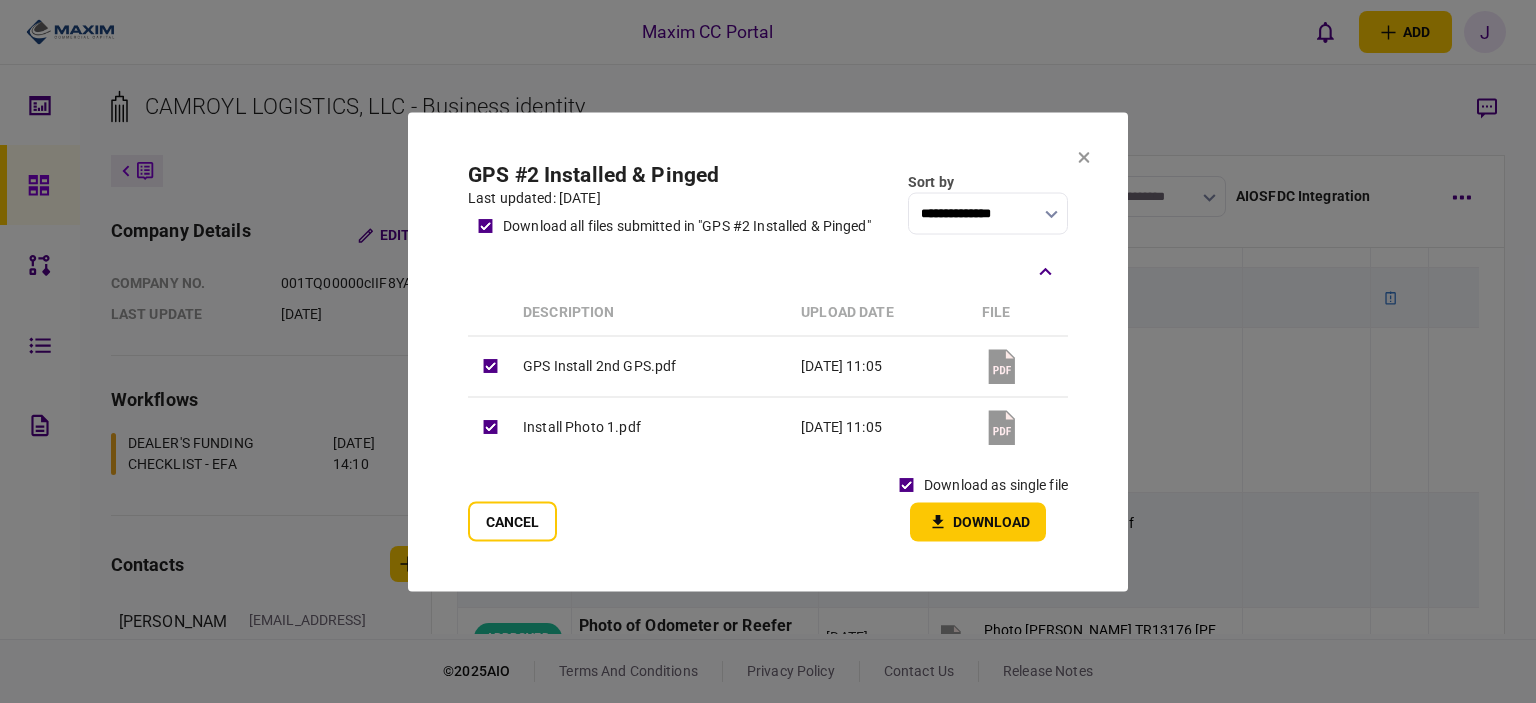 click 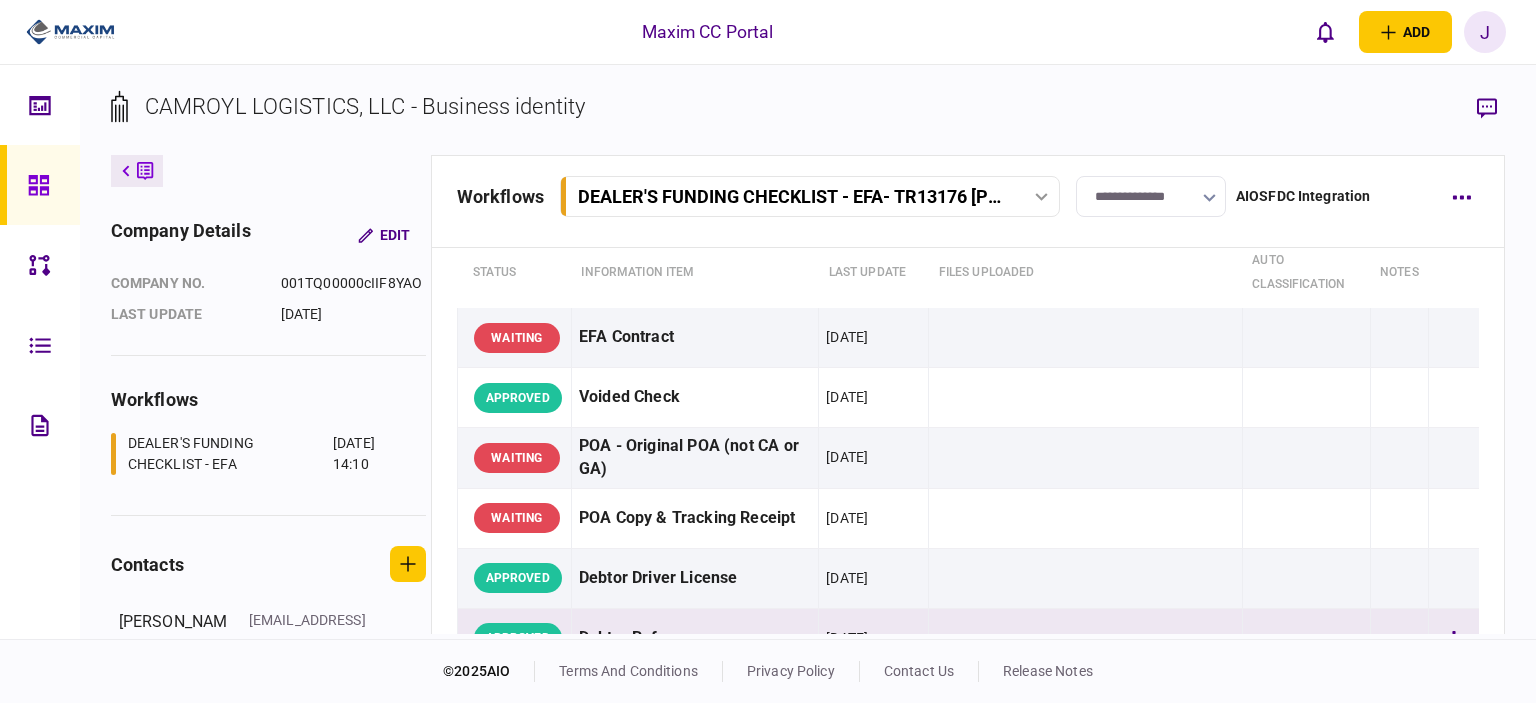 scroll, scrollTop: 0, scrollLeft: 0, axis: both 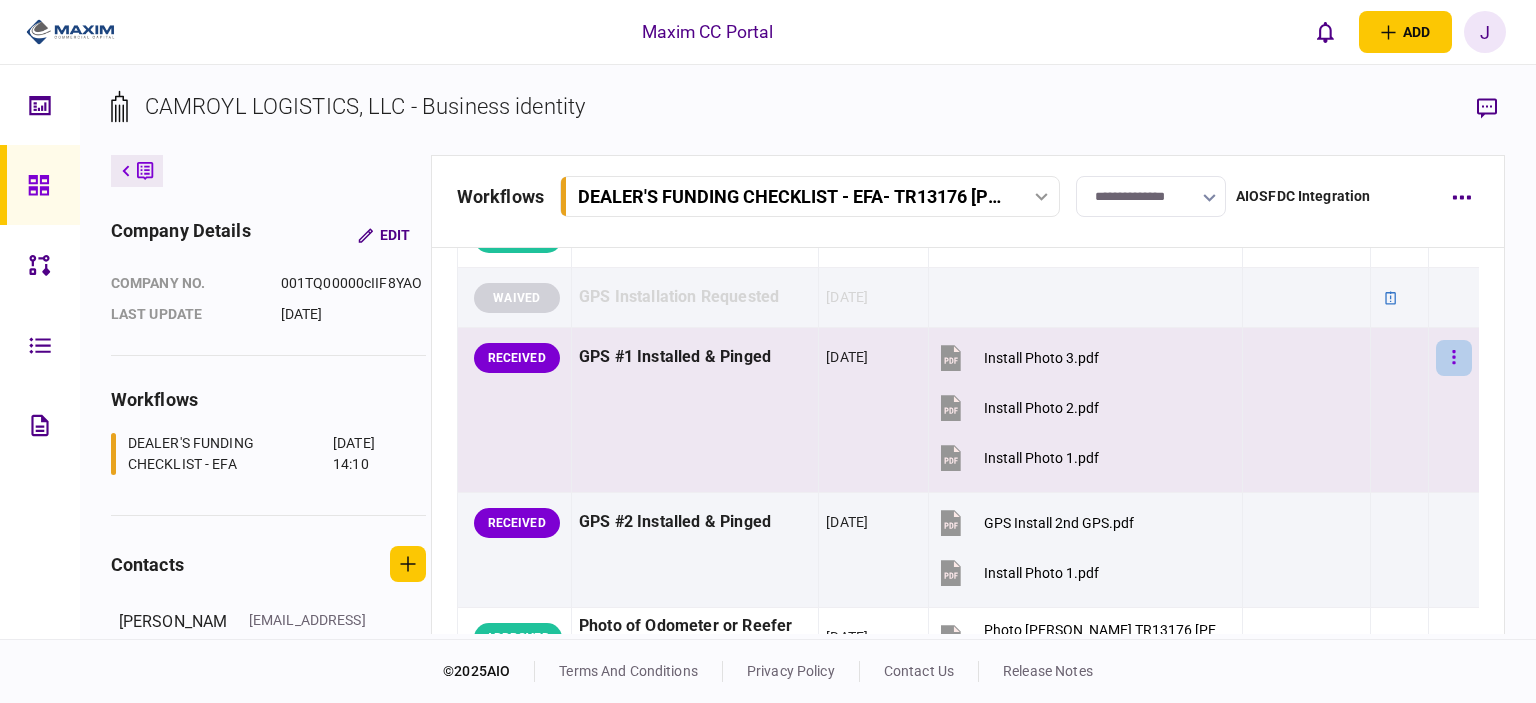 click at bounding box center [1454, 358] 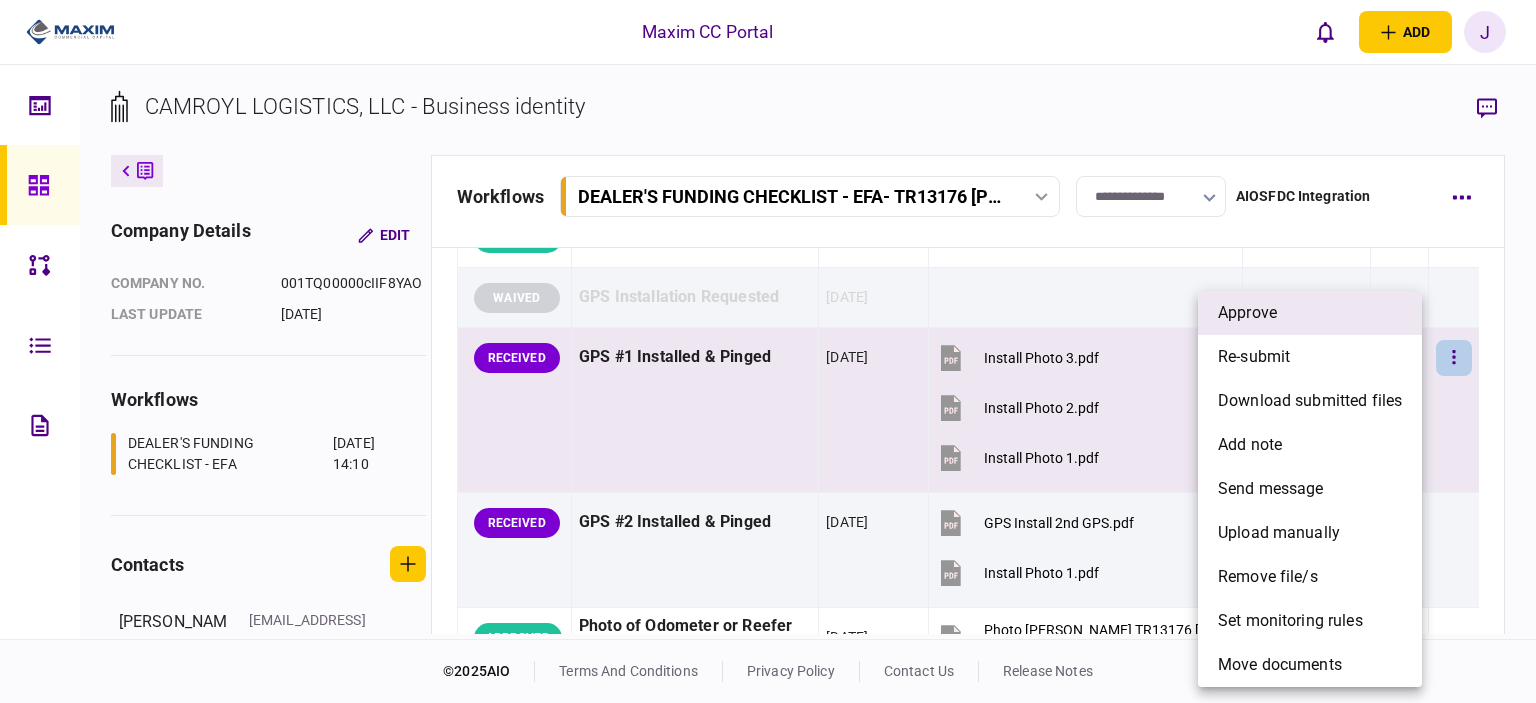 click on "approve" at bounding box center [1310, 313] 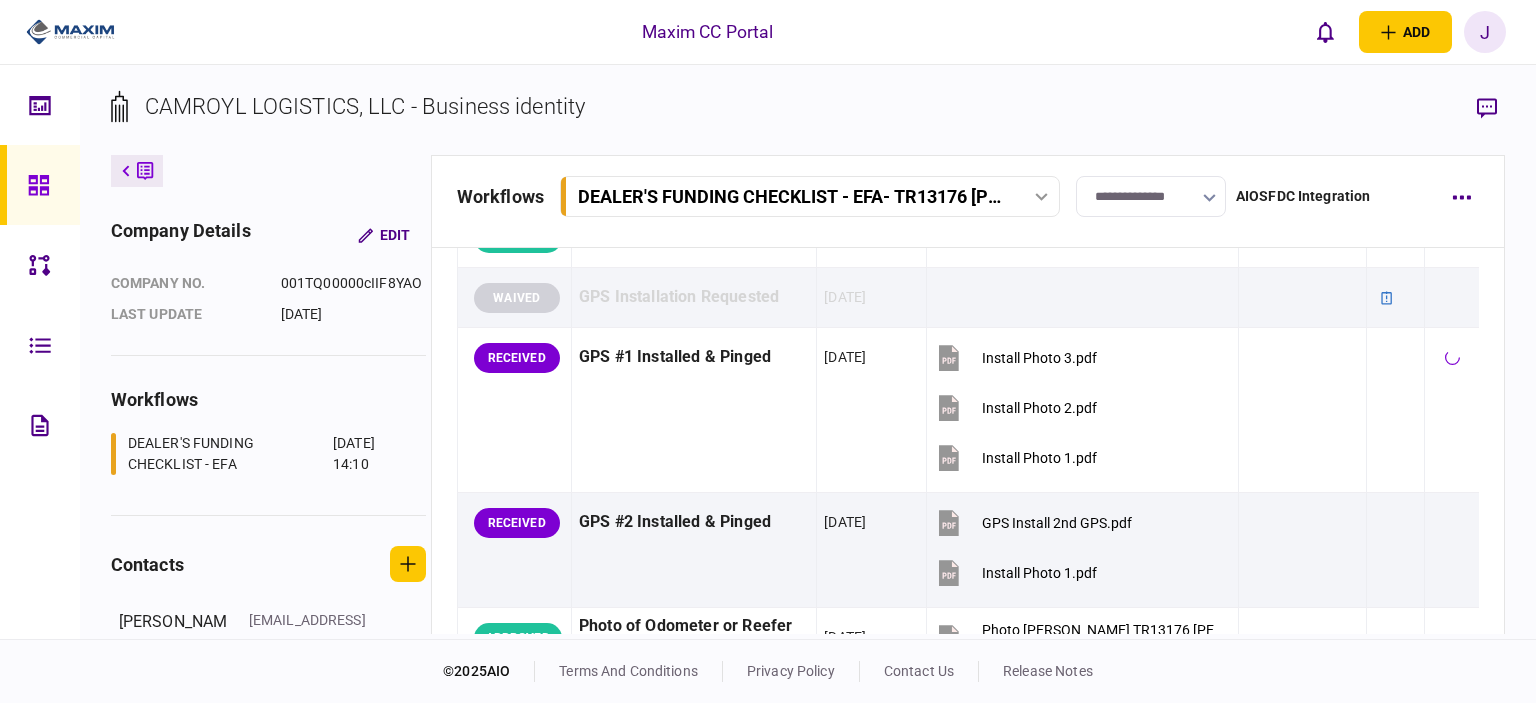 scroll, scrollTop: 1500, scrollLeft: 0, axis: vertical 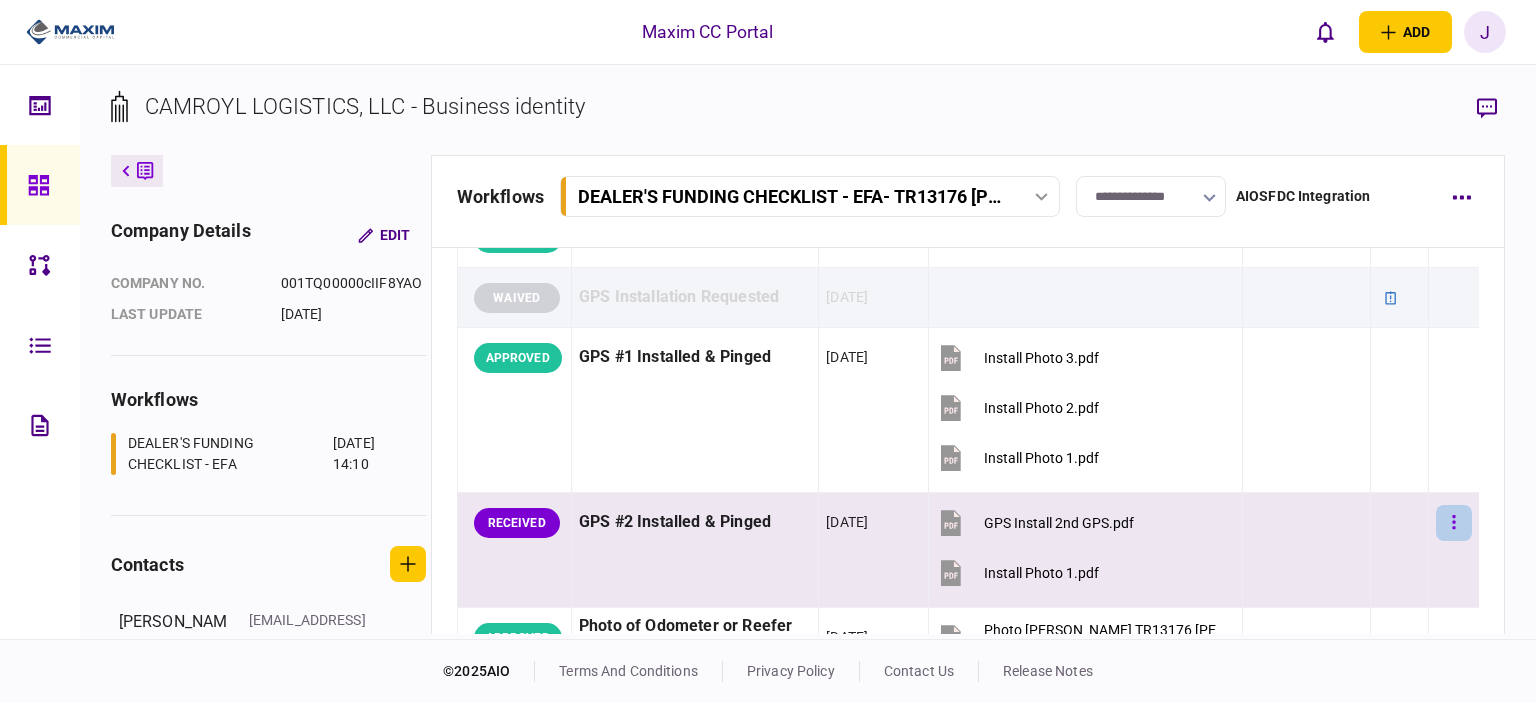 click at bounding box center [1454, 523] 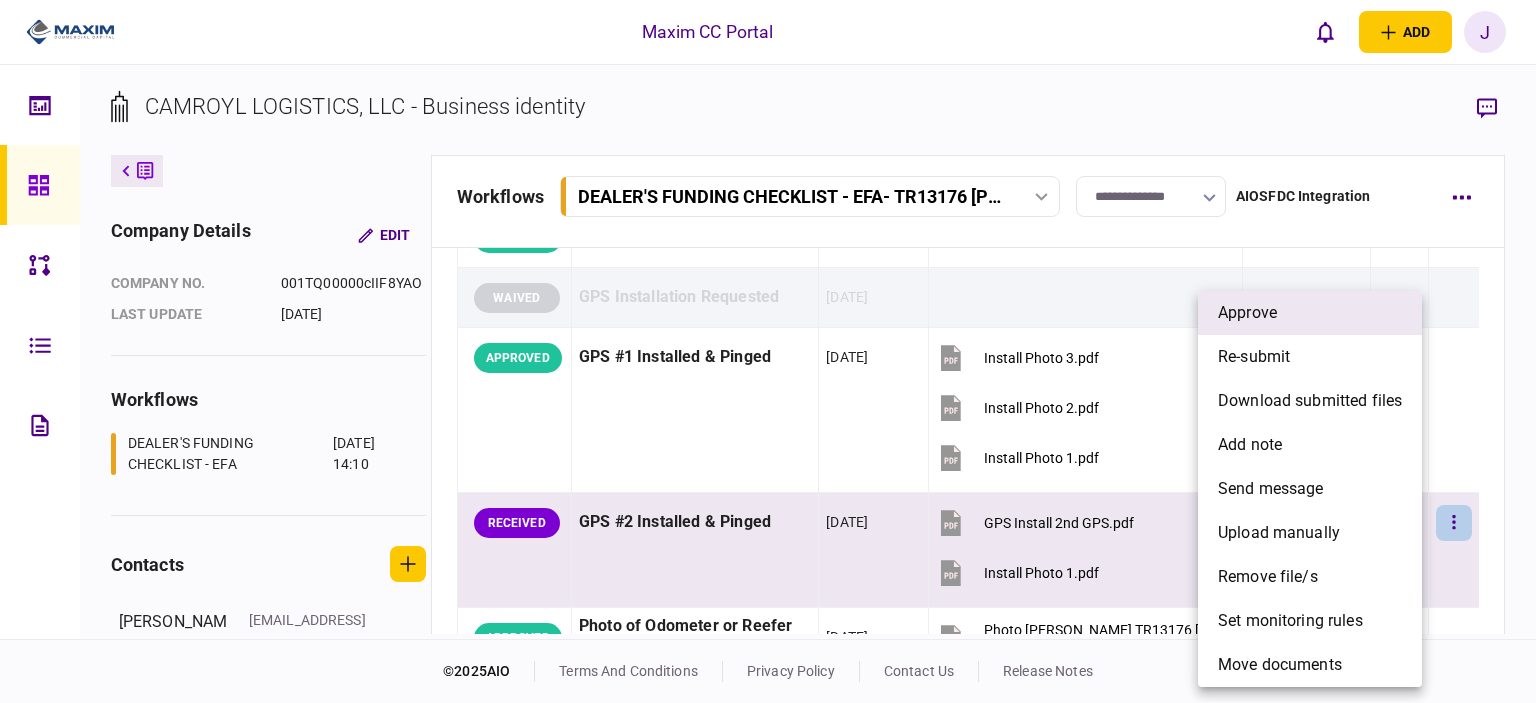click on "approve" at bounding box center (1247, 313) 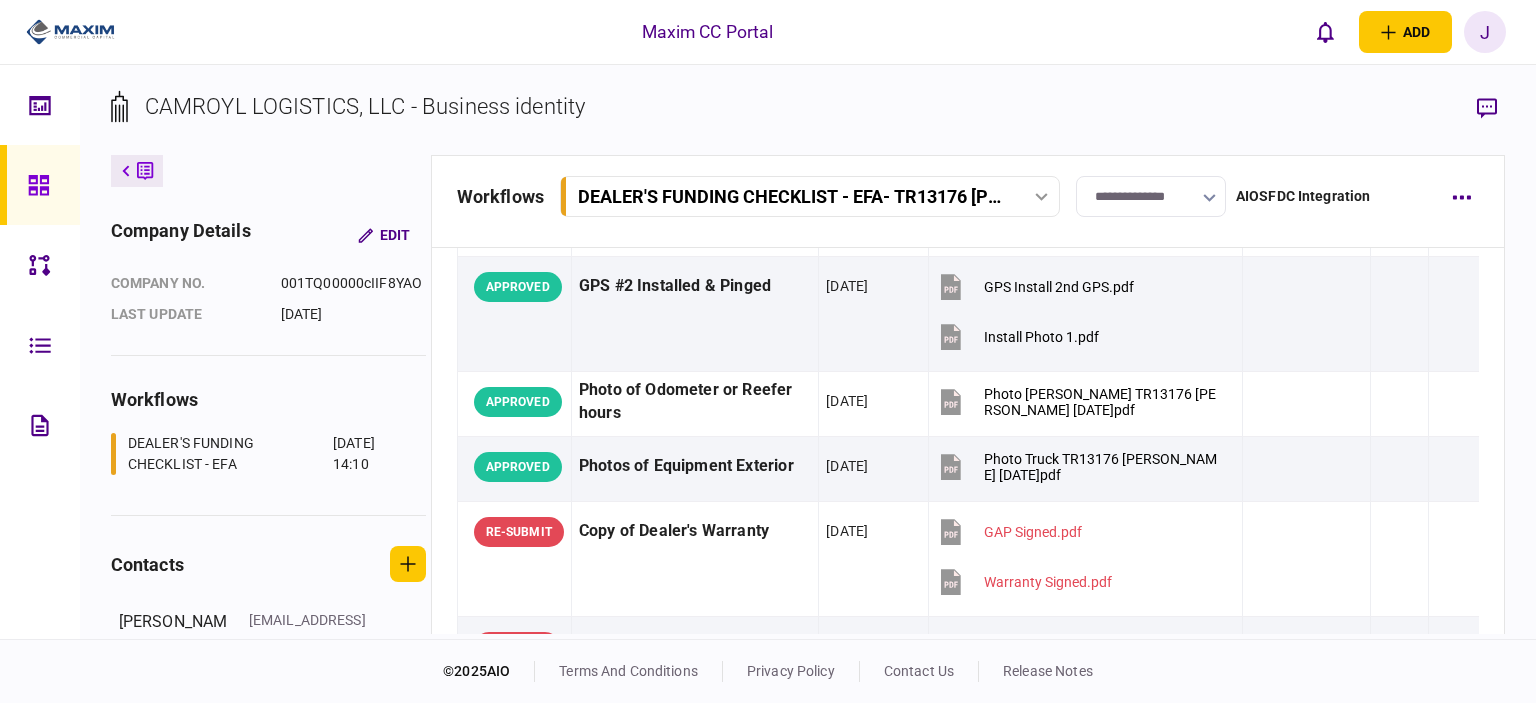 scroll, scrollTop: 1400, scrollLeft: 0, axis: vertical 